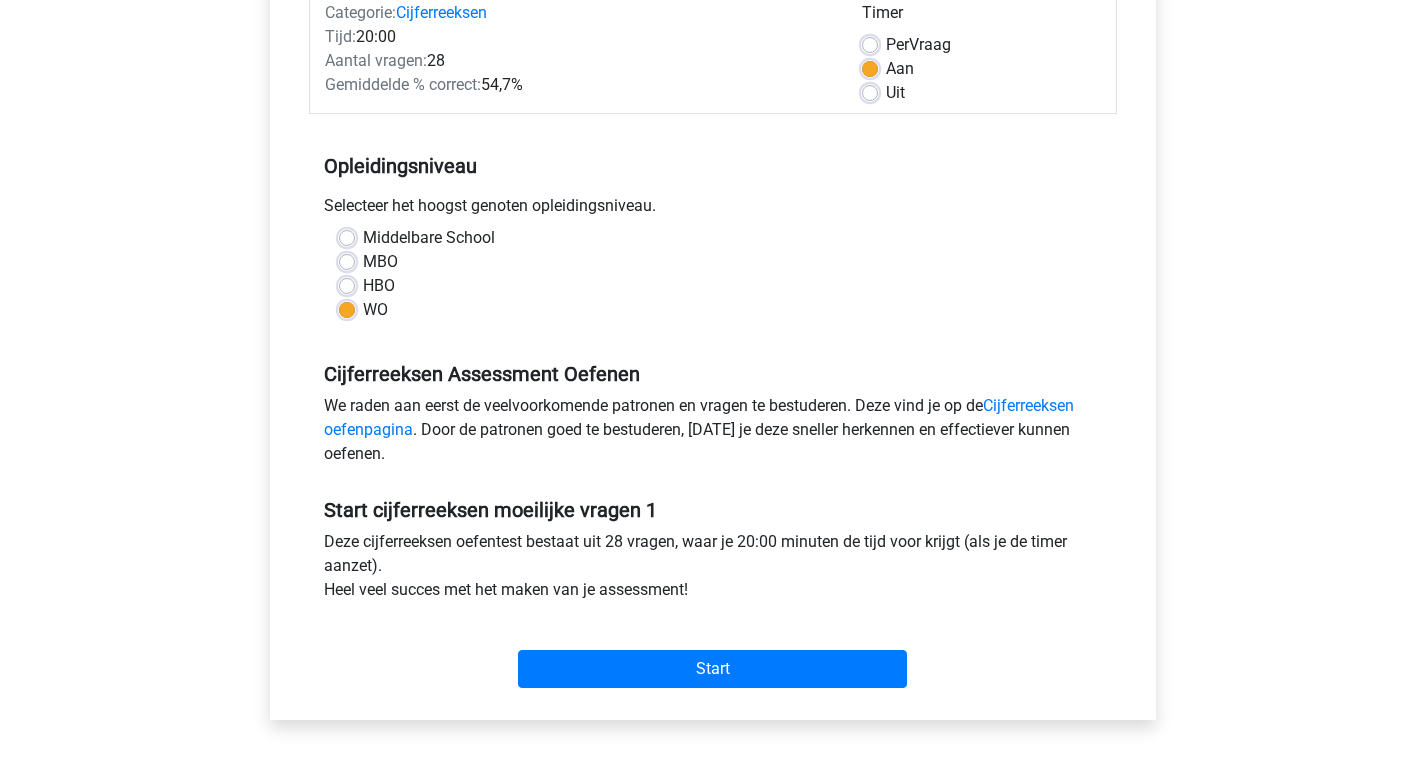 scroll, scrollTop: 300, scrollLeft: 0, axis: vertical 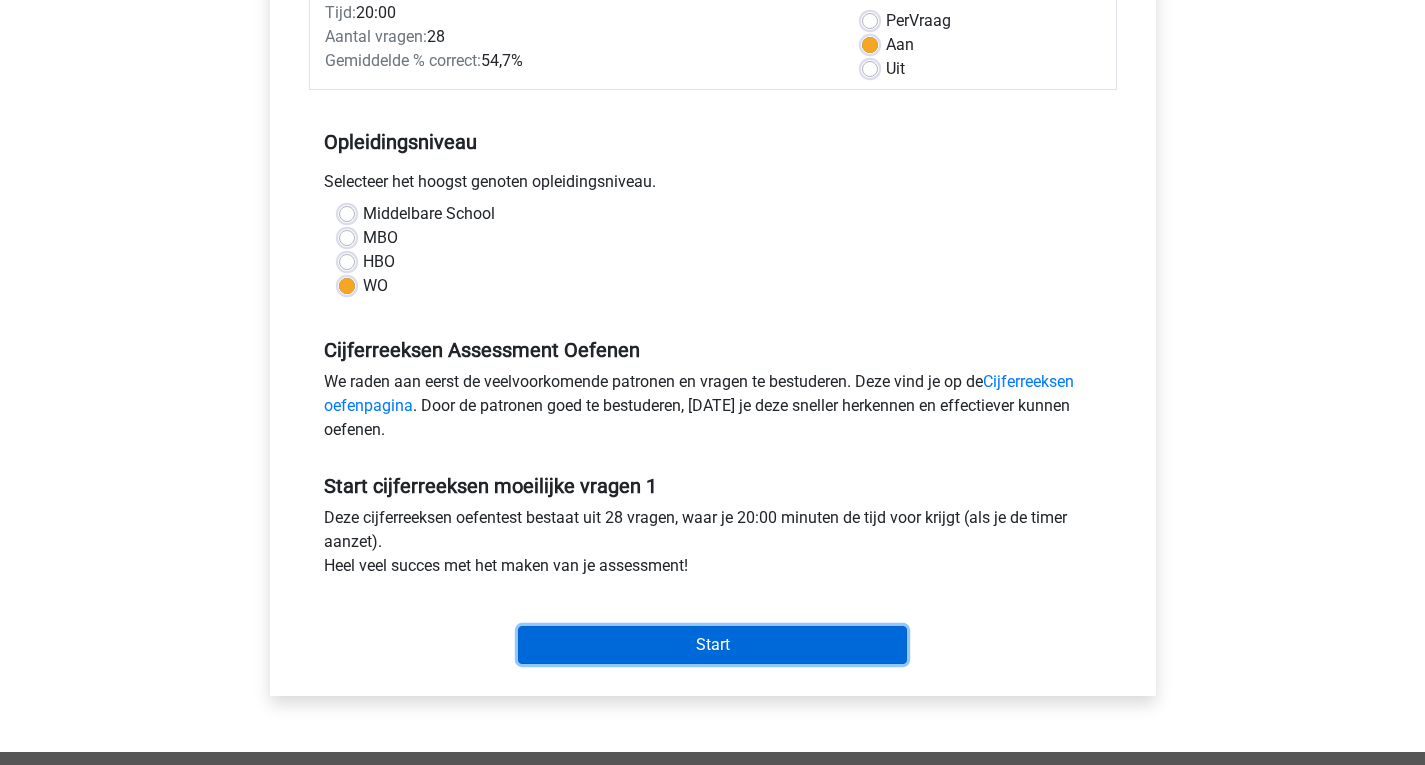 click on "Start" at bounding box center [712, 645] 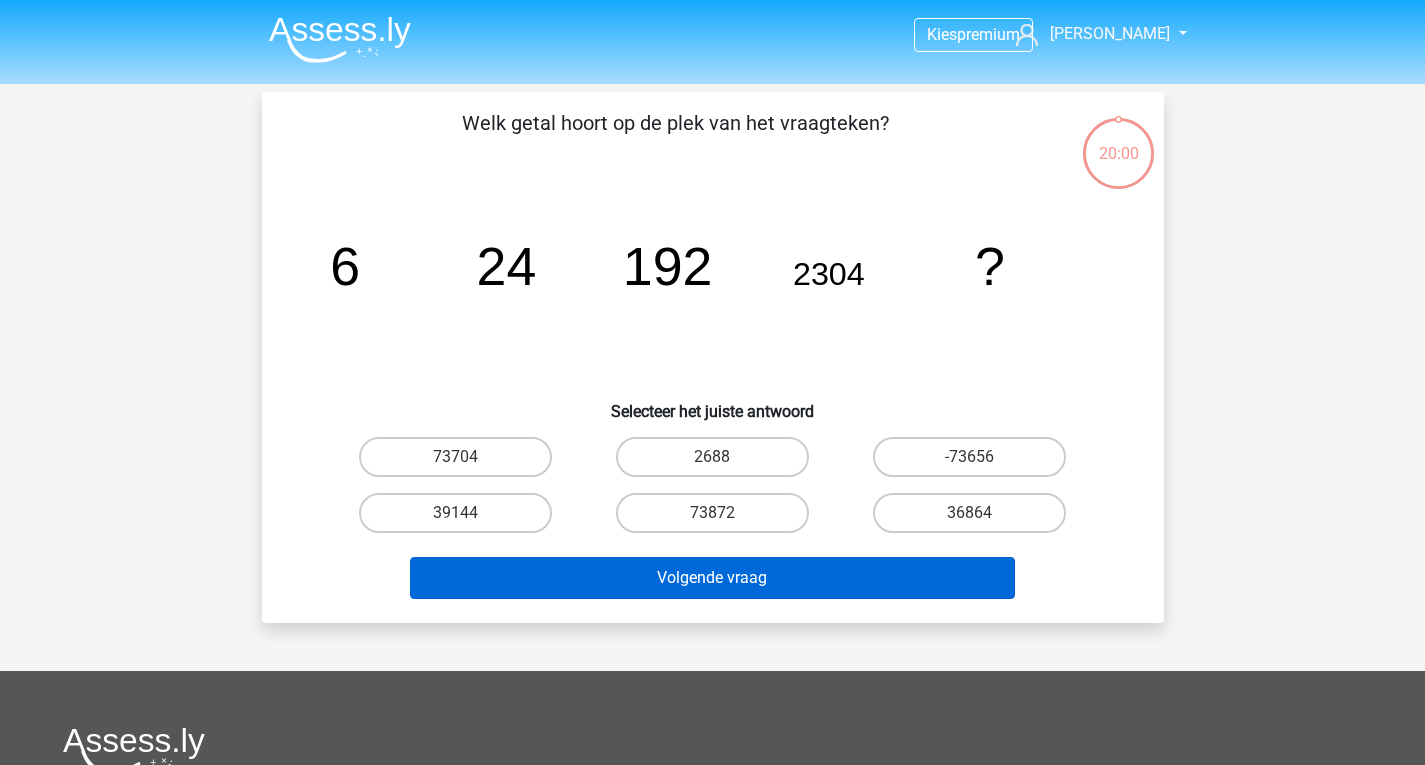 scroll, scrollTop: 0, scrollLeft: 0, axis: both 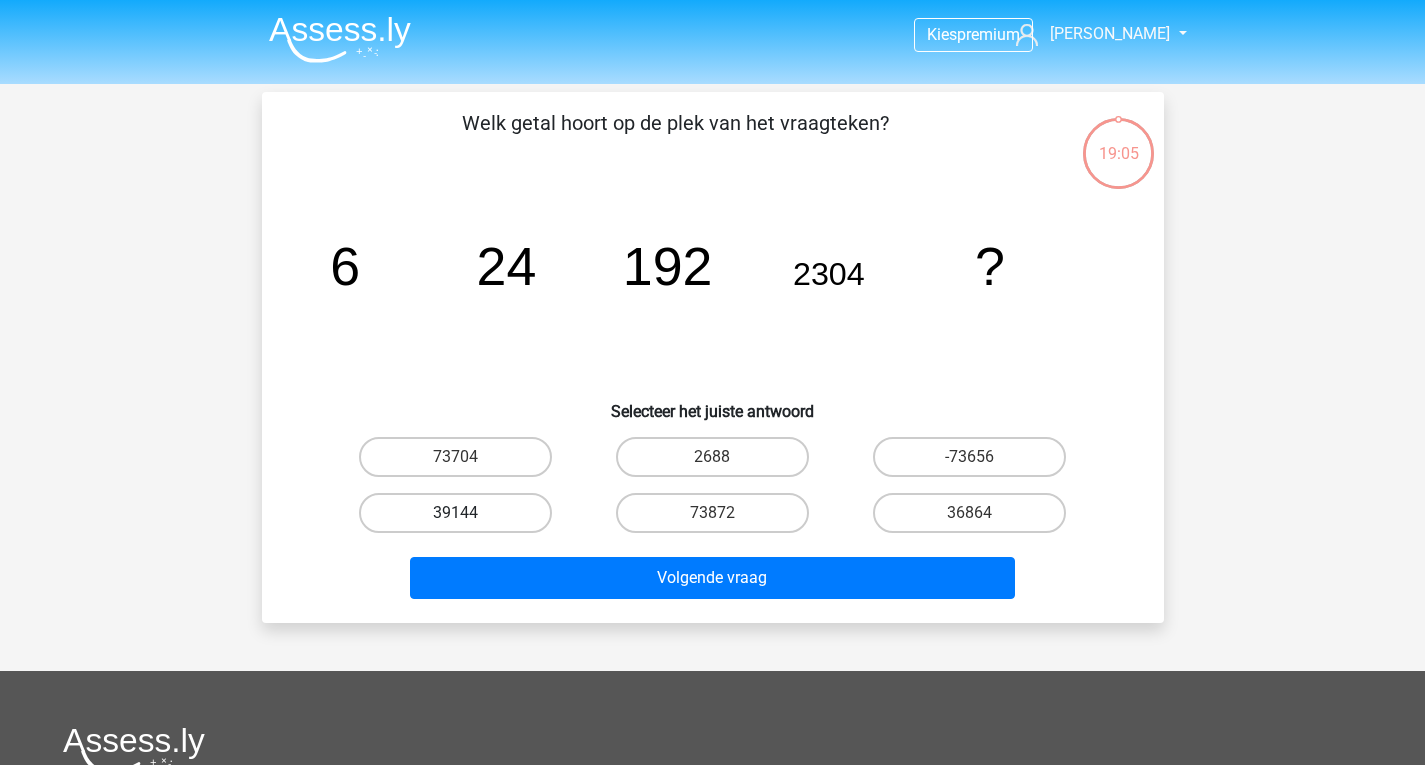 click on "39144" at bounding box center (455, 513) 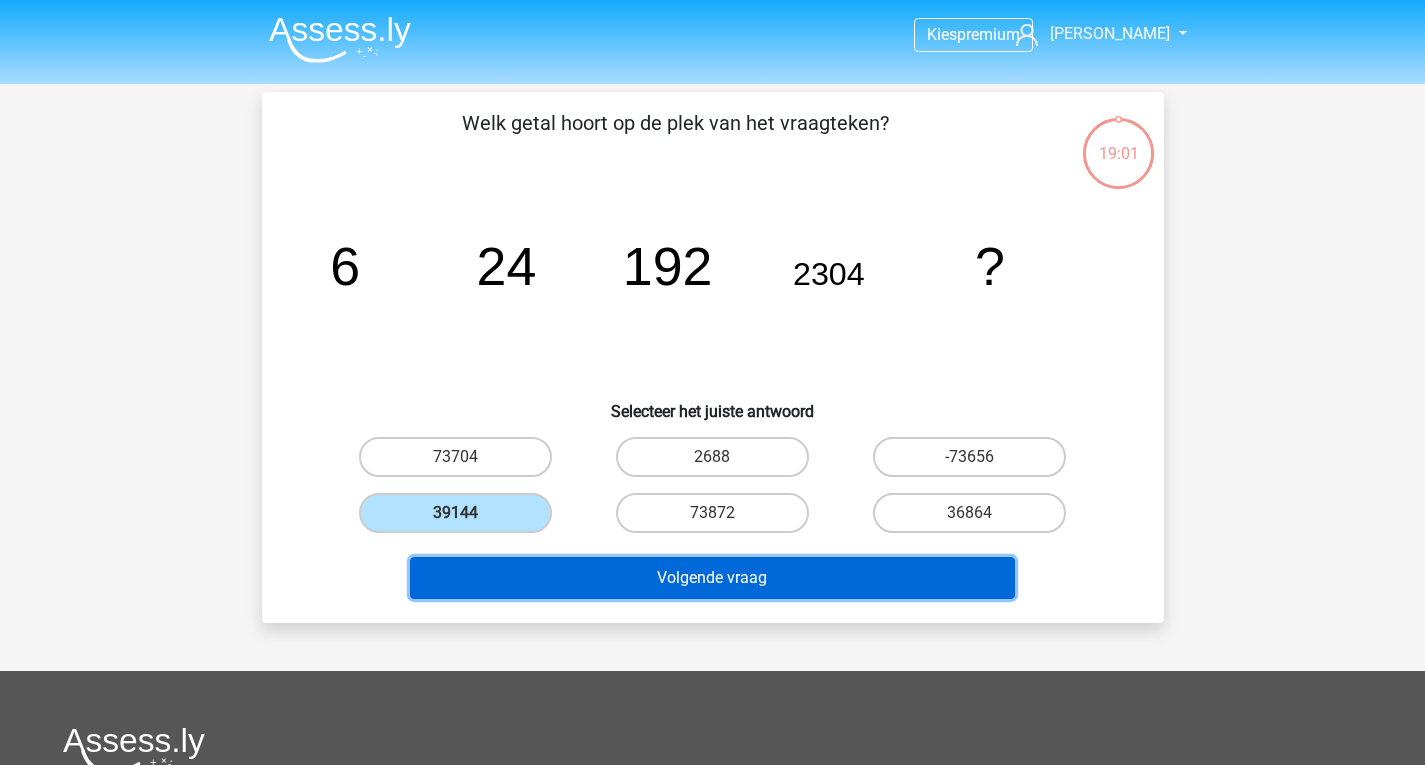 click on "Volgende vraag" at bounding box center (712, 578) 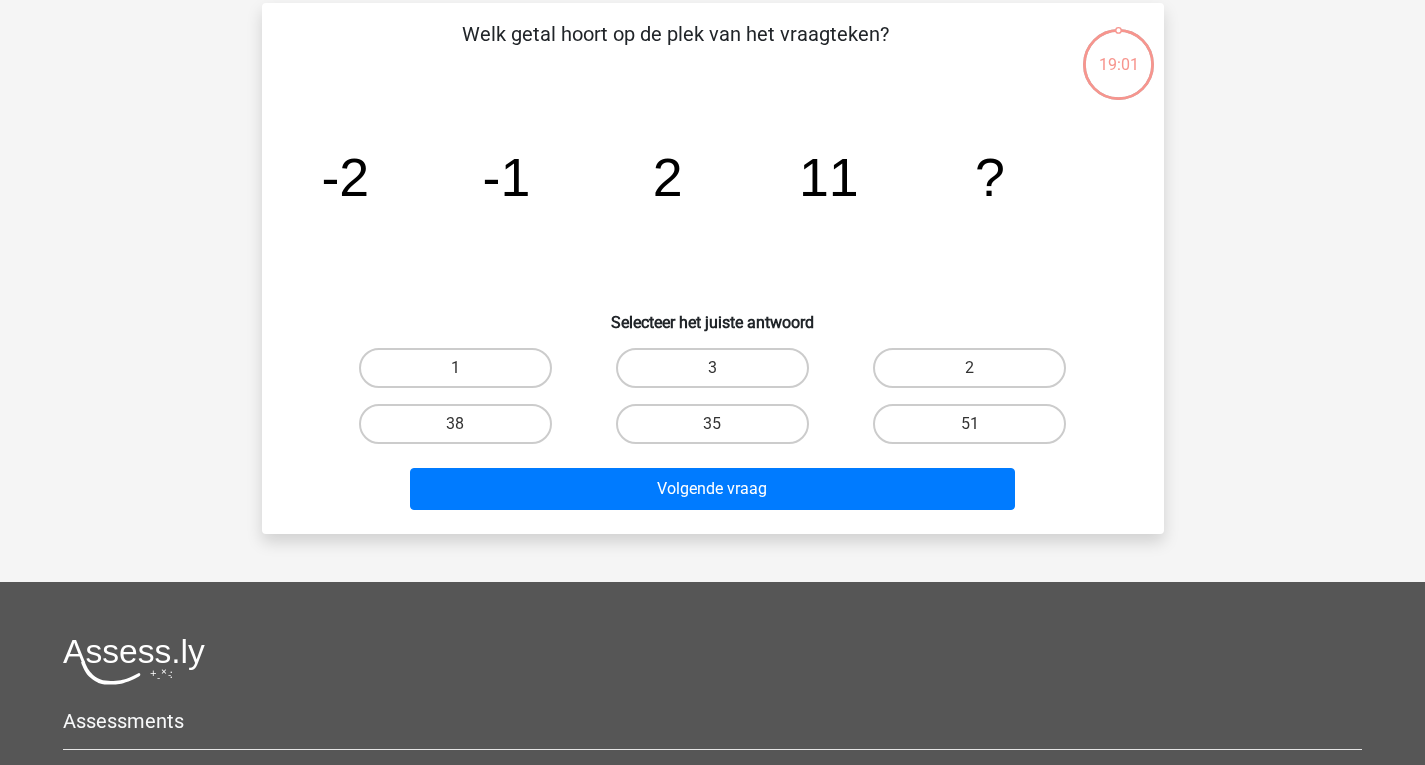 scroll, scrollTop: 92, scrollLeft: 0, axis: vertical 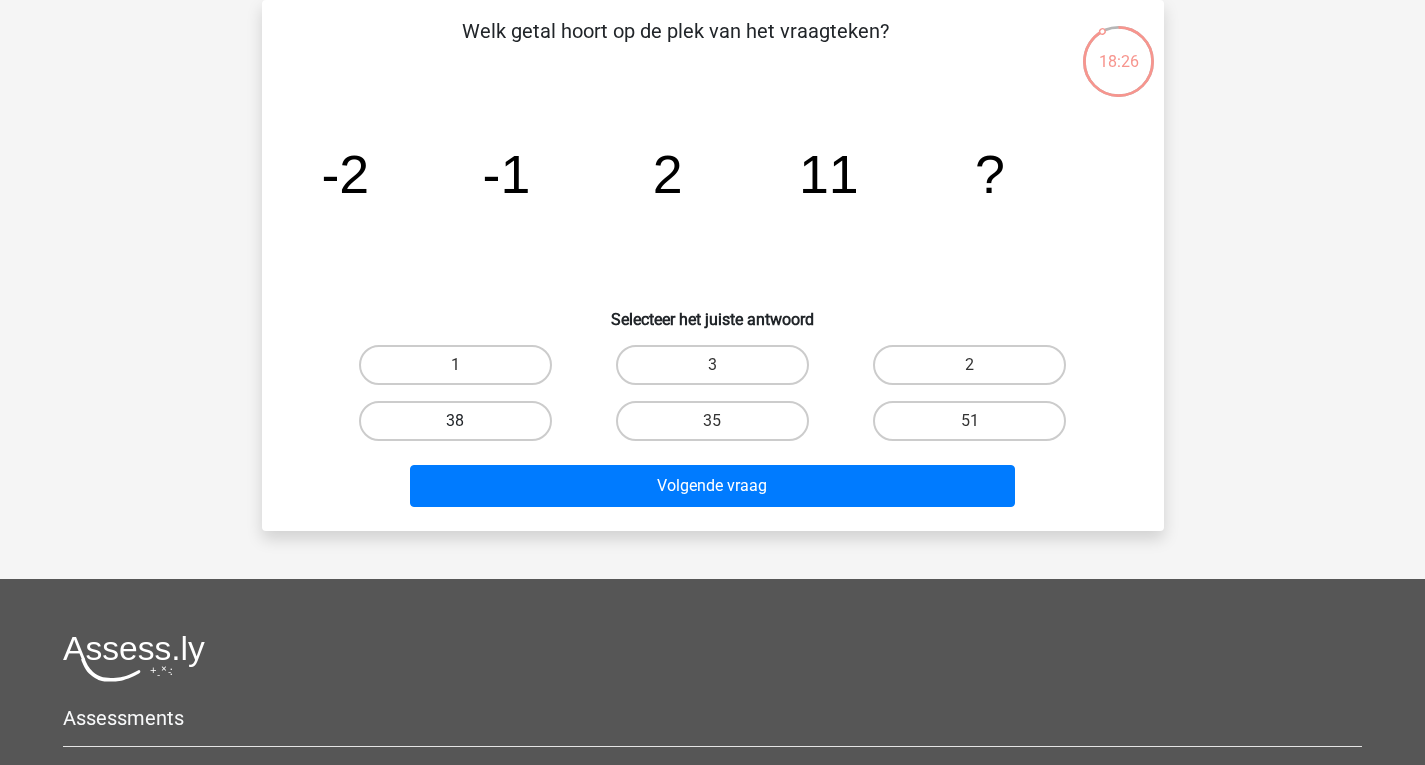 click on "38" at bounding box center [455, 421] 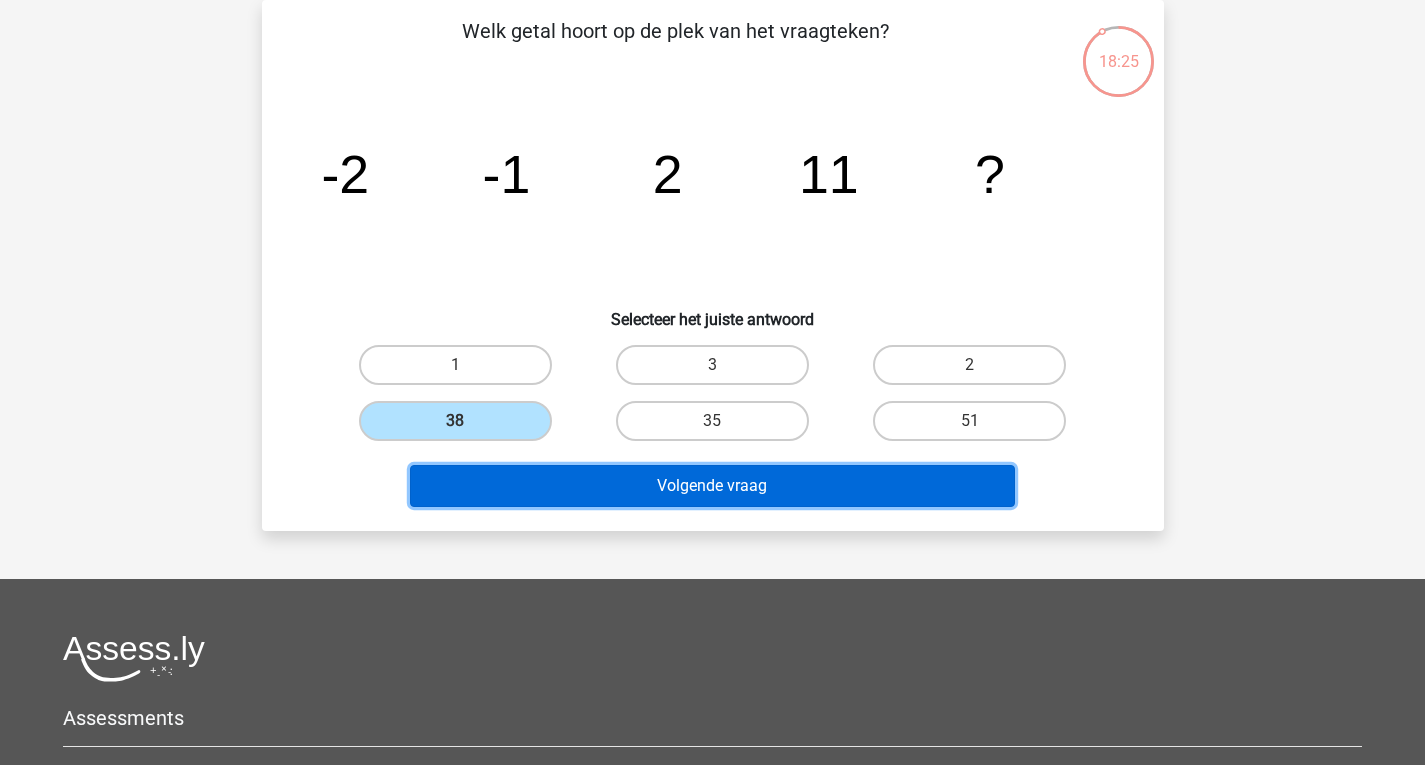 drag, startPoint x: 711, startPoint y: 490, endPoint x: 699, endPoint y: 487, distance: 12.369317 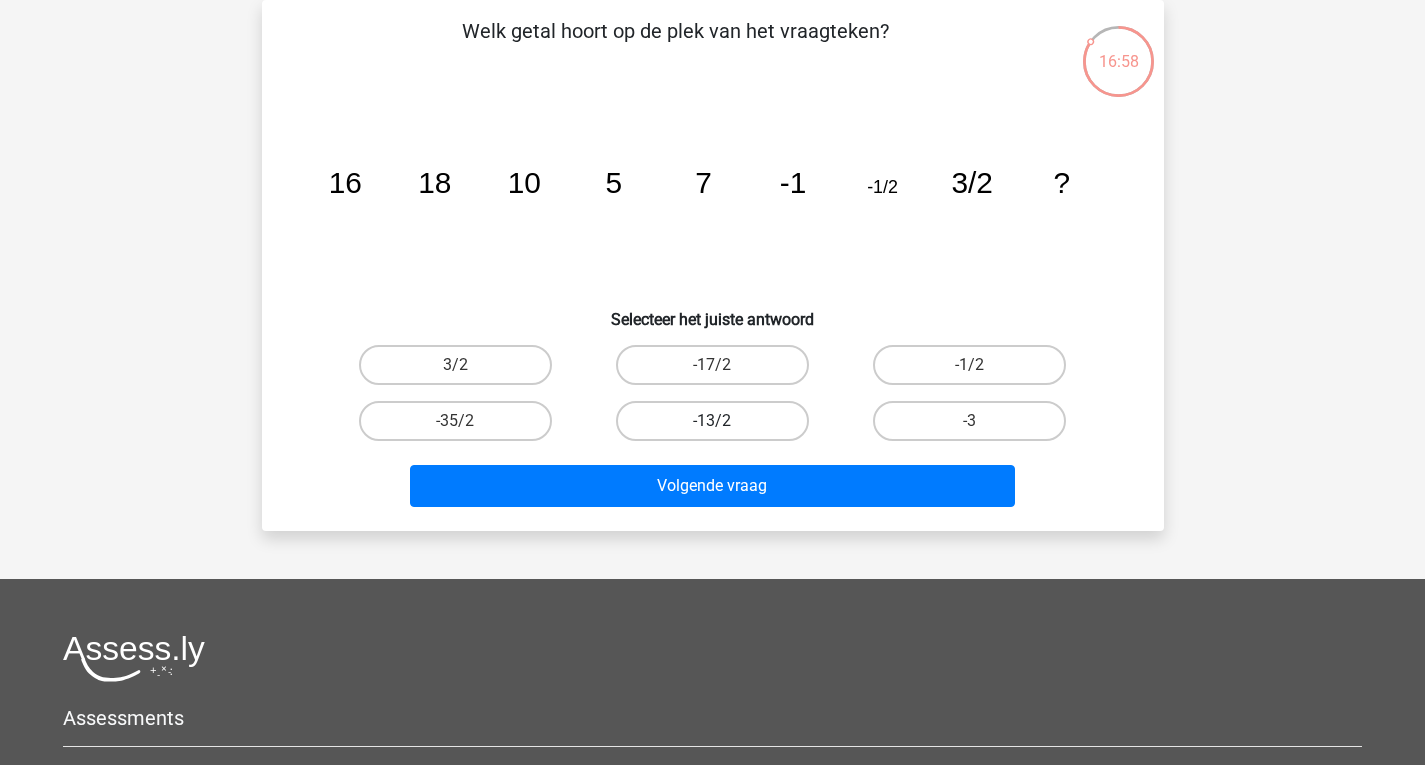 click on "-13/2" at bounding box center (712, 421) 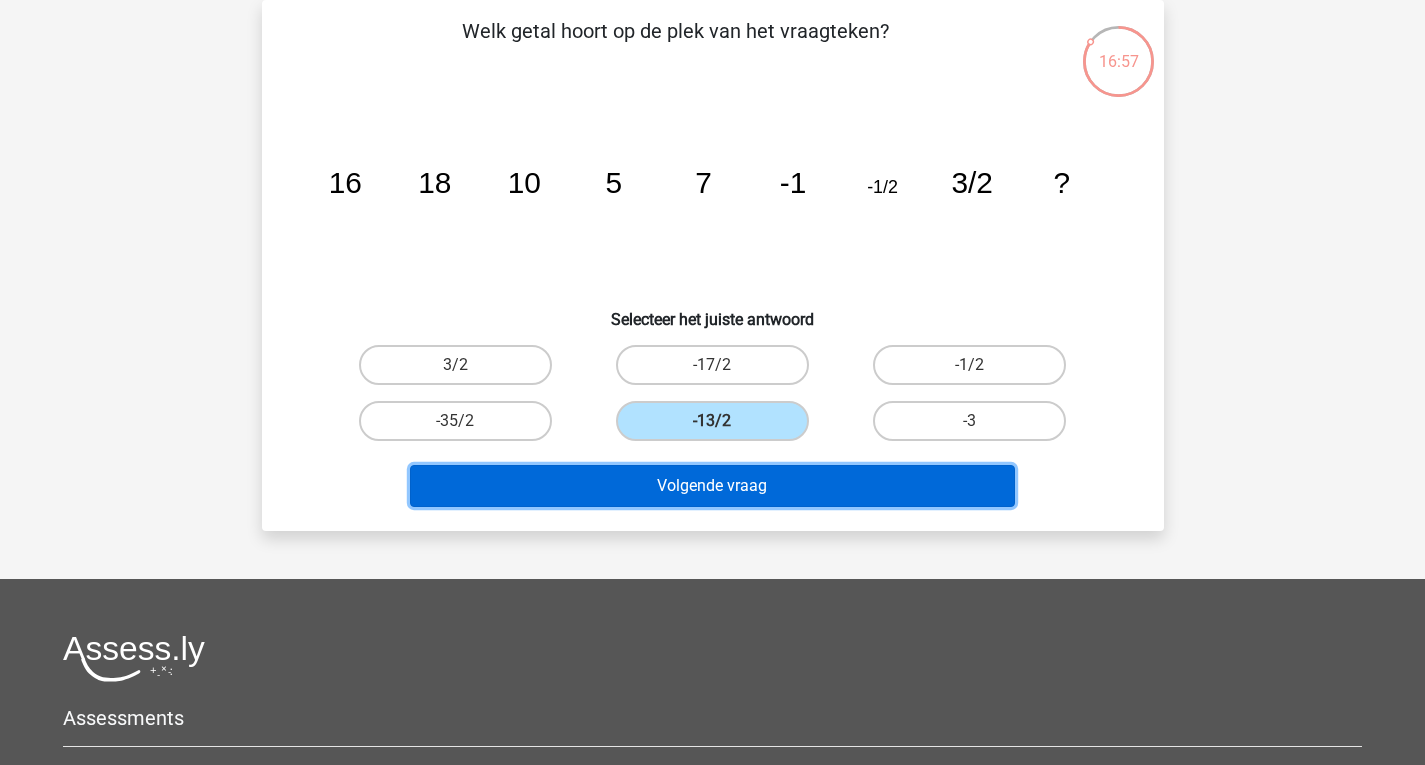 click on "Volgende vraag" at bounding box center (712, 486) 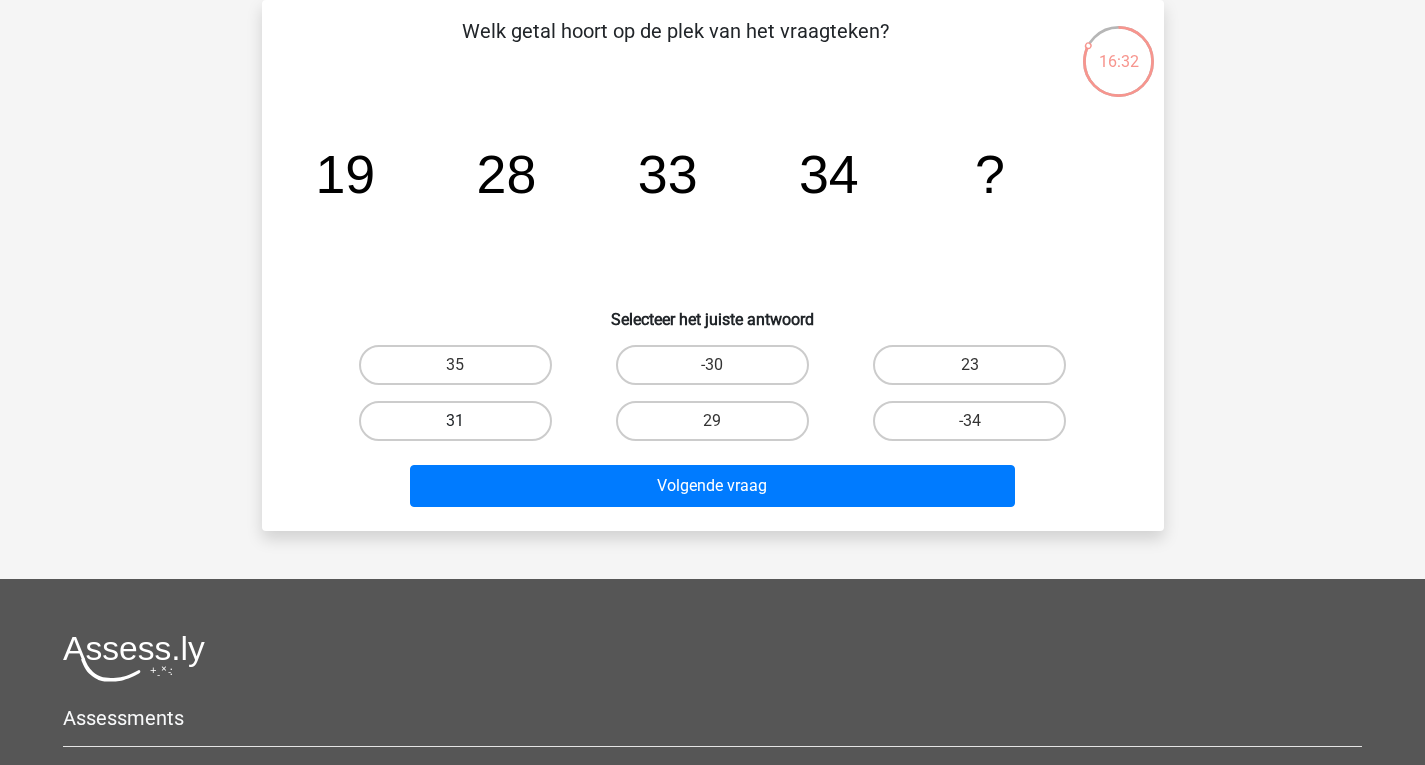 click on "31" at bounding box center [455, 421] 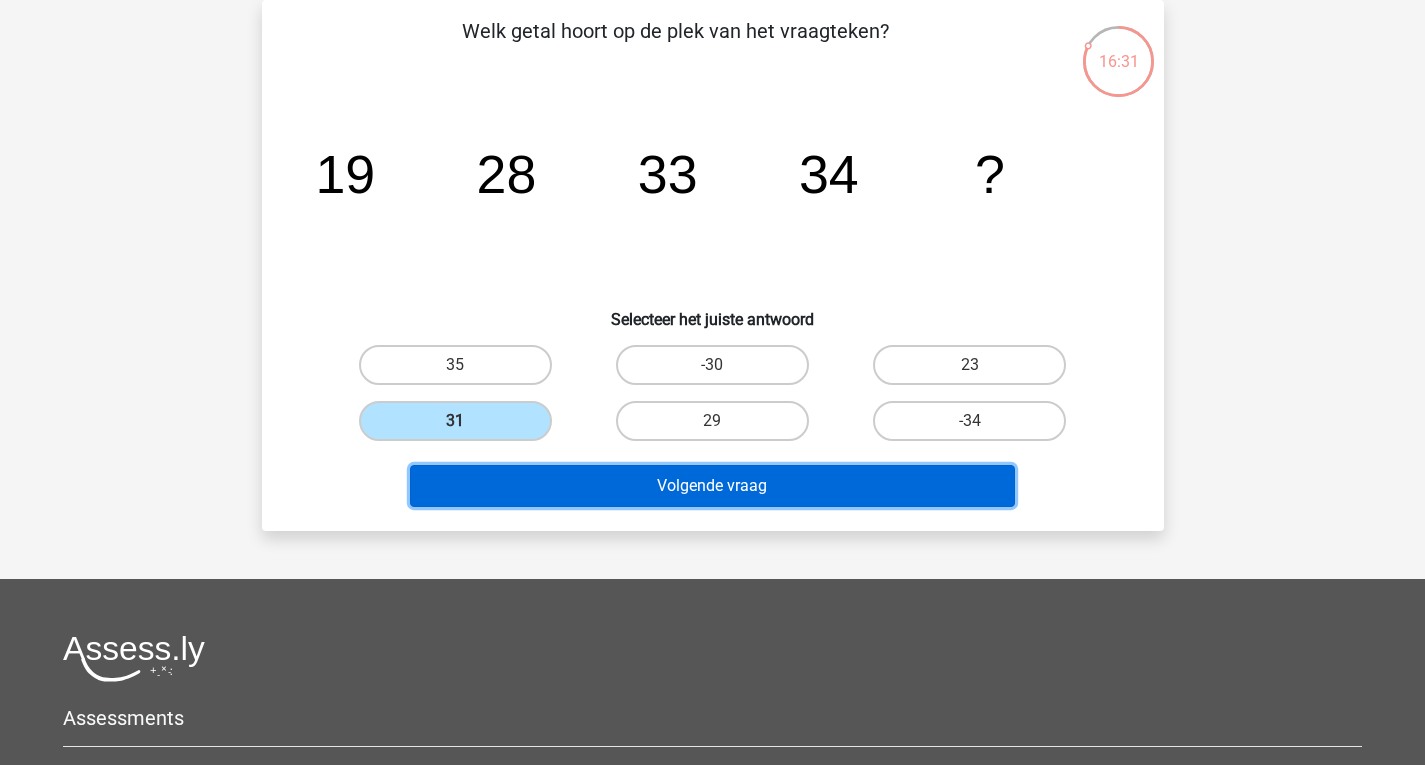 click on "Volgende vraag" at bounding box center (712, 486) 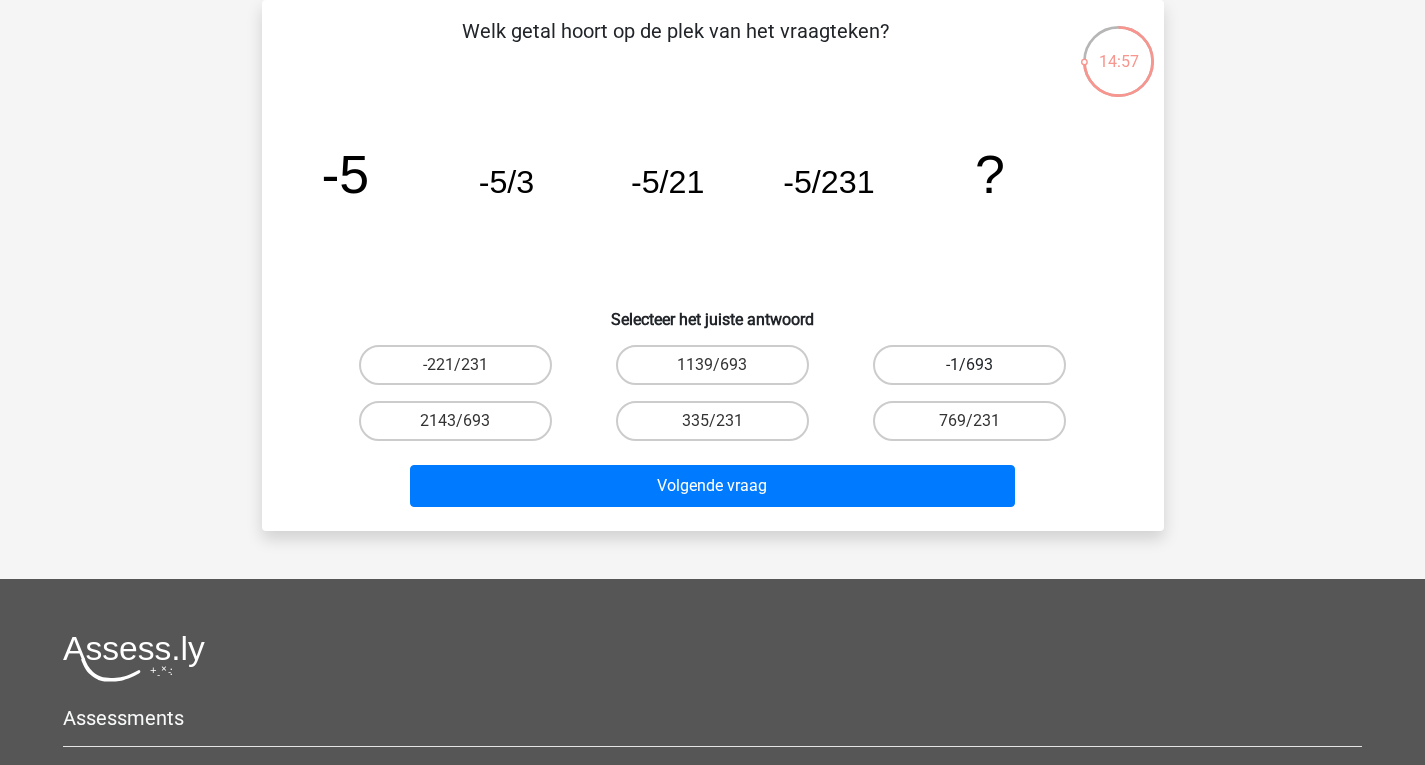 click on "-1/693" at bounding box center [969, 365] 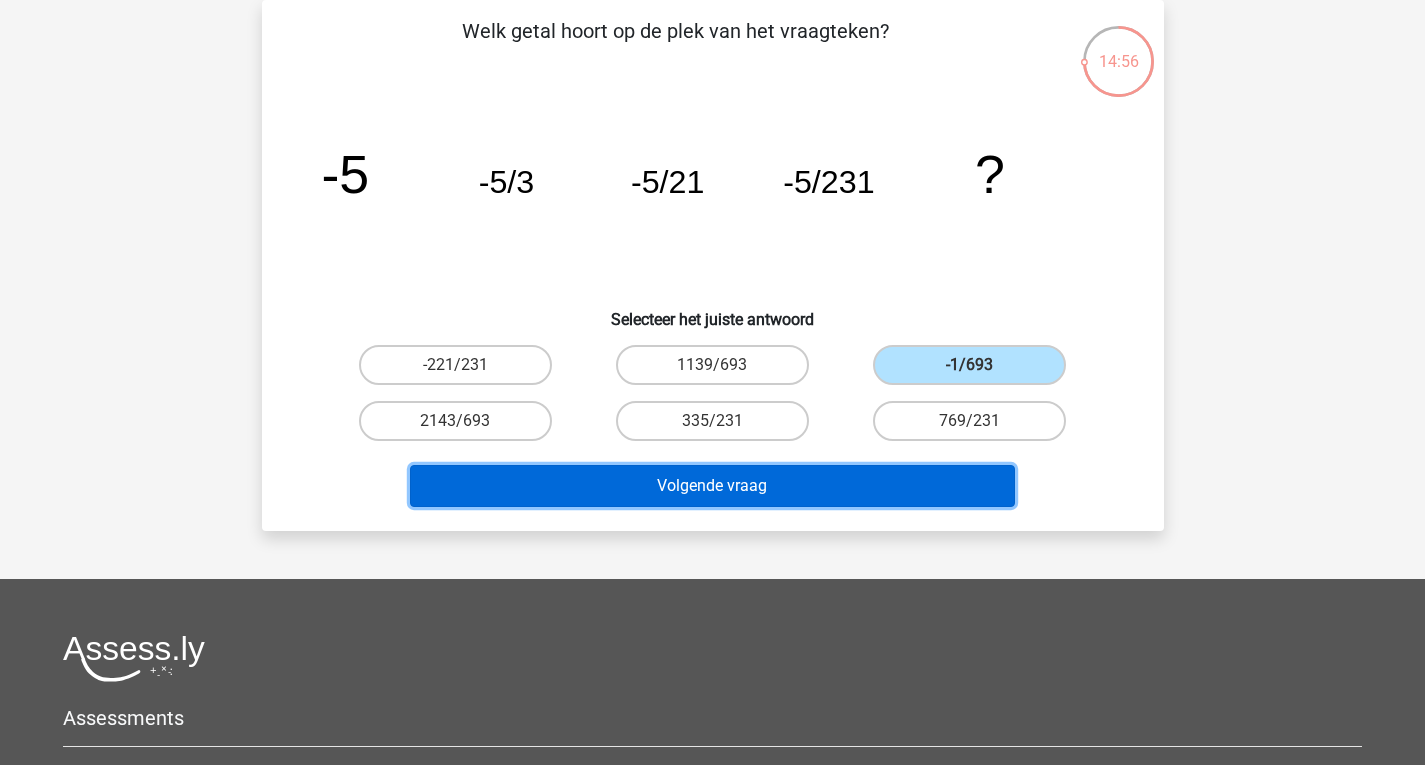 click on "Volgende vraag" at bounding box center [712, 486] 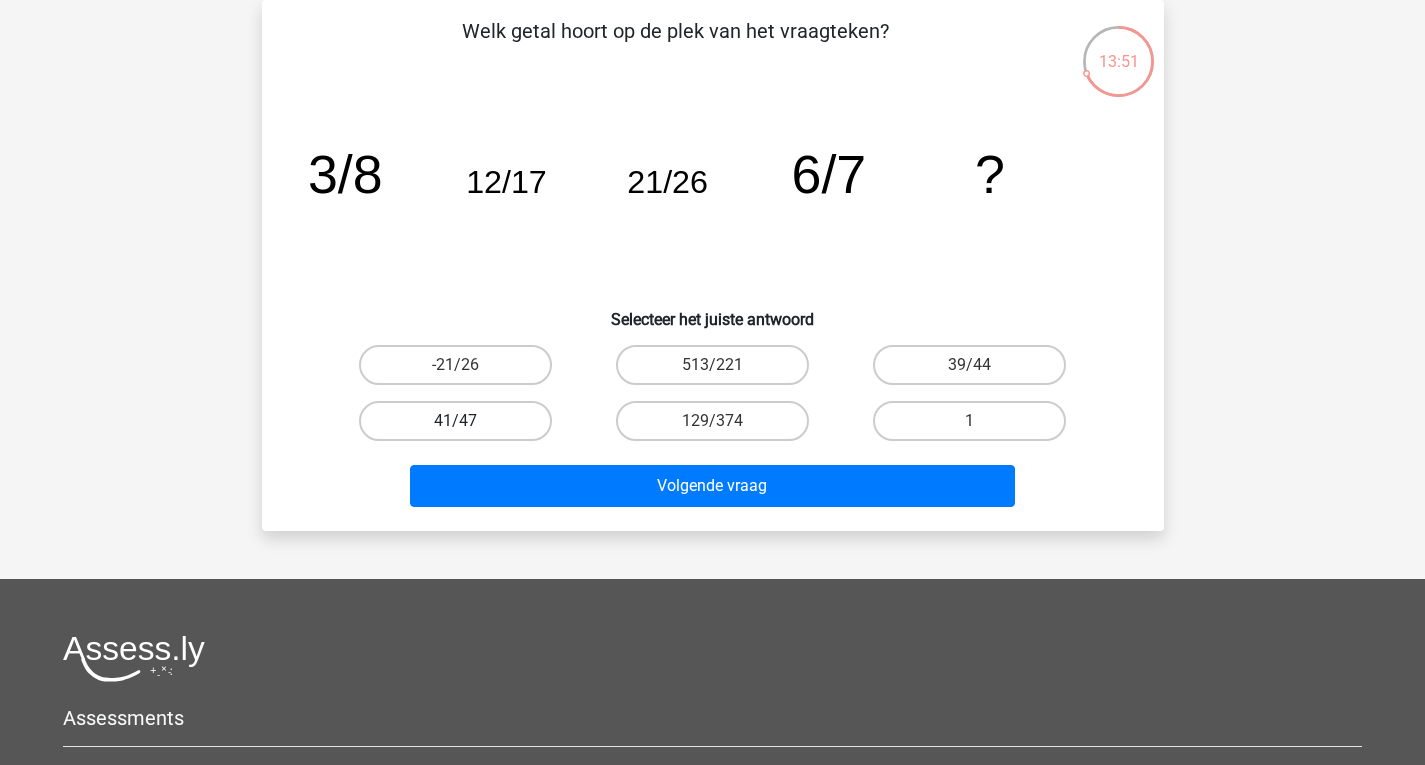 click on "41/47" at bounding box center (455, 421) 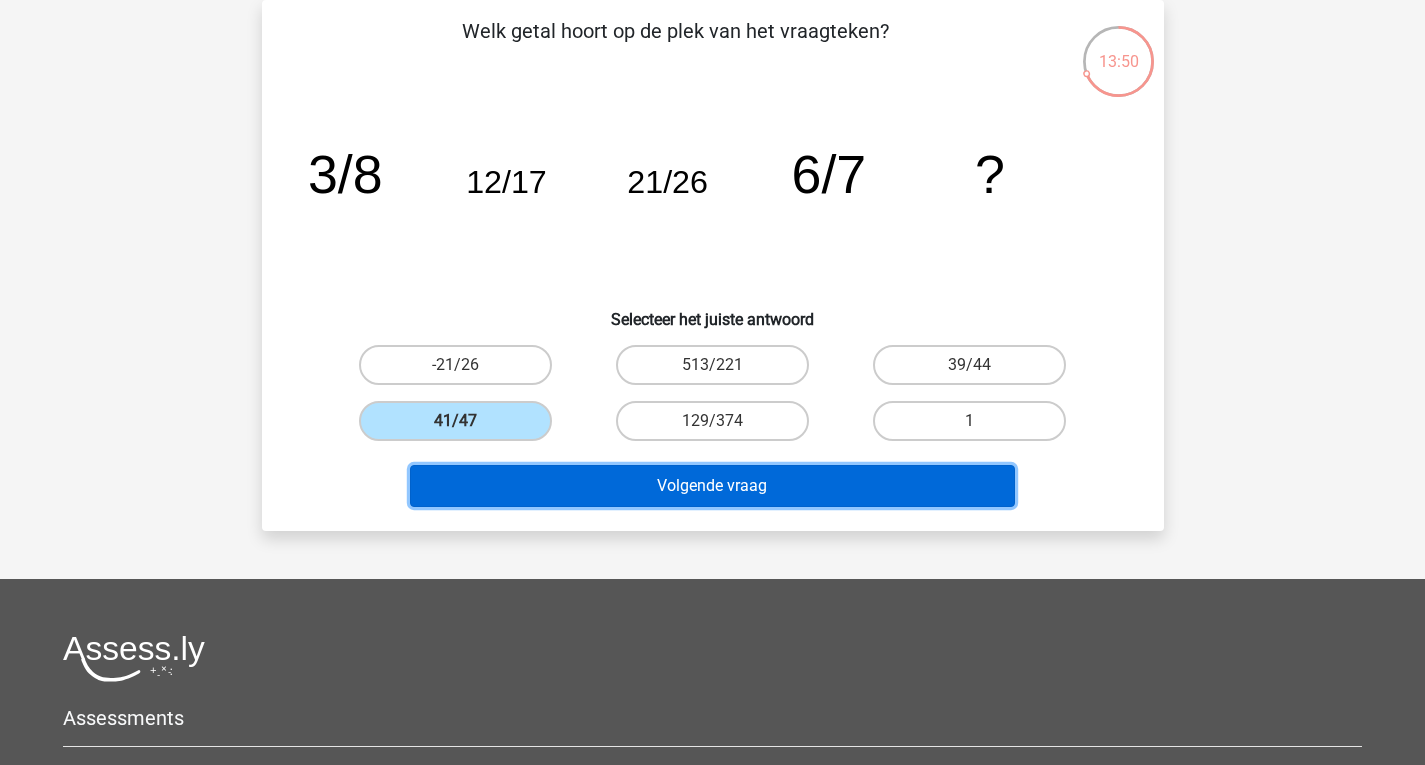 click on "Volgende vraag" at bounding box center (712, 486) 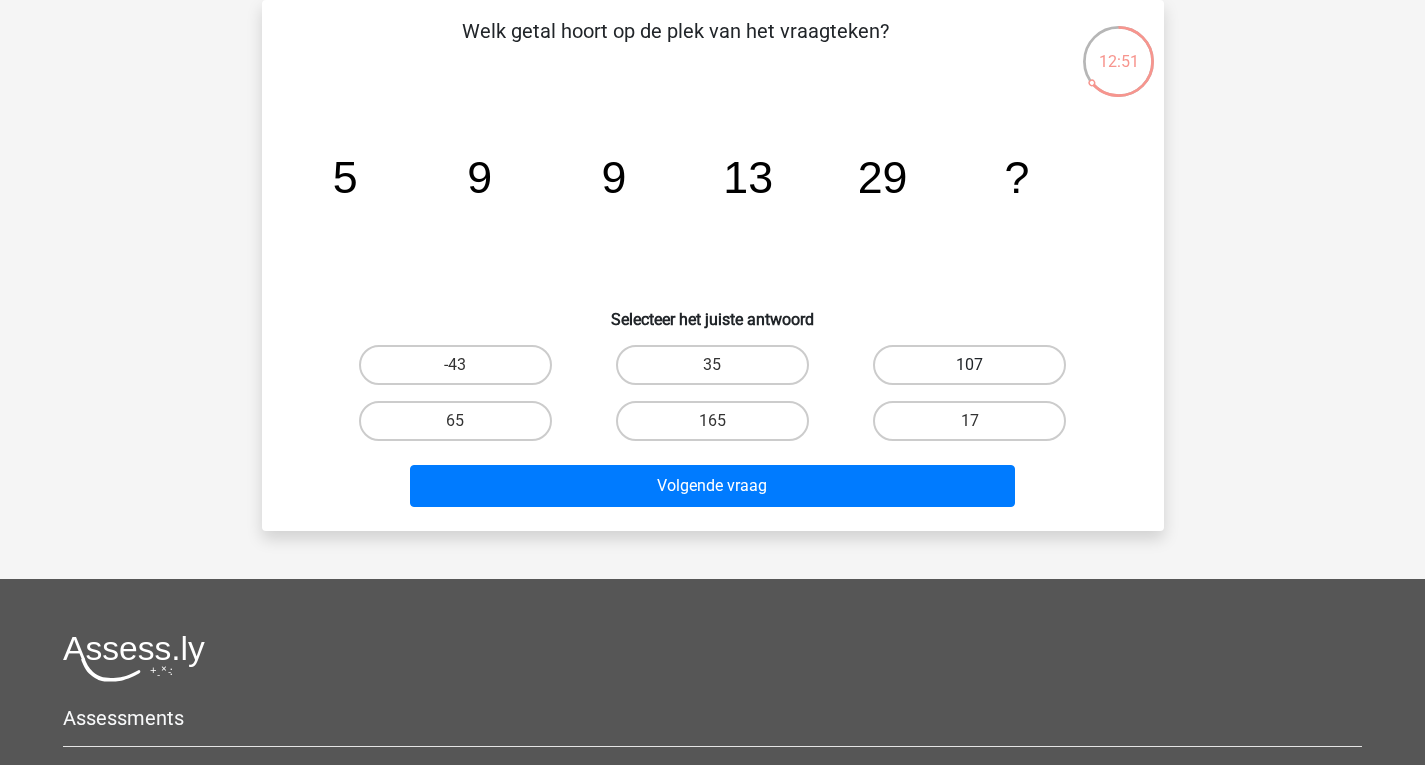 click on "107" at bounding box center (969, 365) 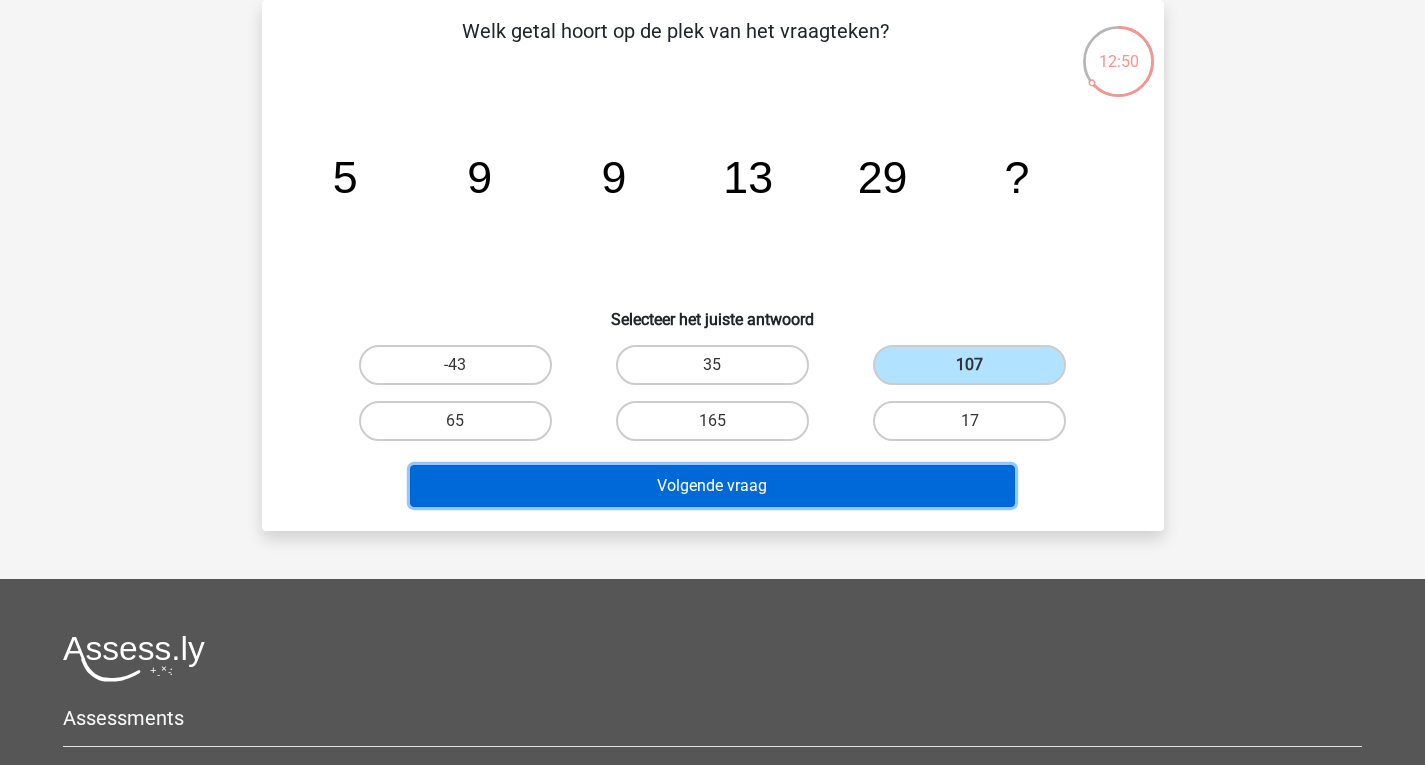 click on "Volgende vraag" at bounding box center [712, 486] 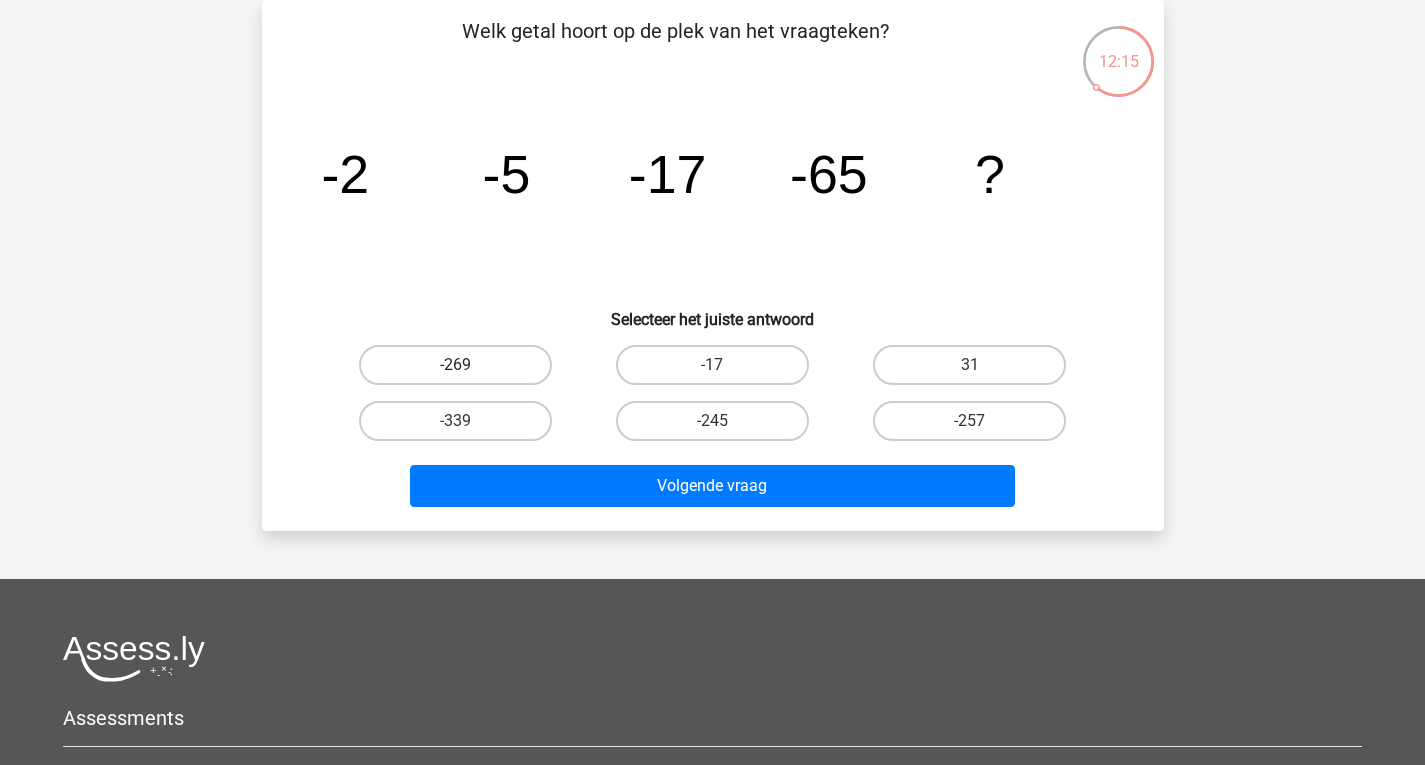 click on "-269" at bounding box center [455, 365] 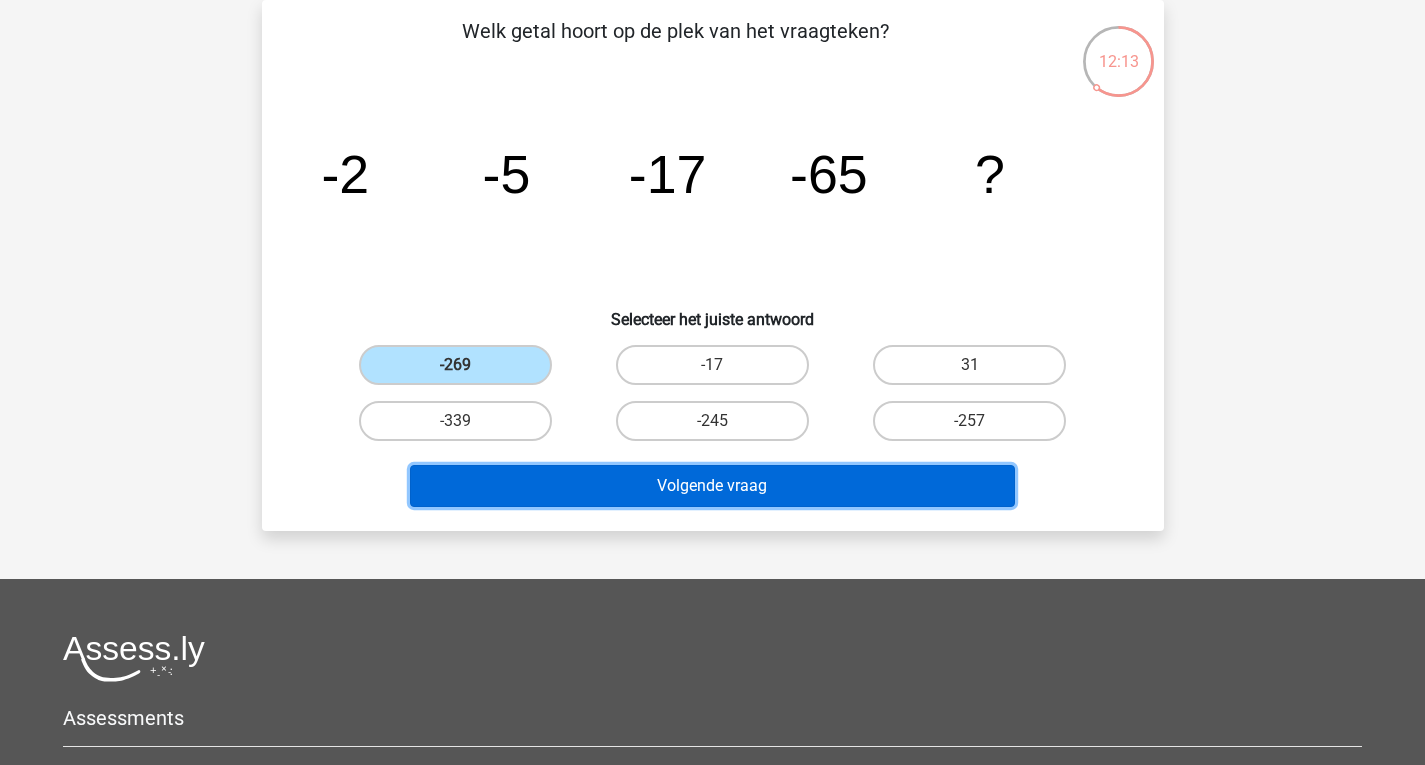 click on "Volgende vraag" at bounding box center [712, 486] 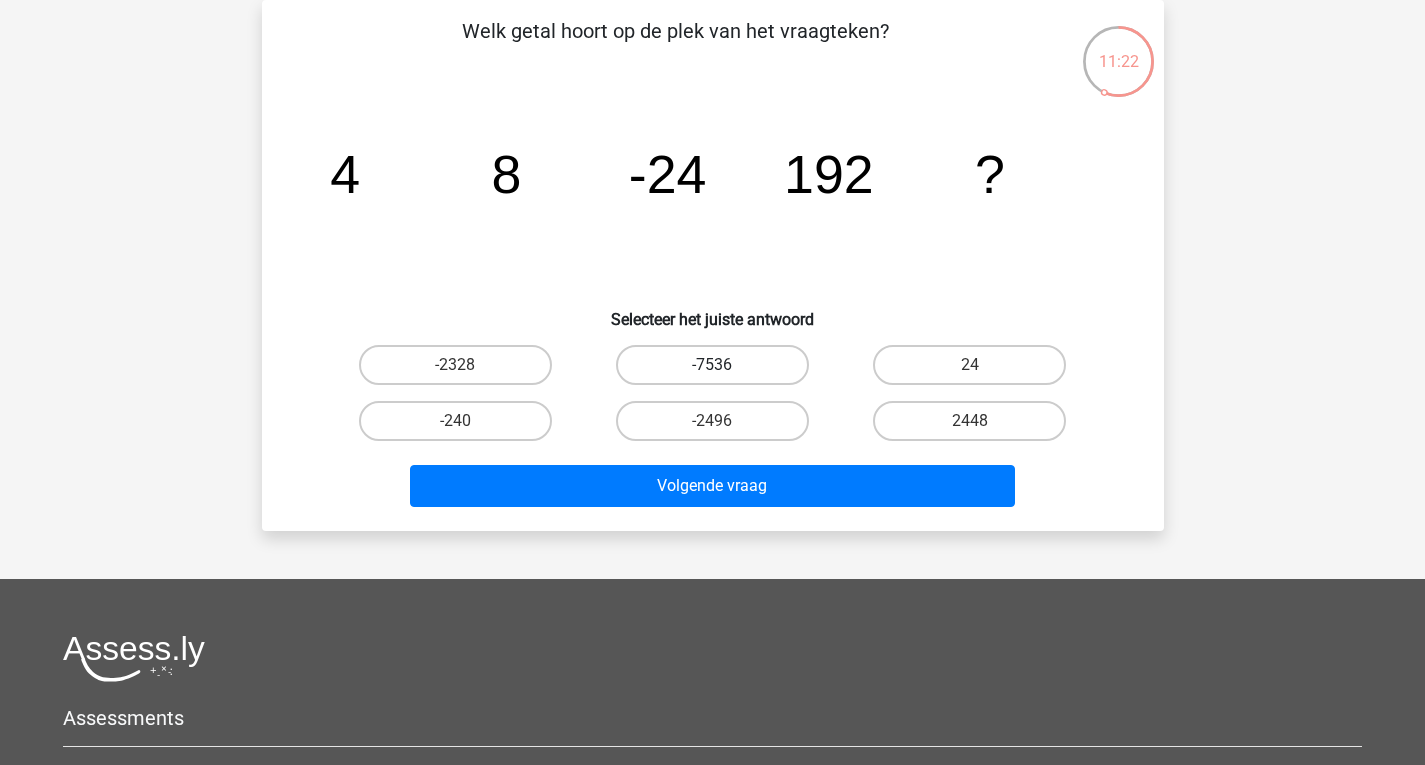 click on "-7536" at bounding box center [712, 365] 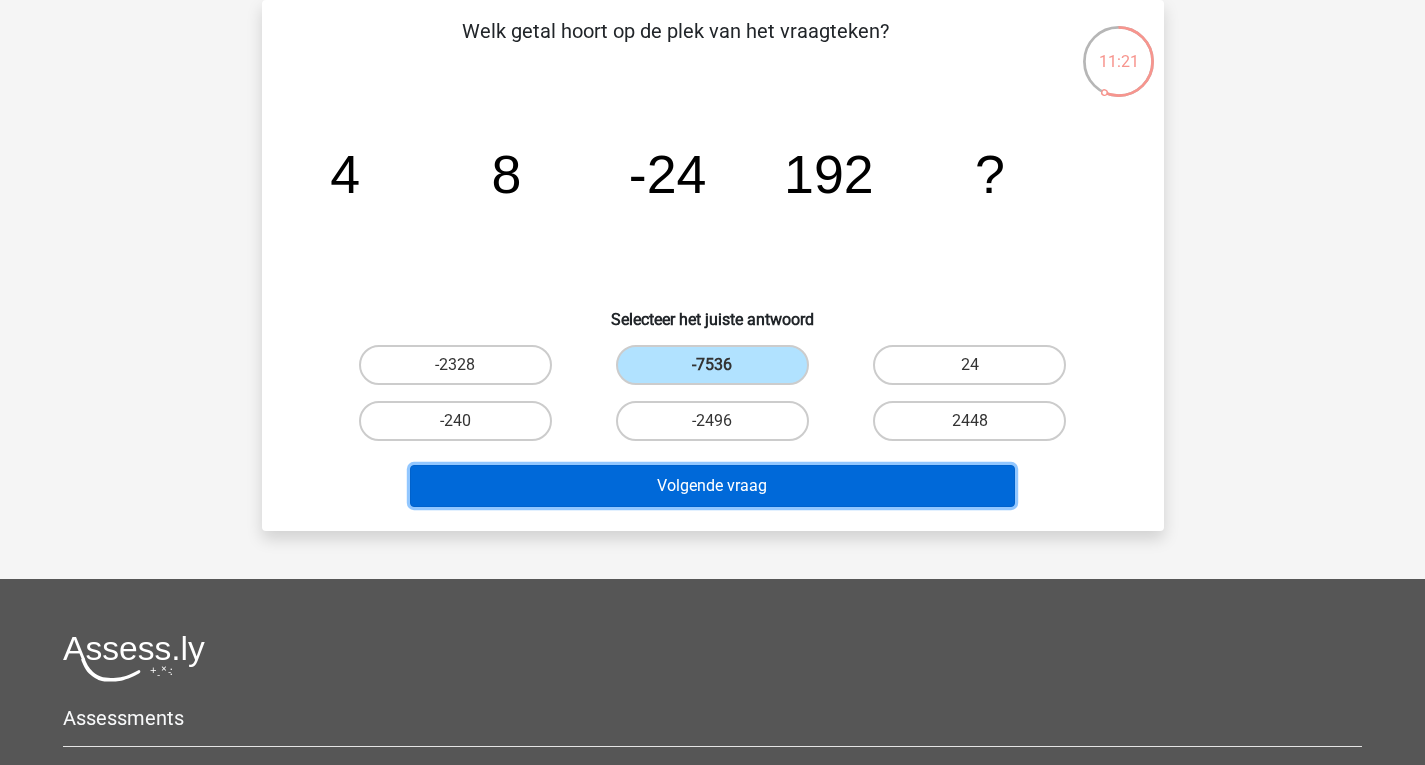 click on "Volgende vraag" at bounding box center [712, 486] 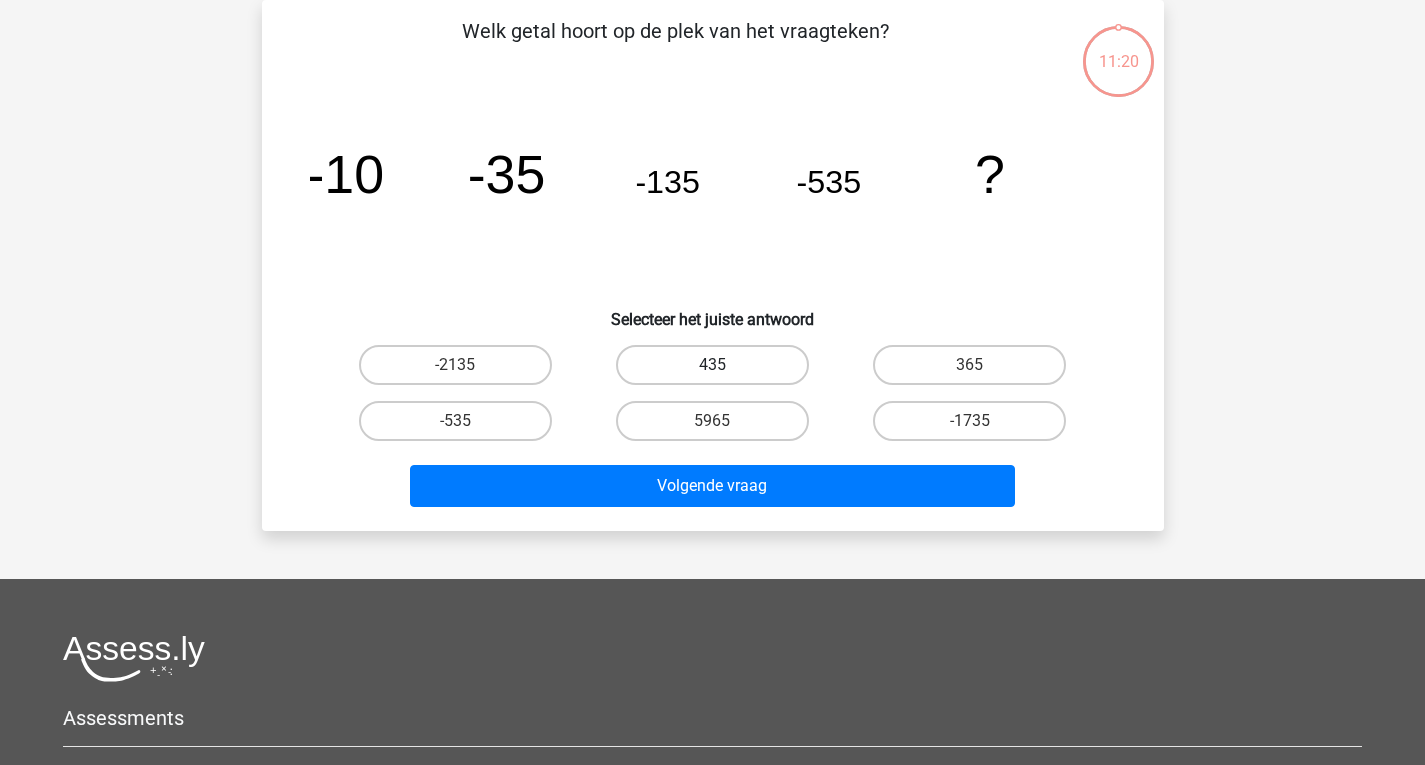 click on "435" at bounding box center (712, 365) 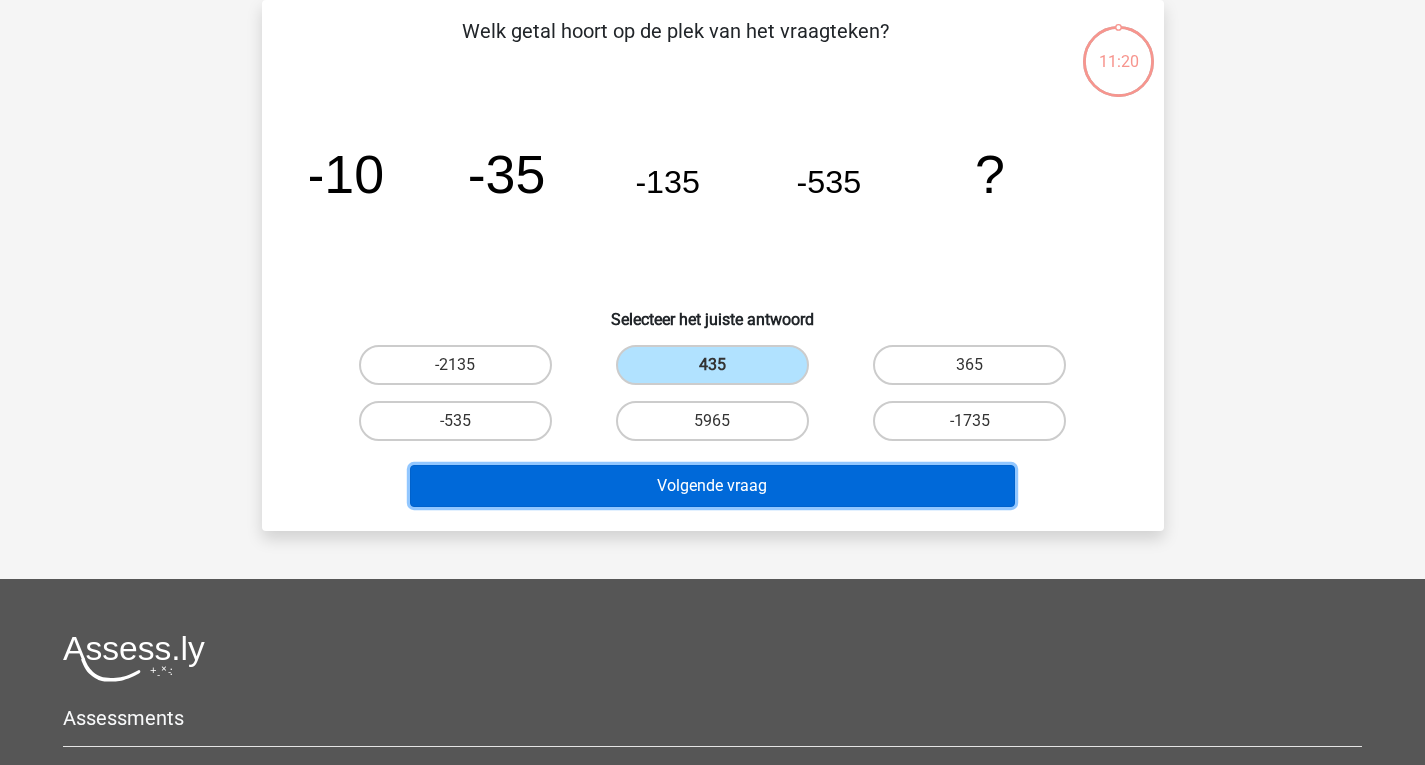 click on "Volgende vraag" at bounding box center (712, 486) 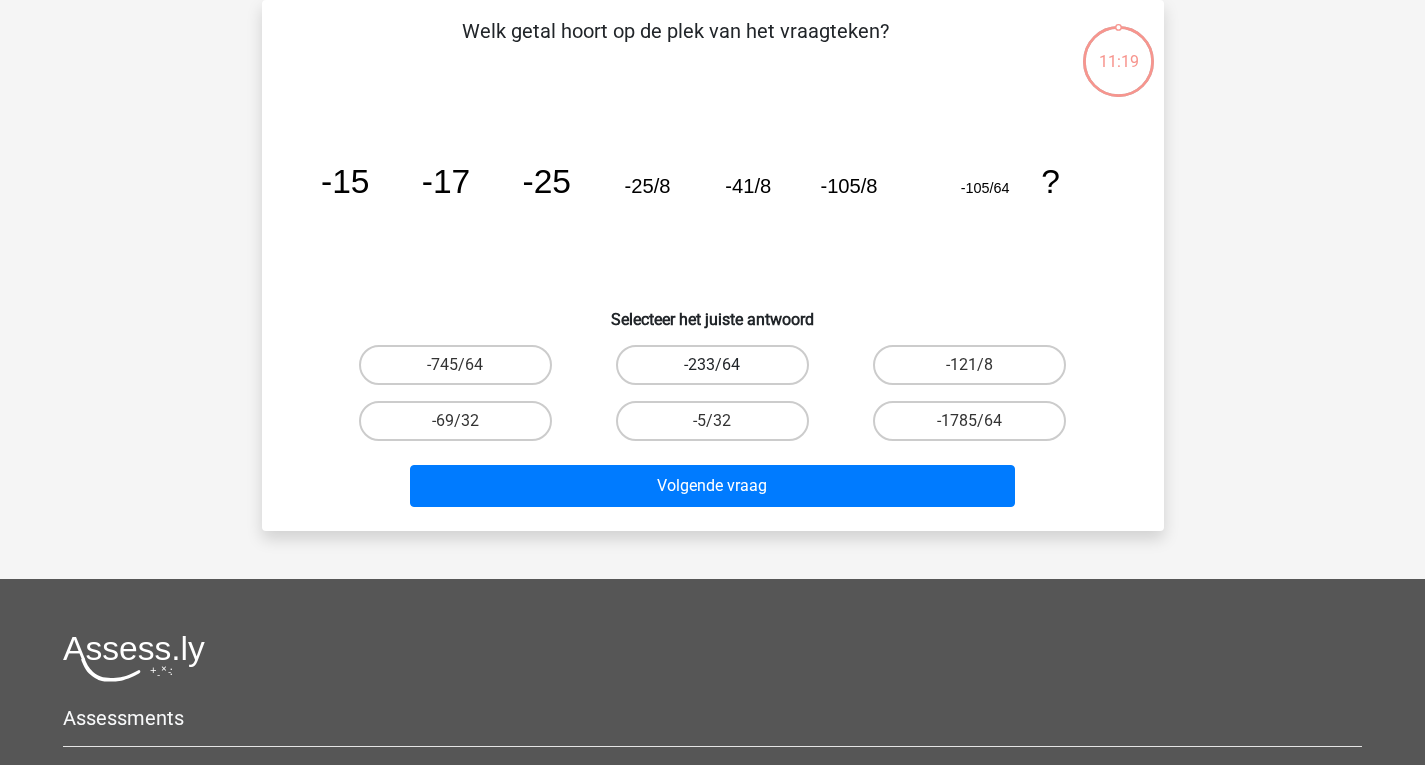 drag, startPoint x: 699, startPoint y: 362, endPoint x: 678, endPoint y: 388, distance: 33.42155 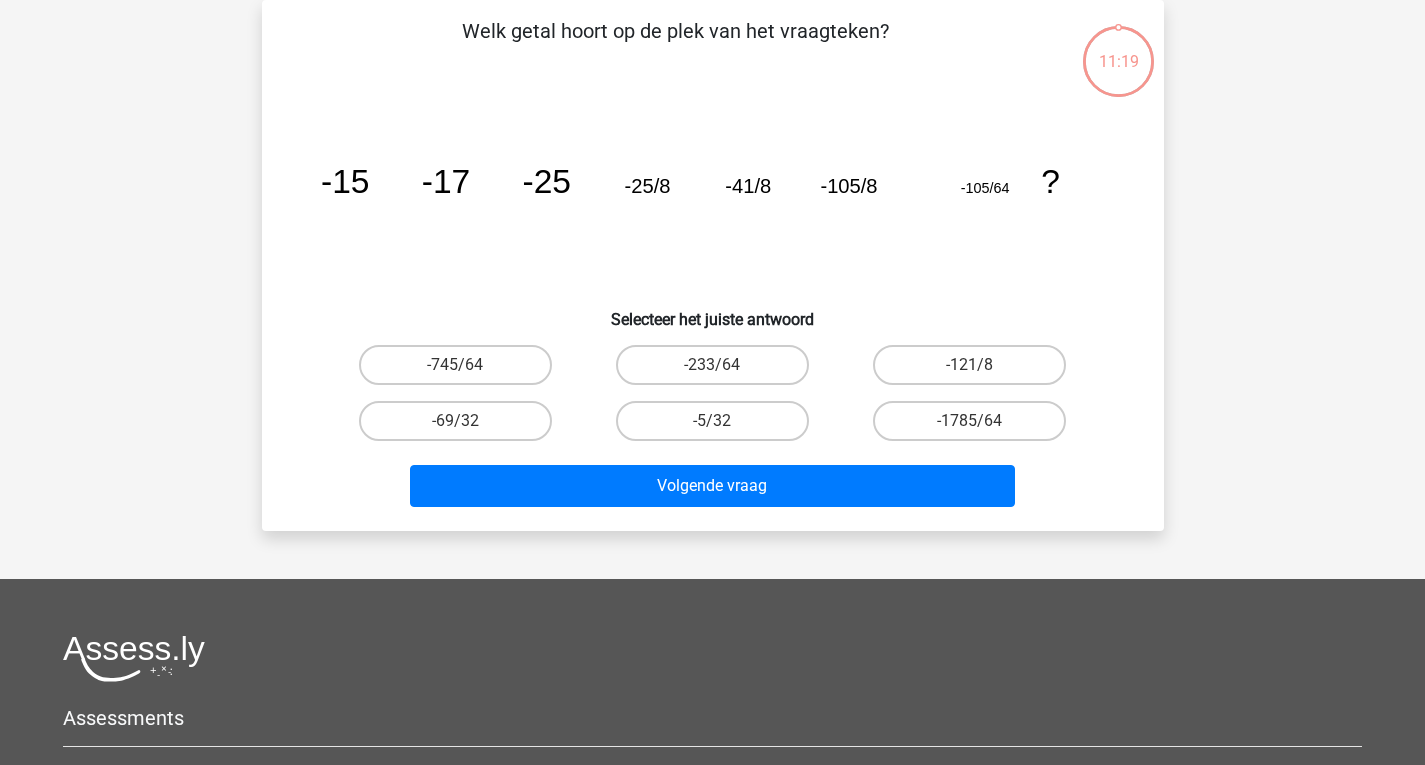 click on "-233/64" at bounding box center [718, 371] 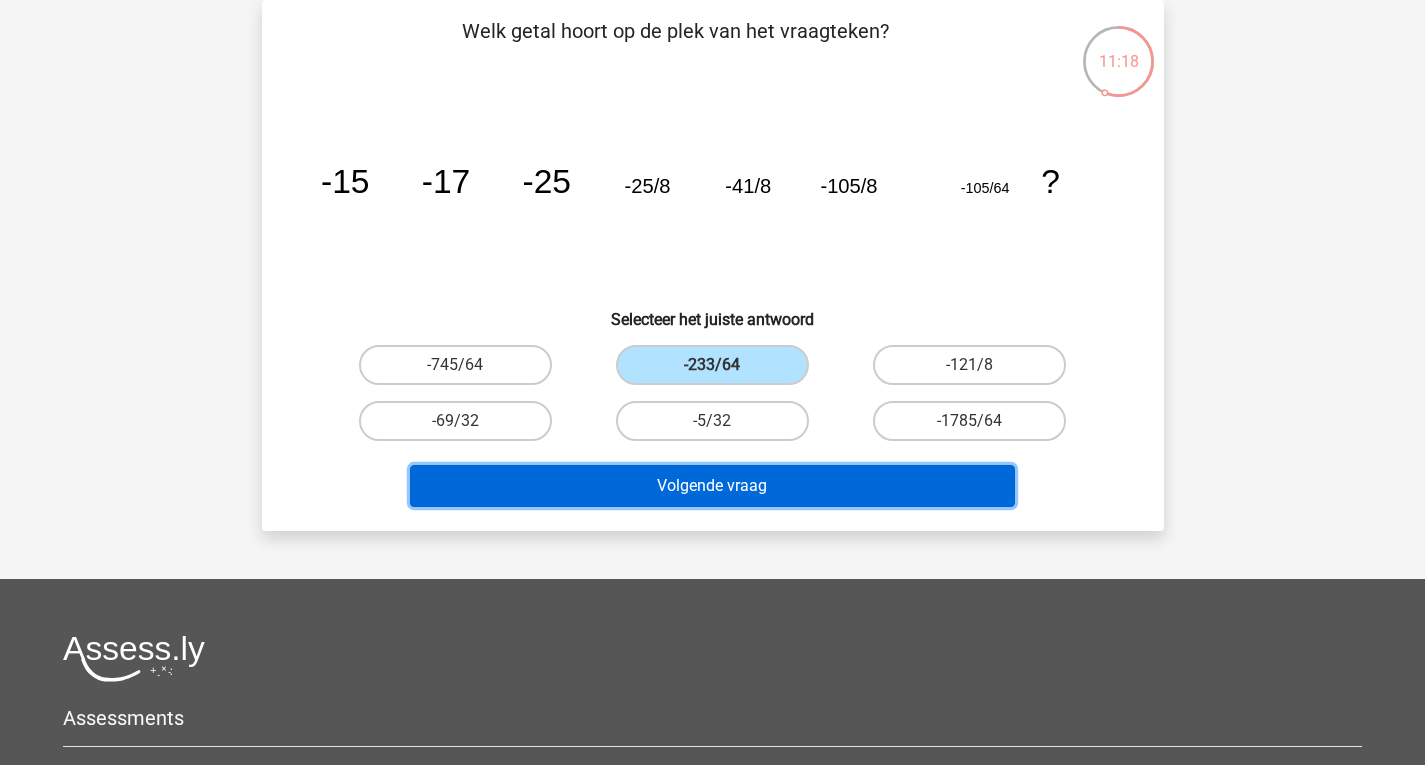 click on "Volgende vraag" at bounding box center (712, 486) 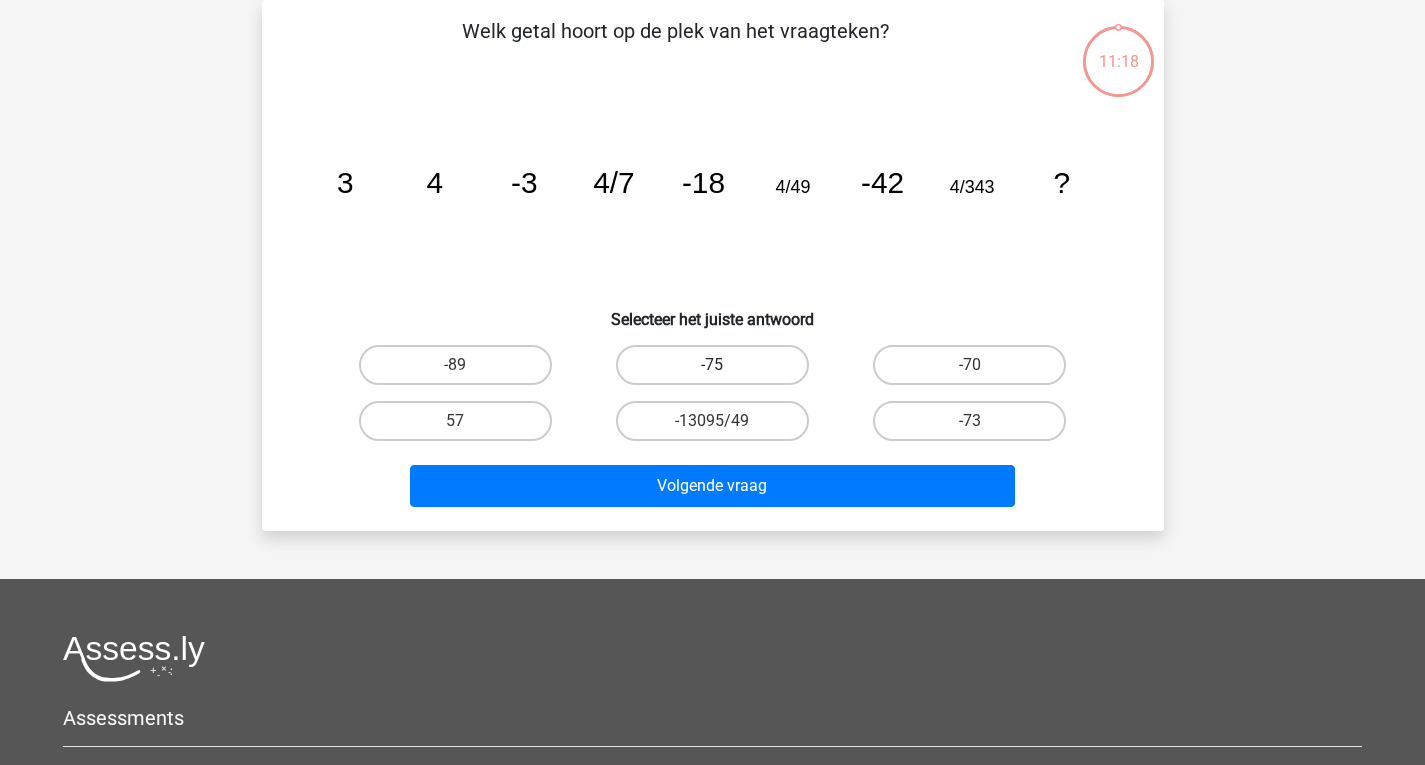 click on "-75" at bounding box center [712, 365] 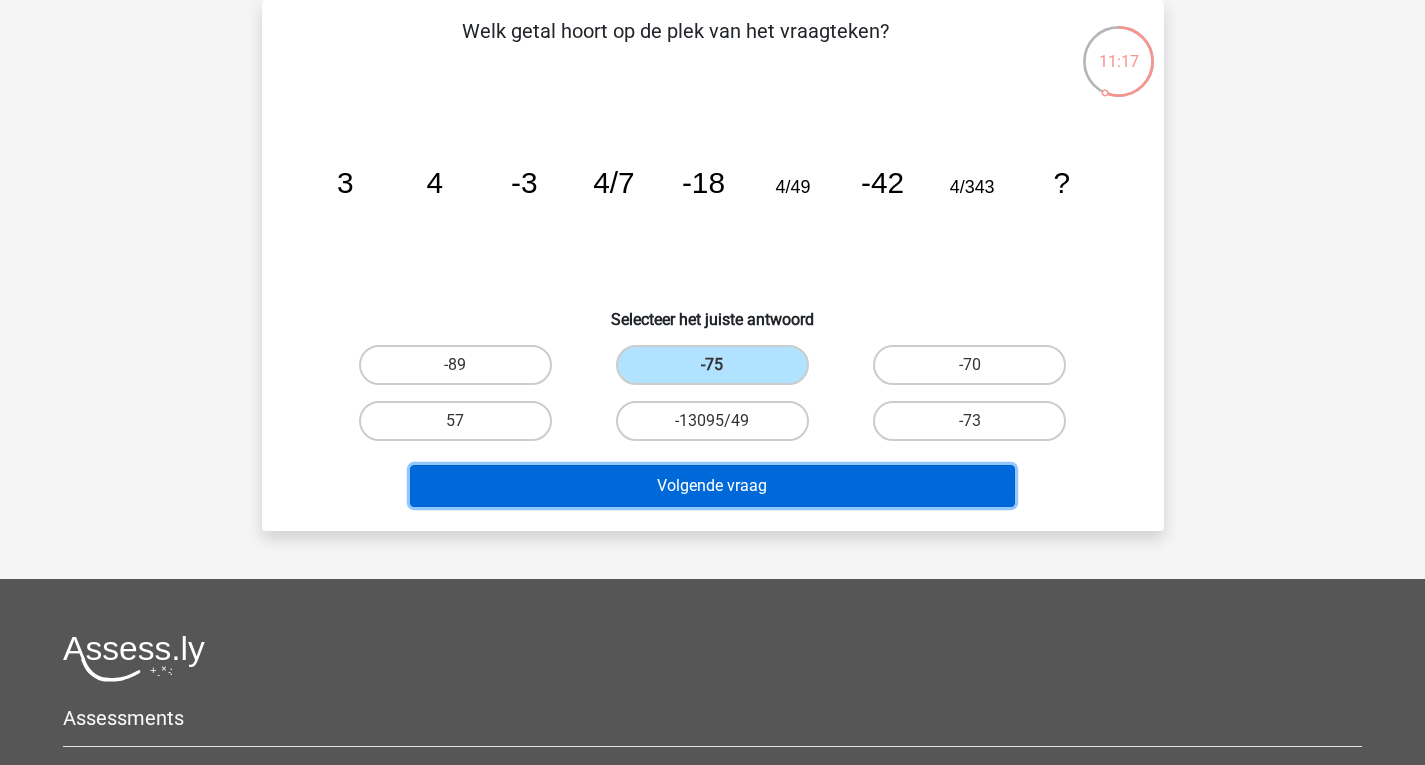 click on "Volgende vraag" at bounding box center (712, 486) 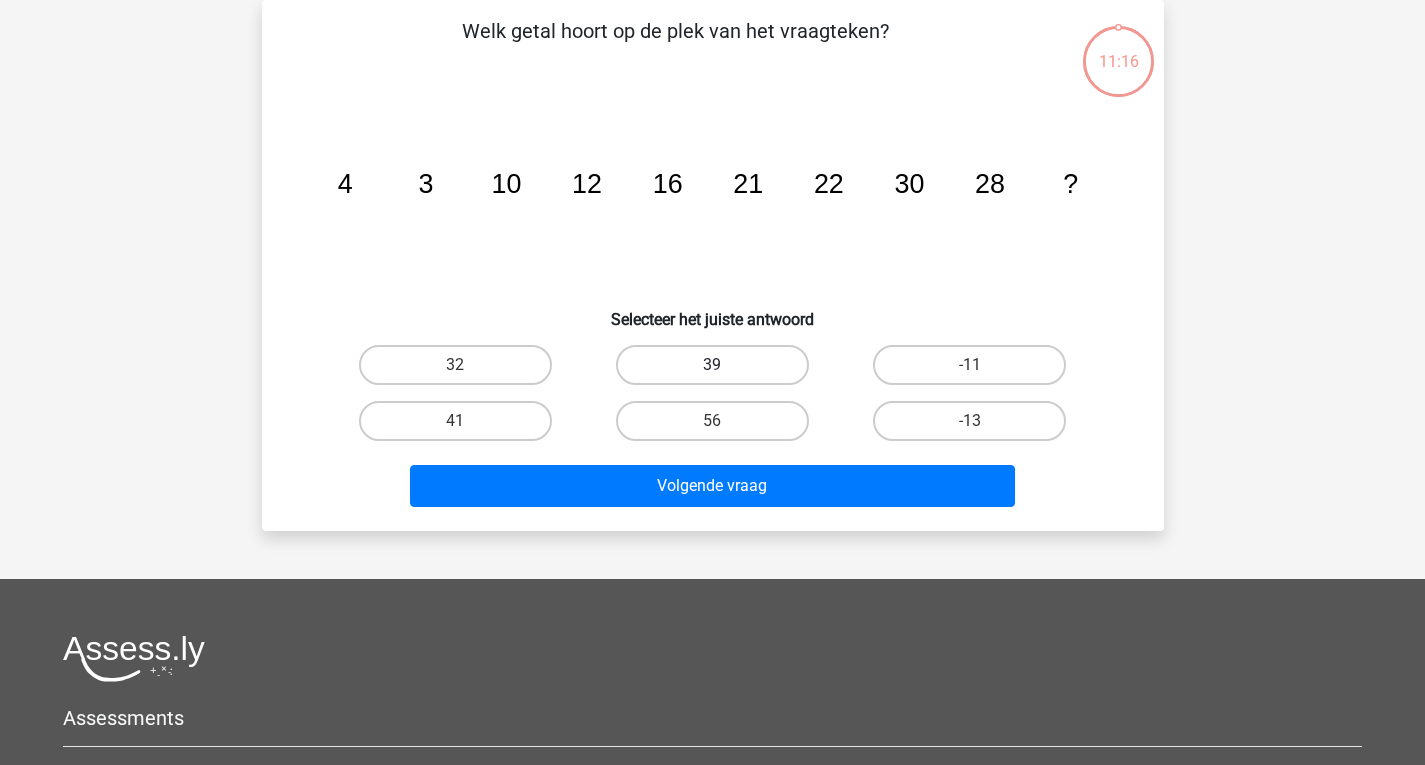 click on "39" at bounding box center (712, 365) 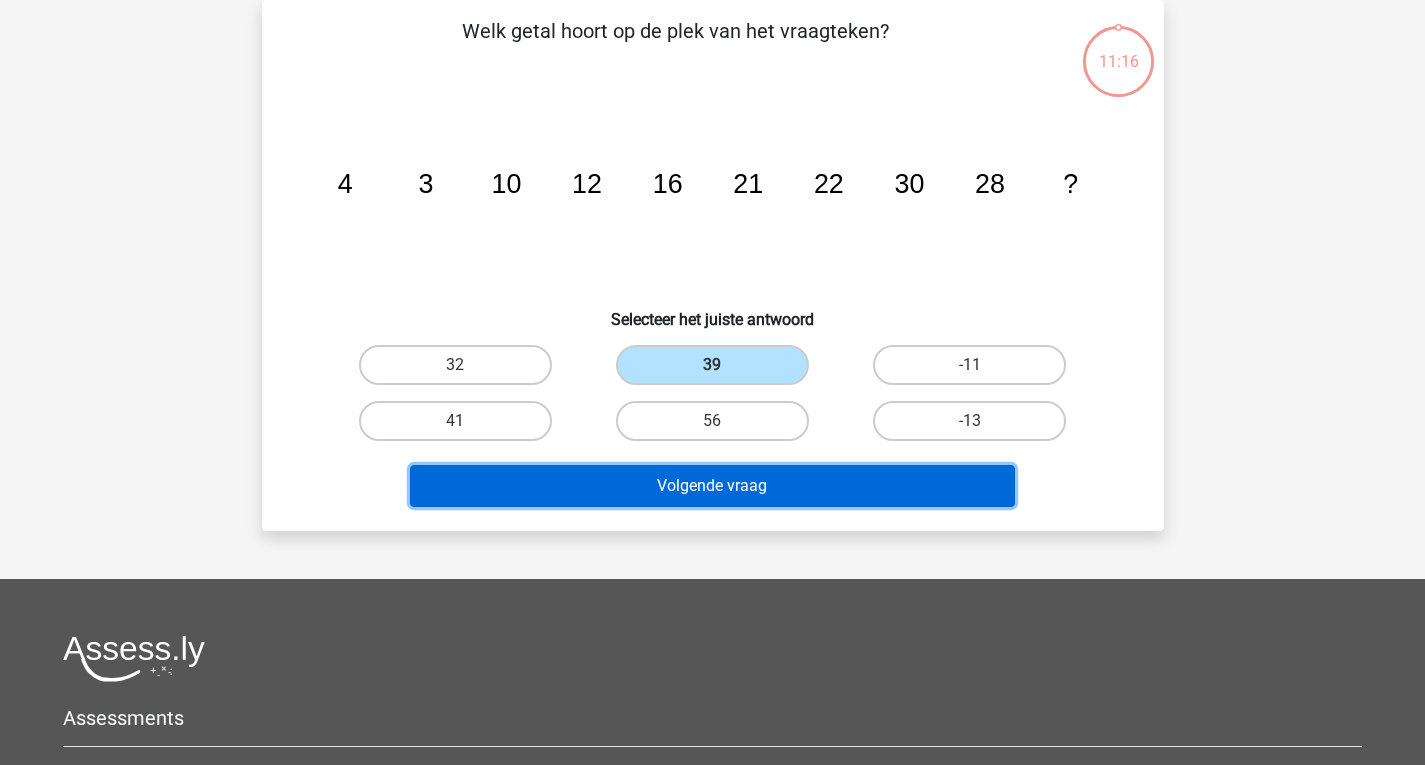 click on "Volgende vraag" at bounding box center (712, 486) 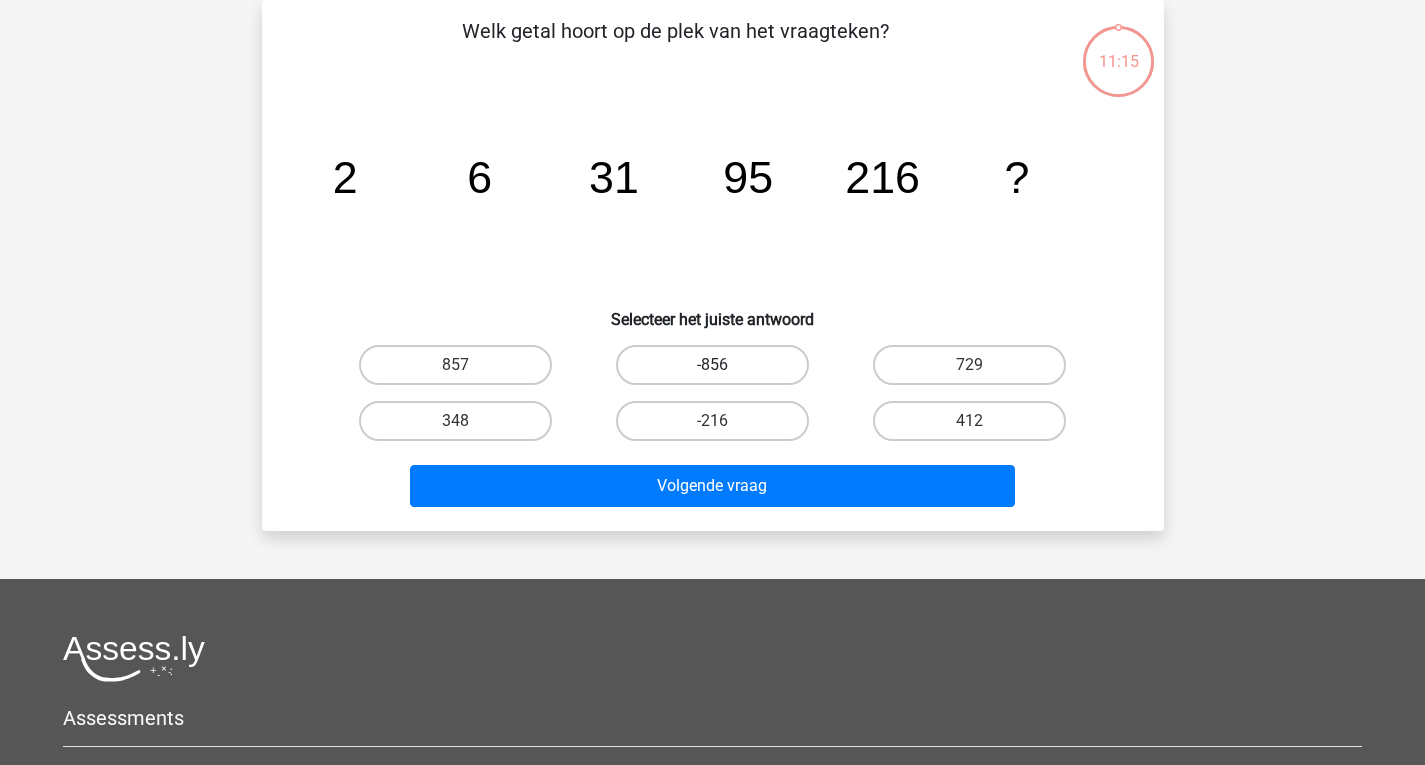 click on "-856" at bounding box center (712, 365) 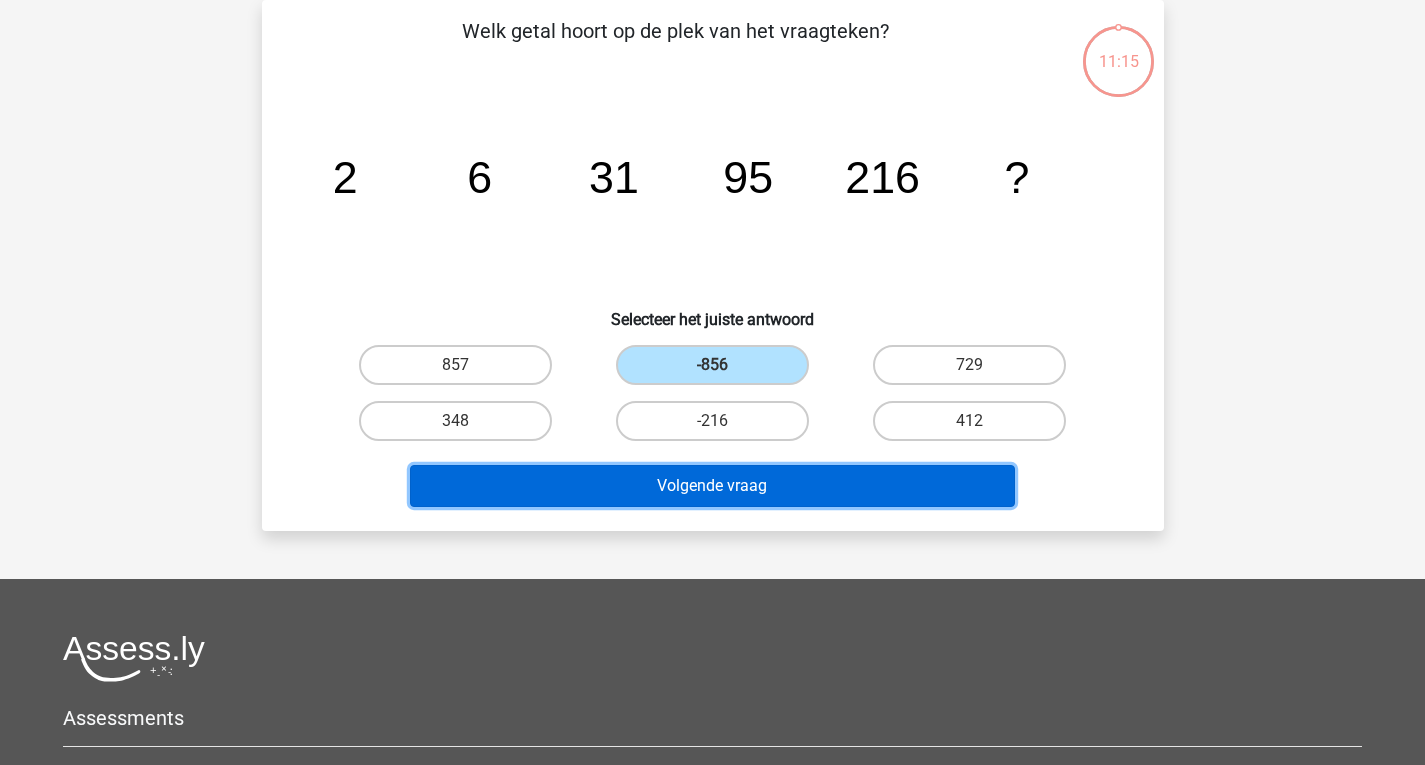 click on "Volgende vraag" at bounding box center (712, 486) 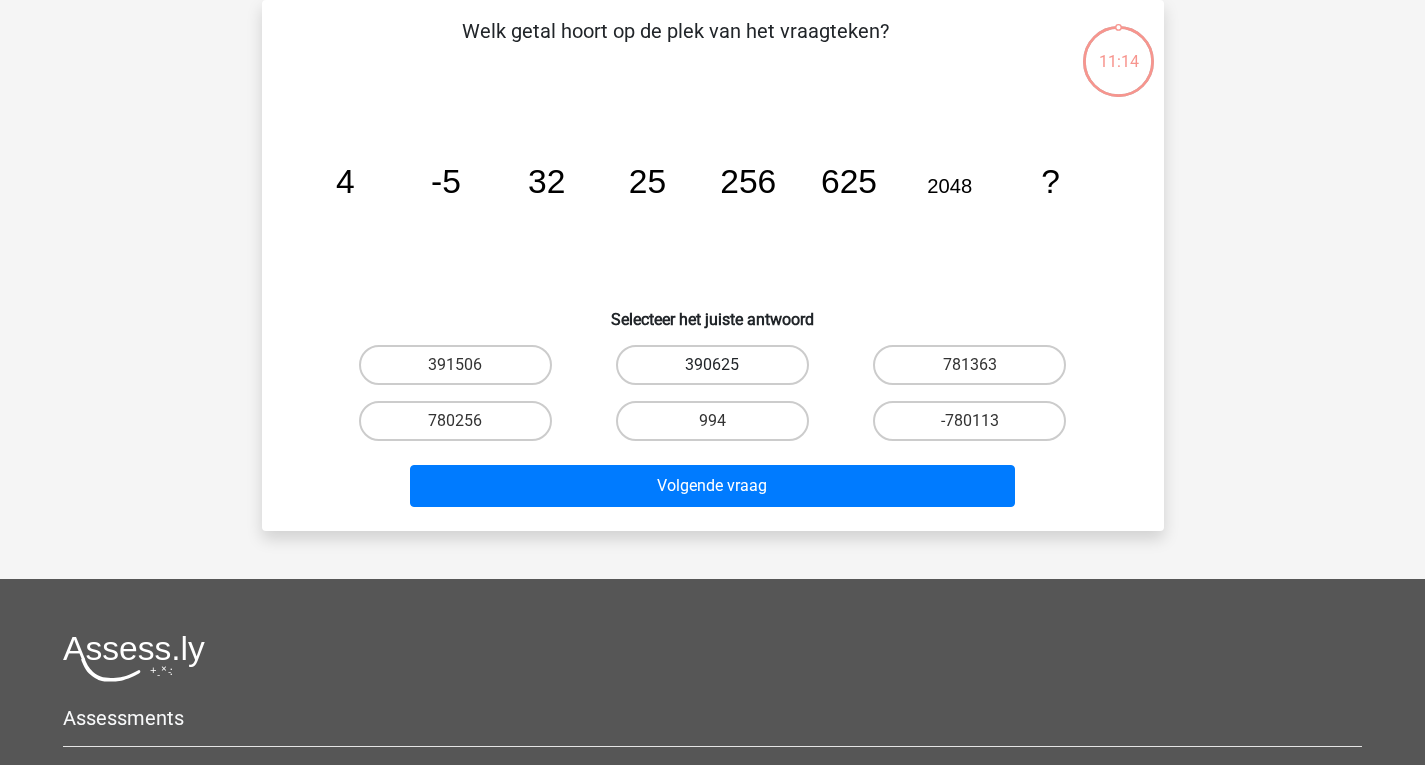 click on "390625" at bounding box center (712, 365) 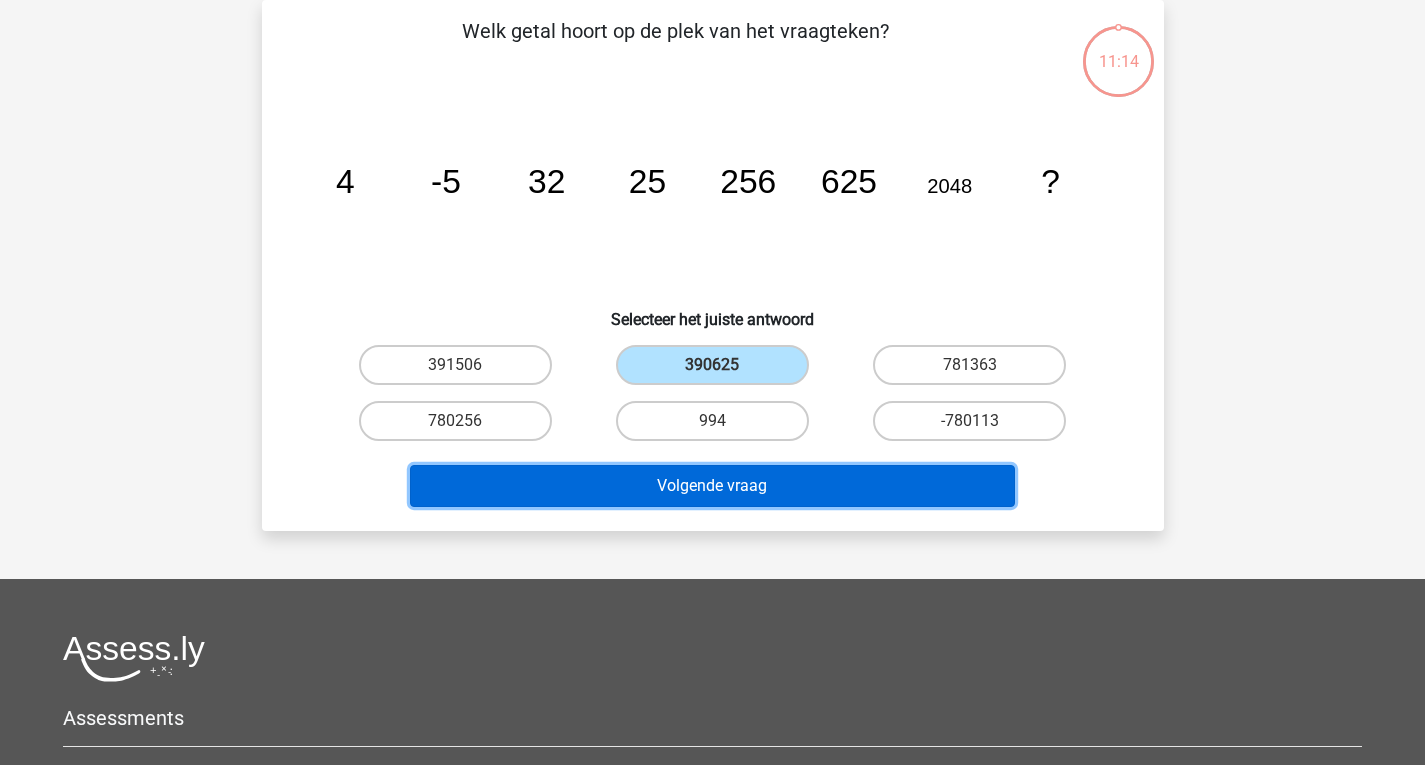 click on "Volgende vraag" at bounding box center (712, 486) 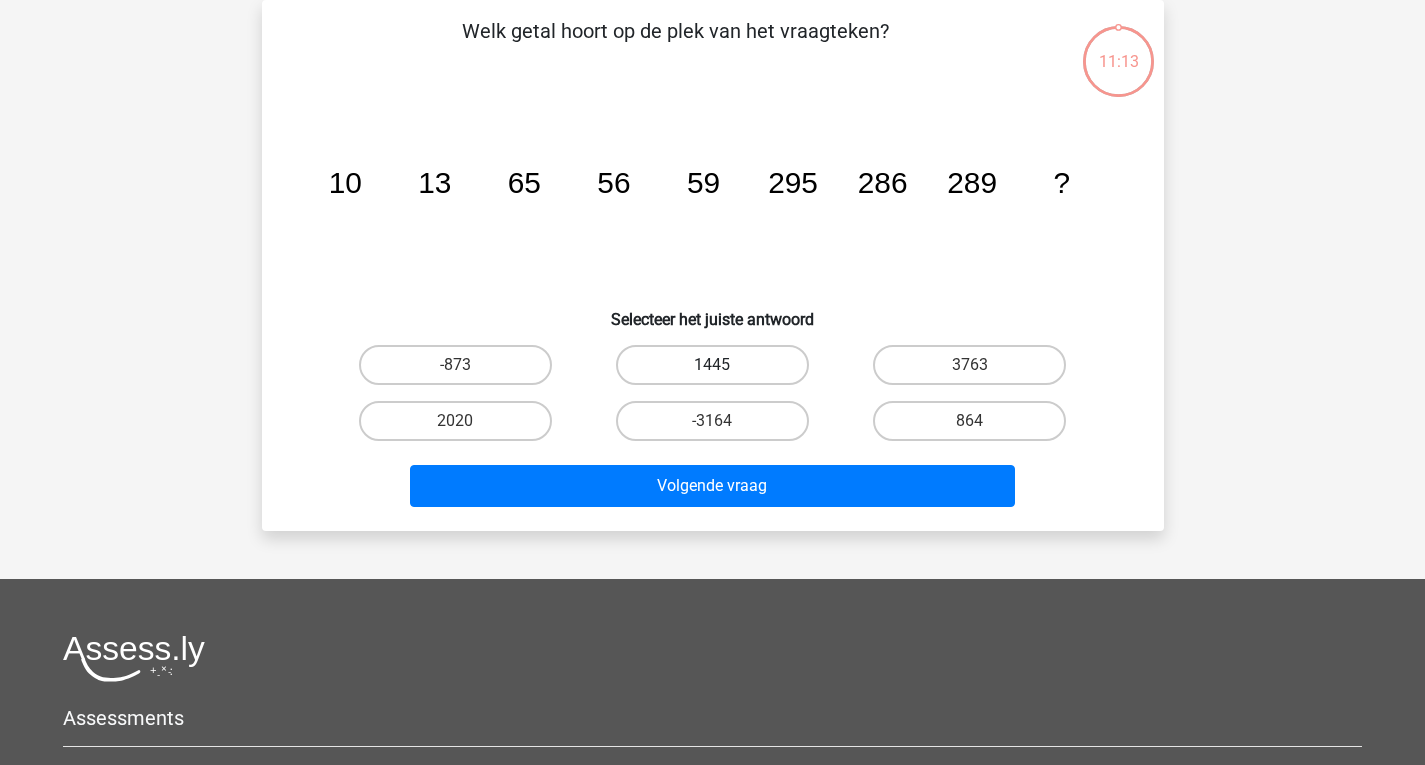 click on "1445" at bounding box center [712, 365] 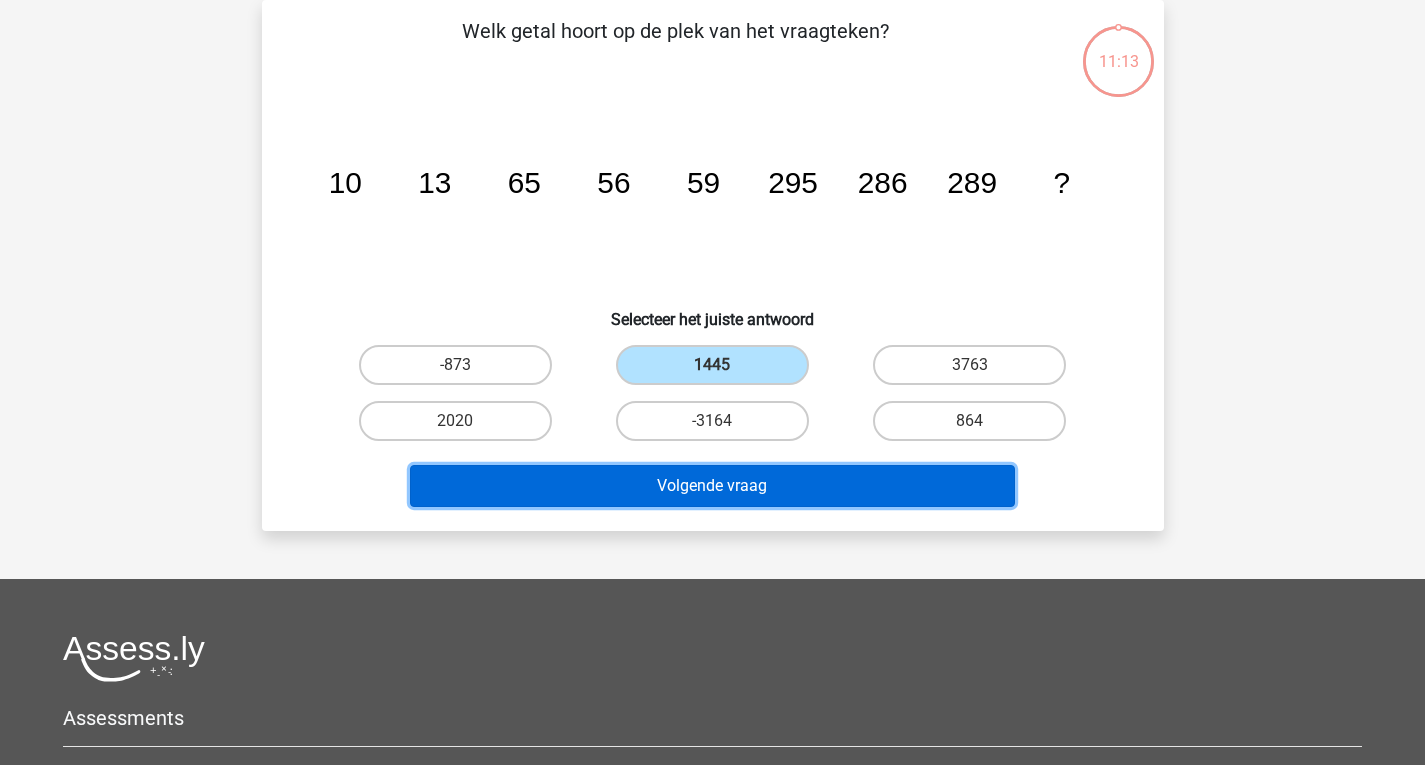click on "Volgende vraag" at bounding box center [712, 486] 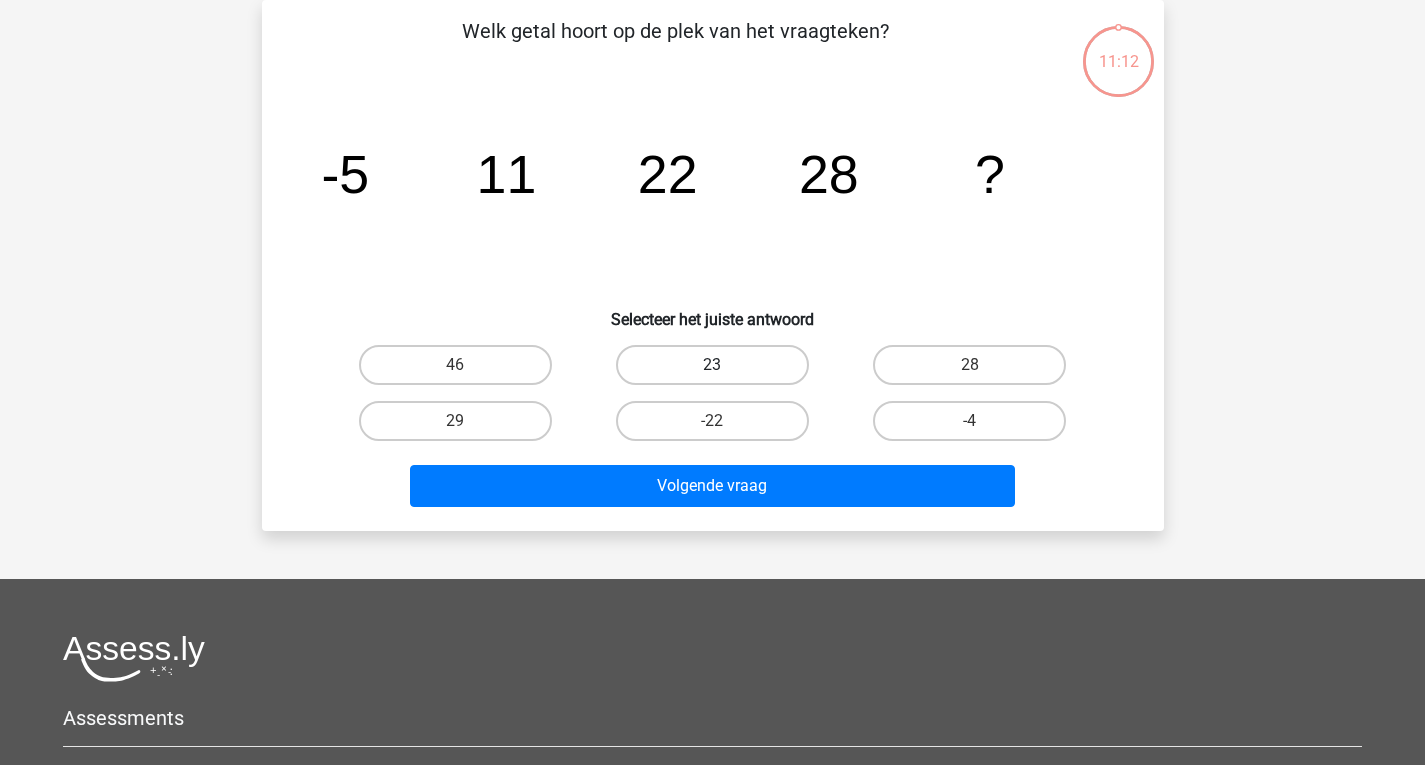 click on "23" at bounding box center [712, 365] 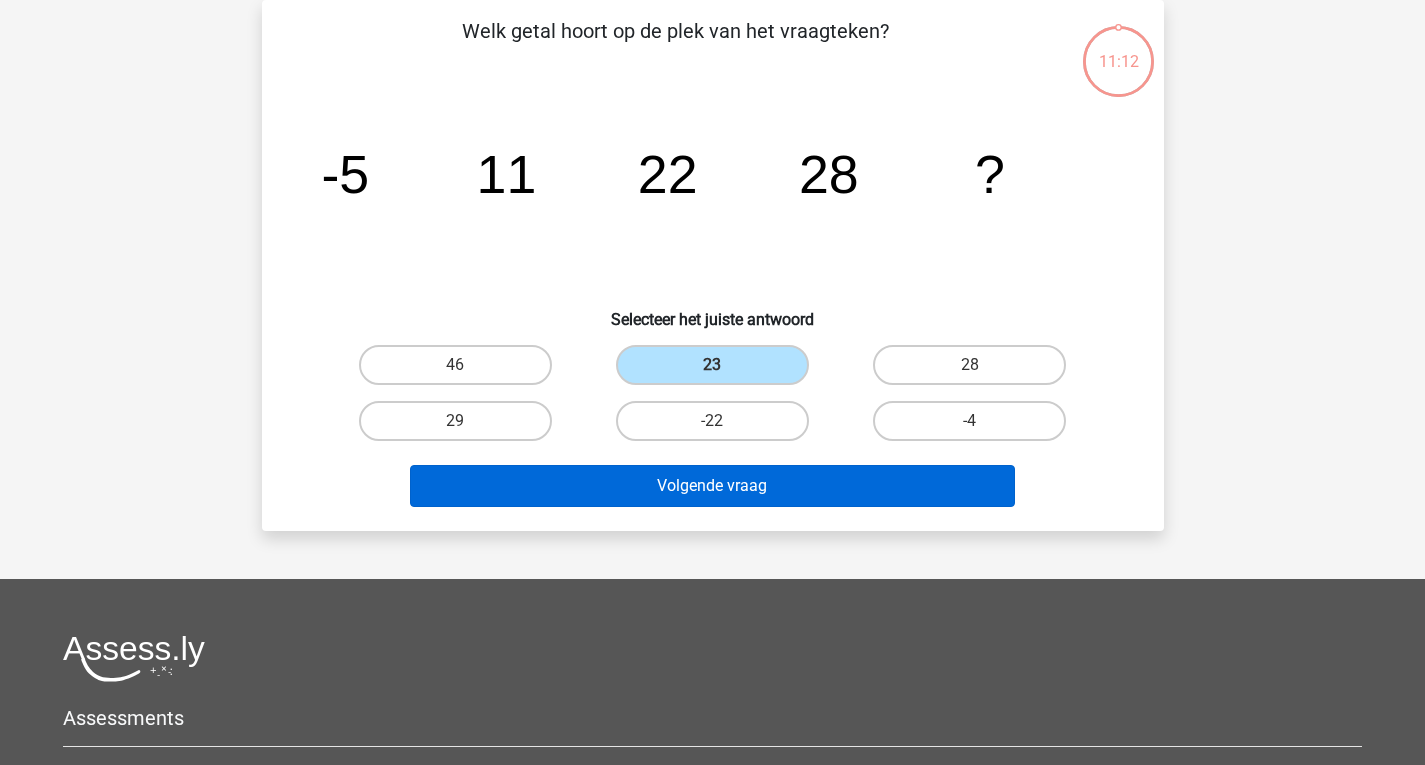 click on "Volgende vraag" at bounding box center (713, 482) 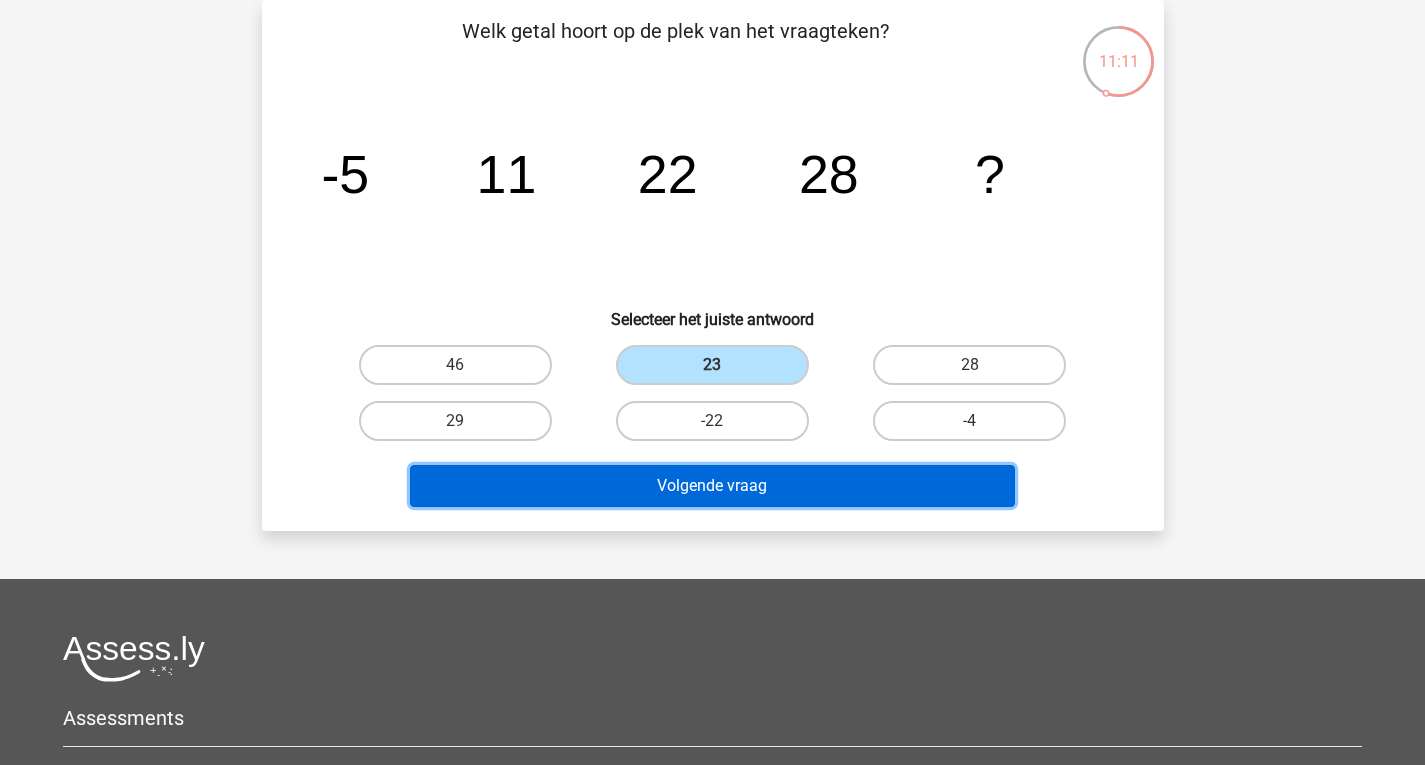 click on "Volgende vraag" at bounding box center [712, 486] 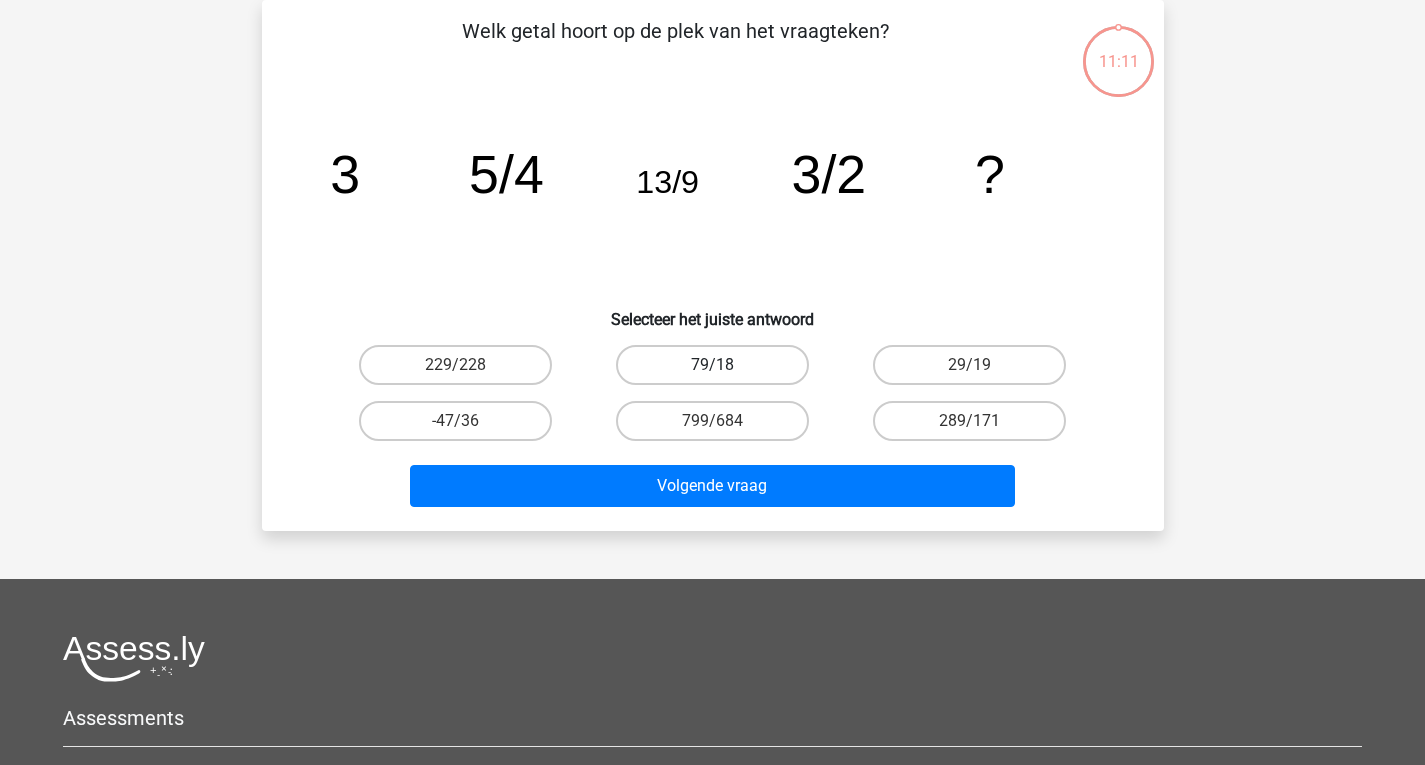 click on "79/18" at bounding box center (712, 365) 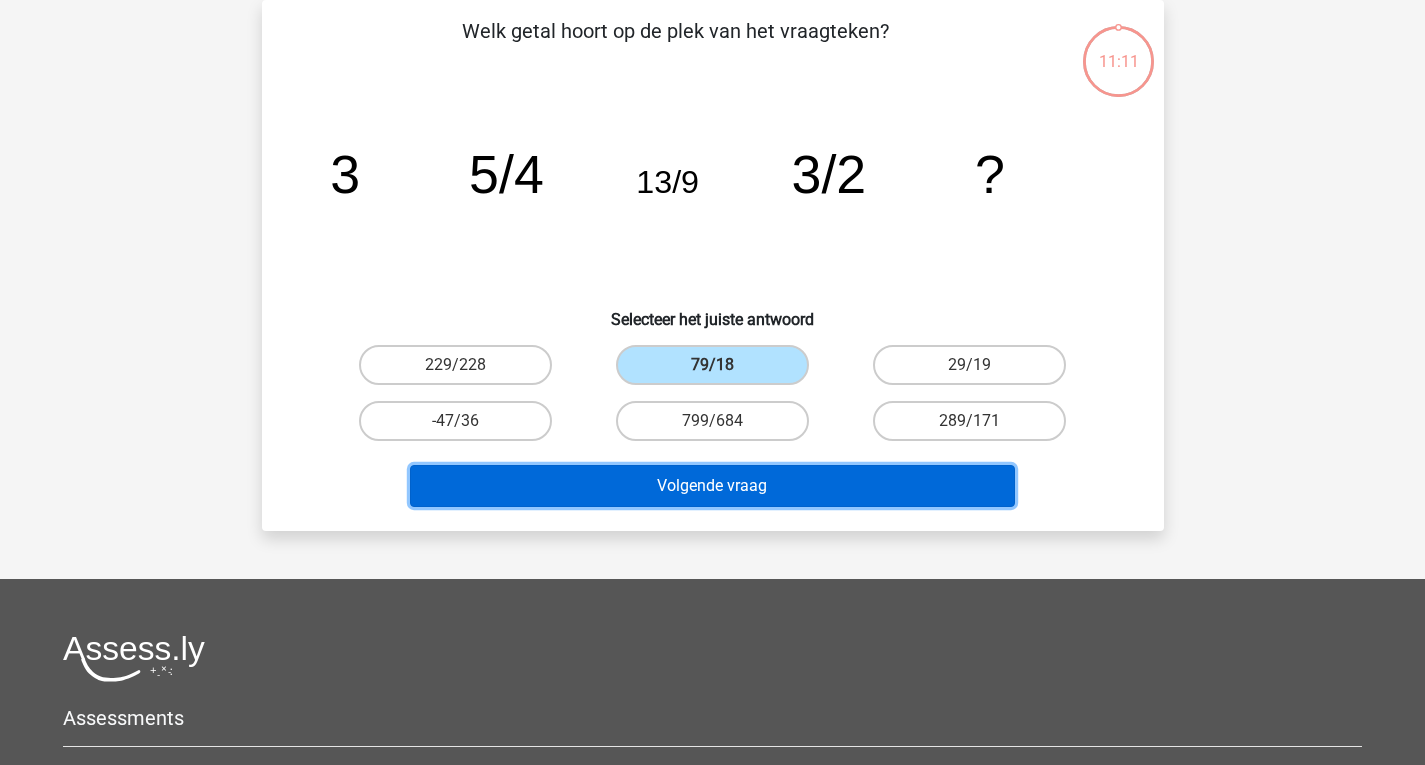 click on "Volgende vraag" at bounding box center [712, 486] 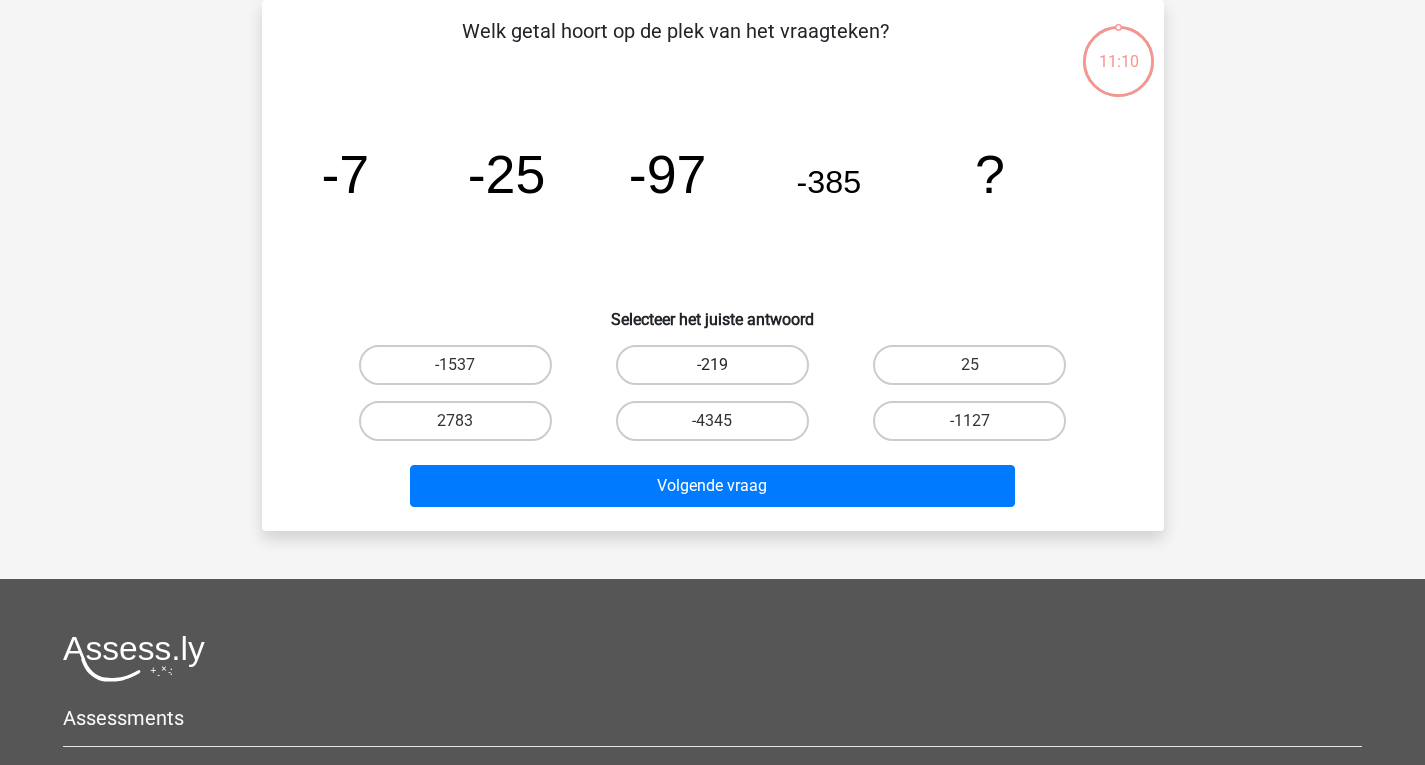 click on "-219" at bounding box center (712, 365) 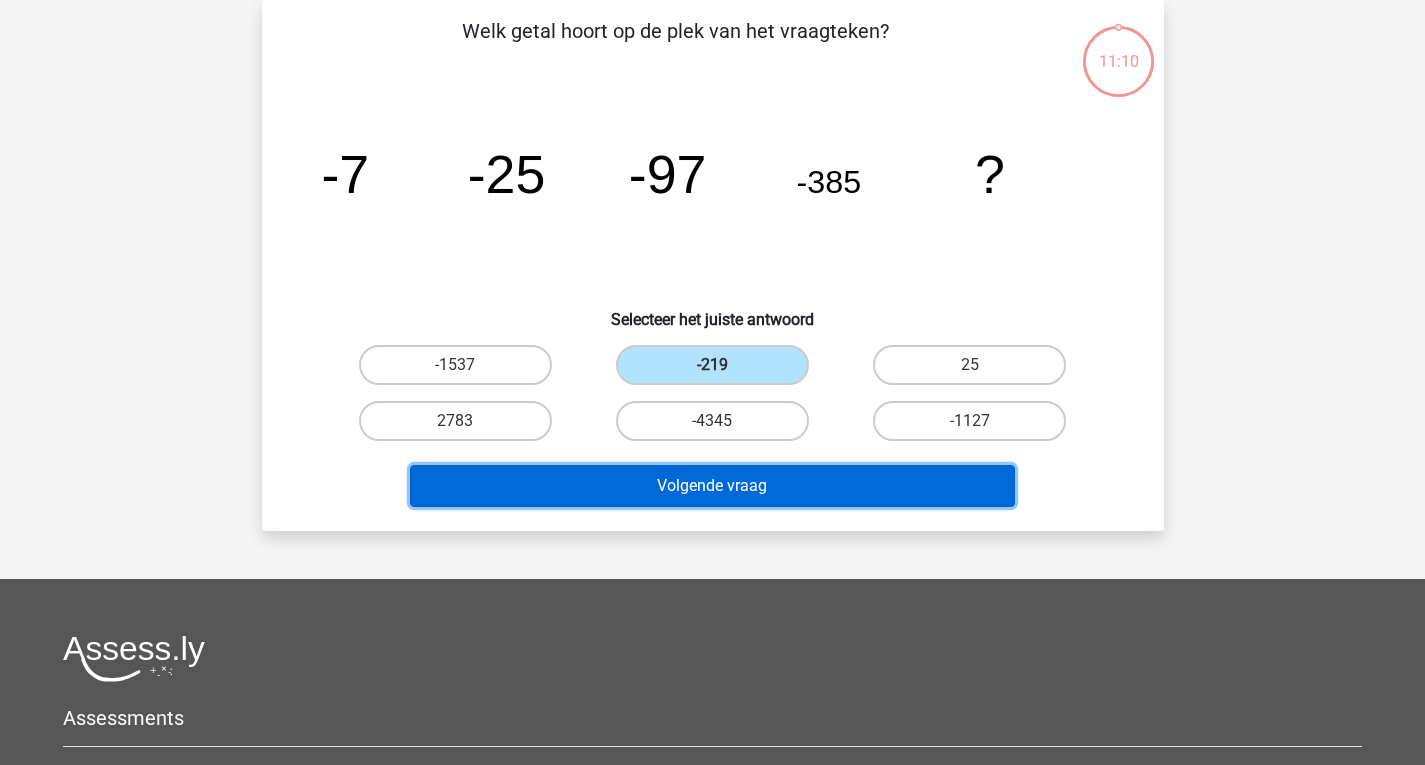 click on "Volgende vraag" at bounding box center (712, 486) 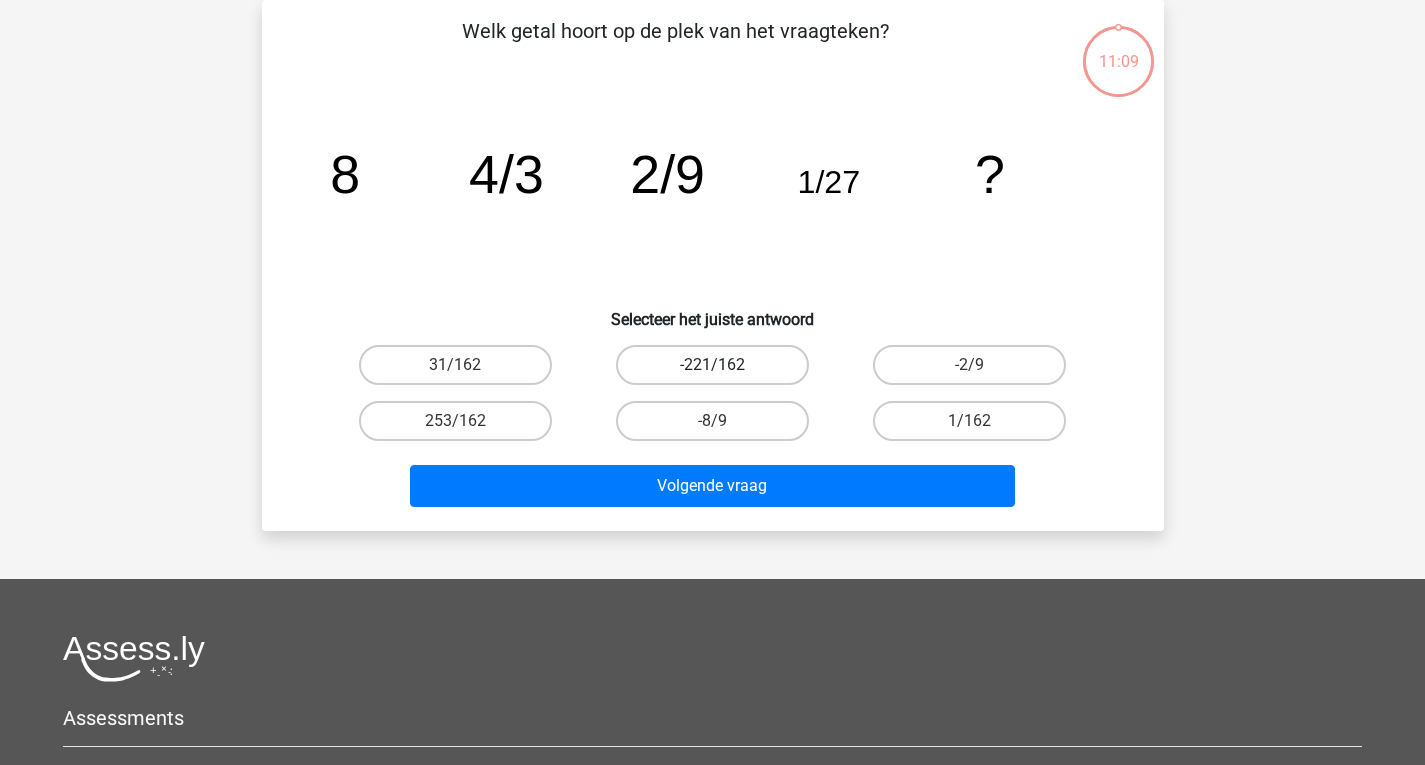 click on "-221/162" at bounding box center [712, 365] 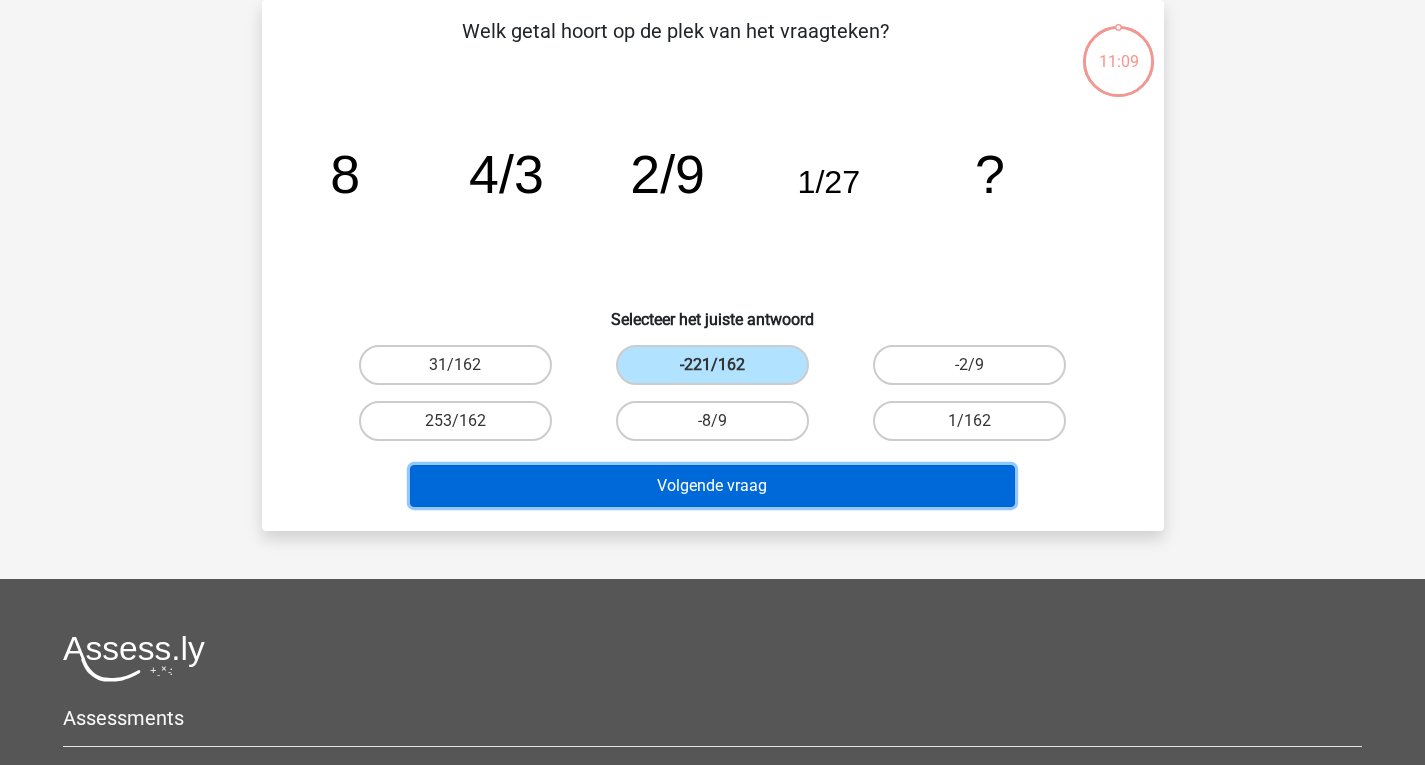 click on "Volgende vraag" at bounding box center (712, 486) 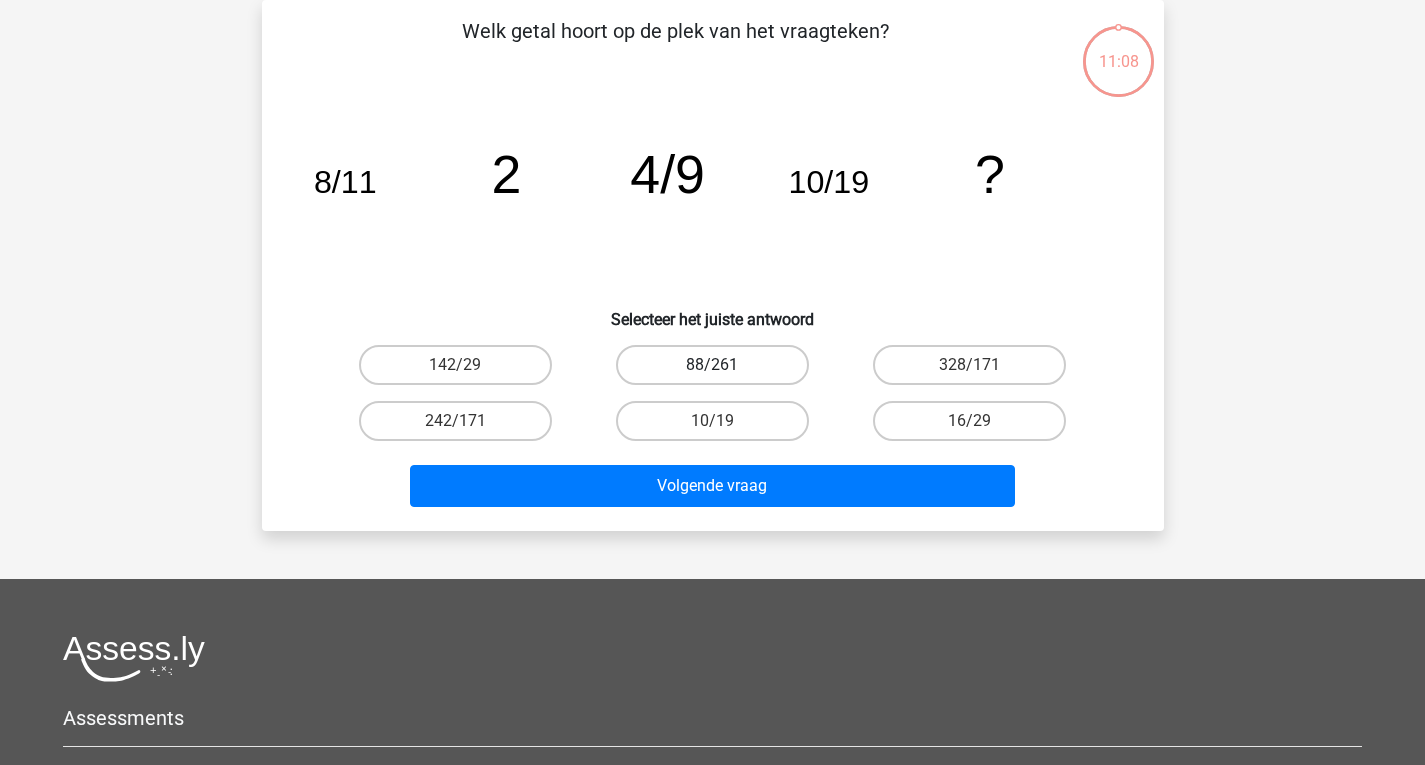 click on "88/261" at bounding box center (712, 365) 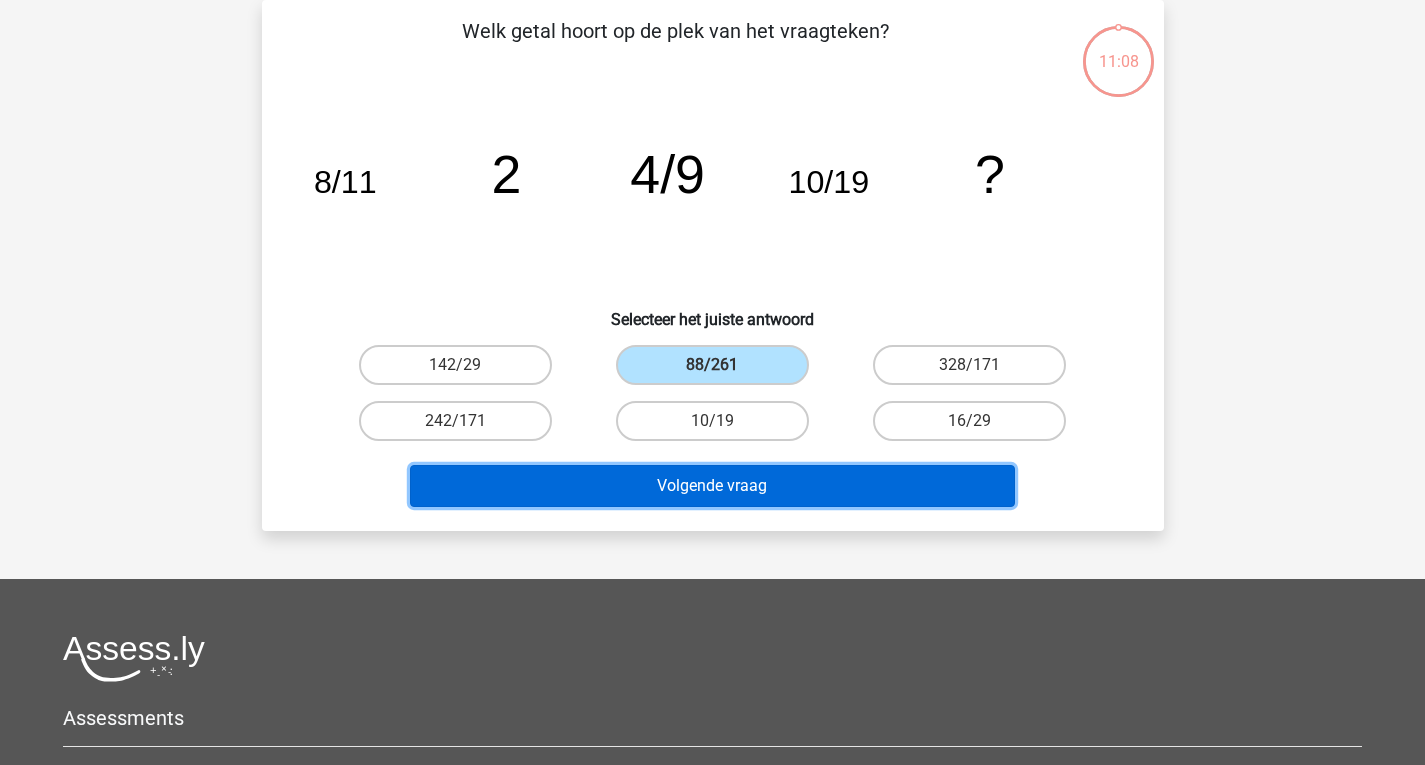 click on "Volgende vraag" at bounding box center (712, 486) 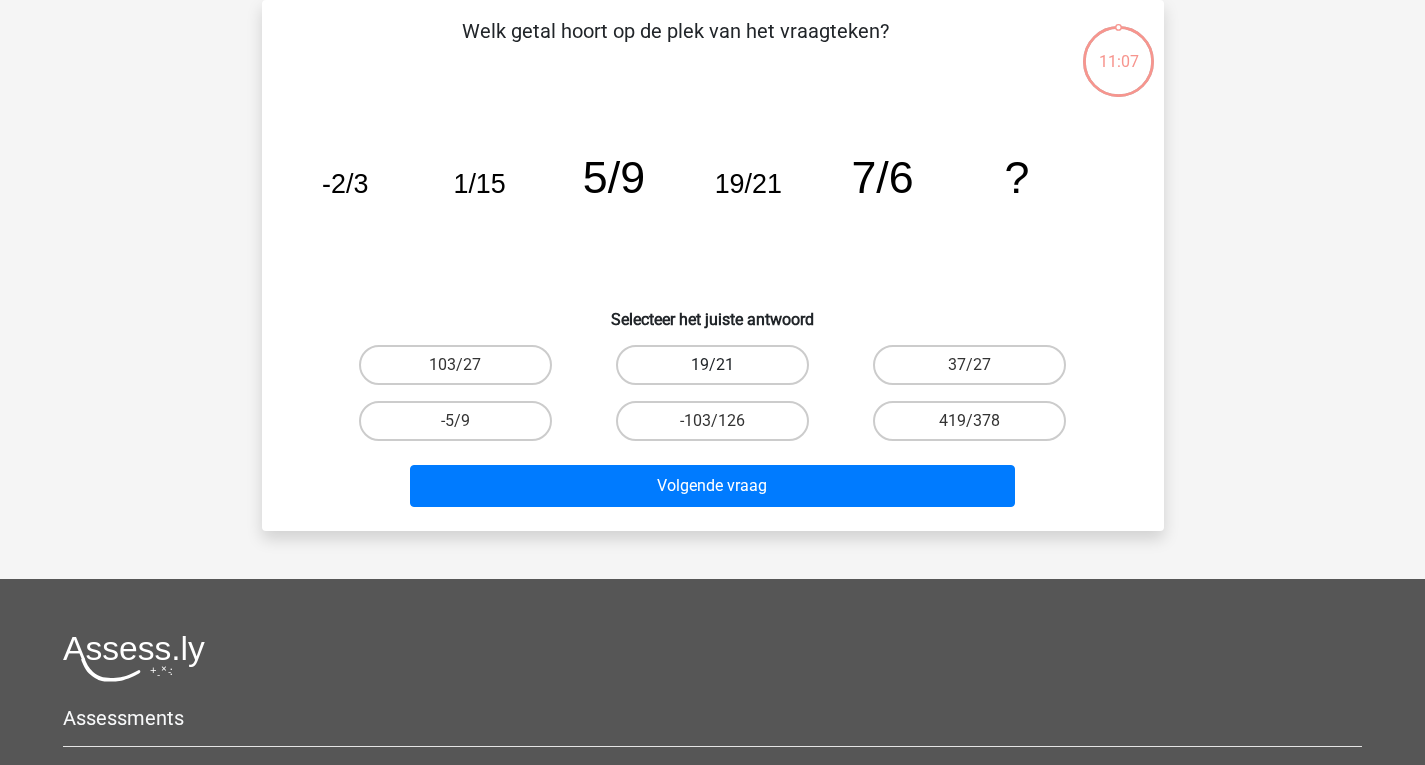 click on "19/21" at bounding box center (712, 365) 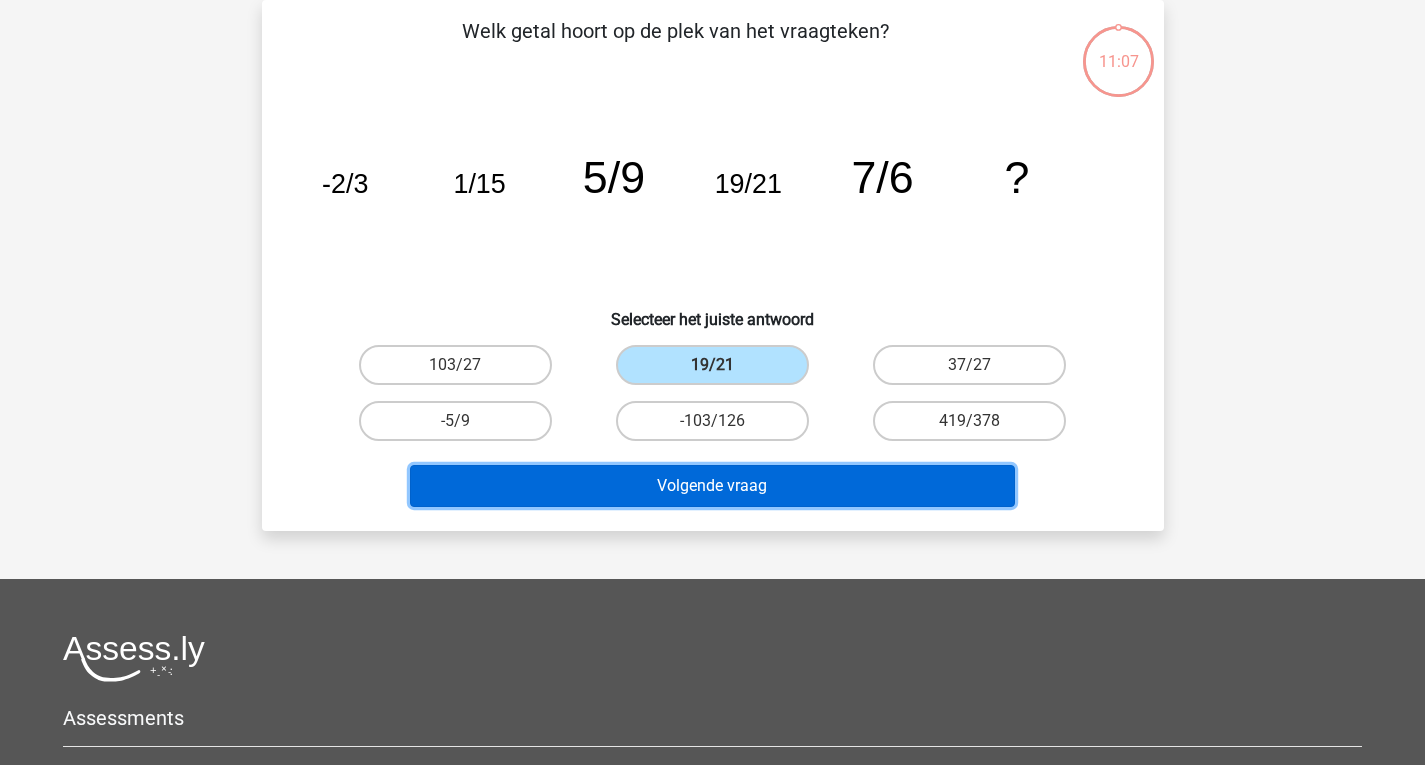 click on "Volgende vraag" at bounding box center (712, 486) 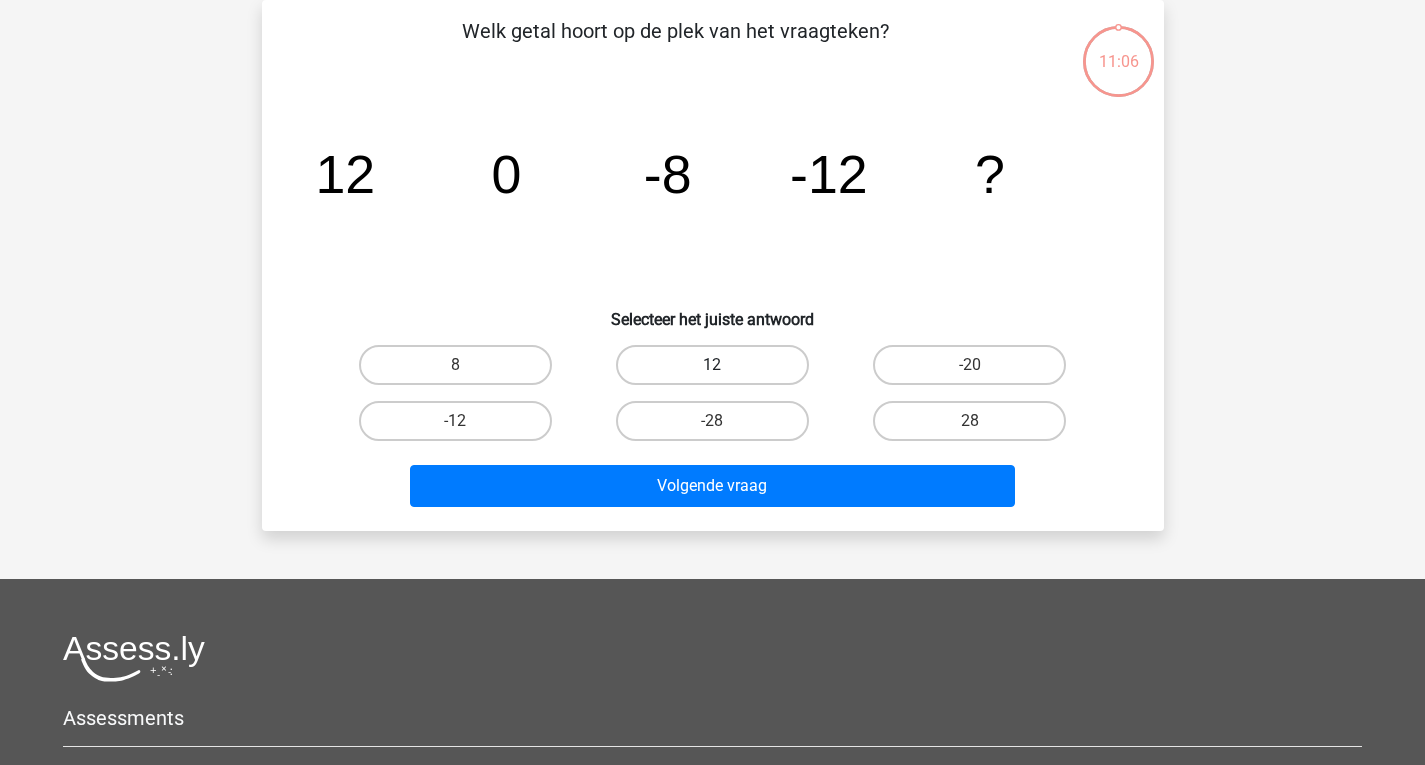 click on "12" at bounding box center [712, 365] 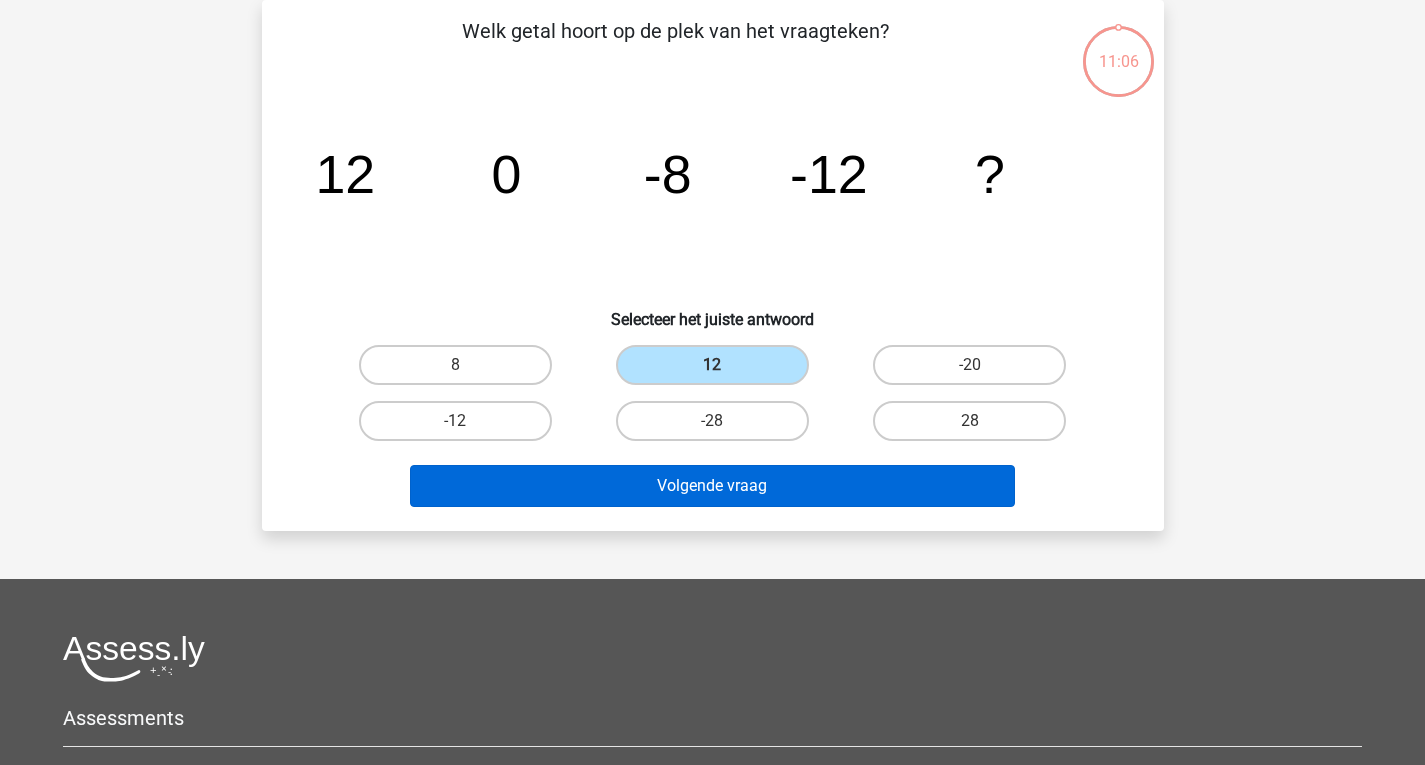 click on "Volgende vraag" at bounding box center [713, 490] 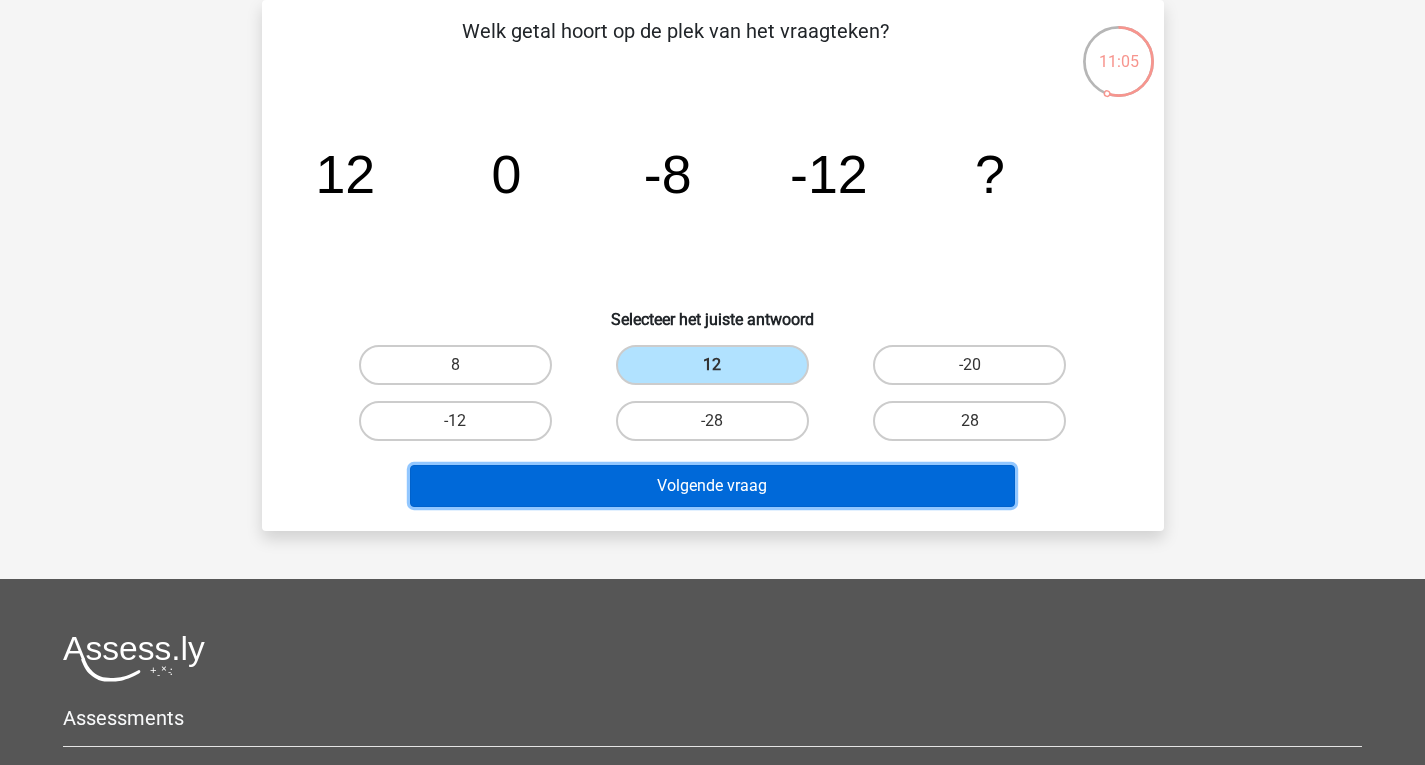 drag, startPoint x: 667, startPoint y: 495, endPoint x: 667, endPoint y: 481, distance: 14 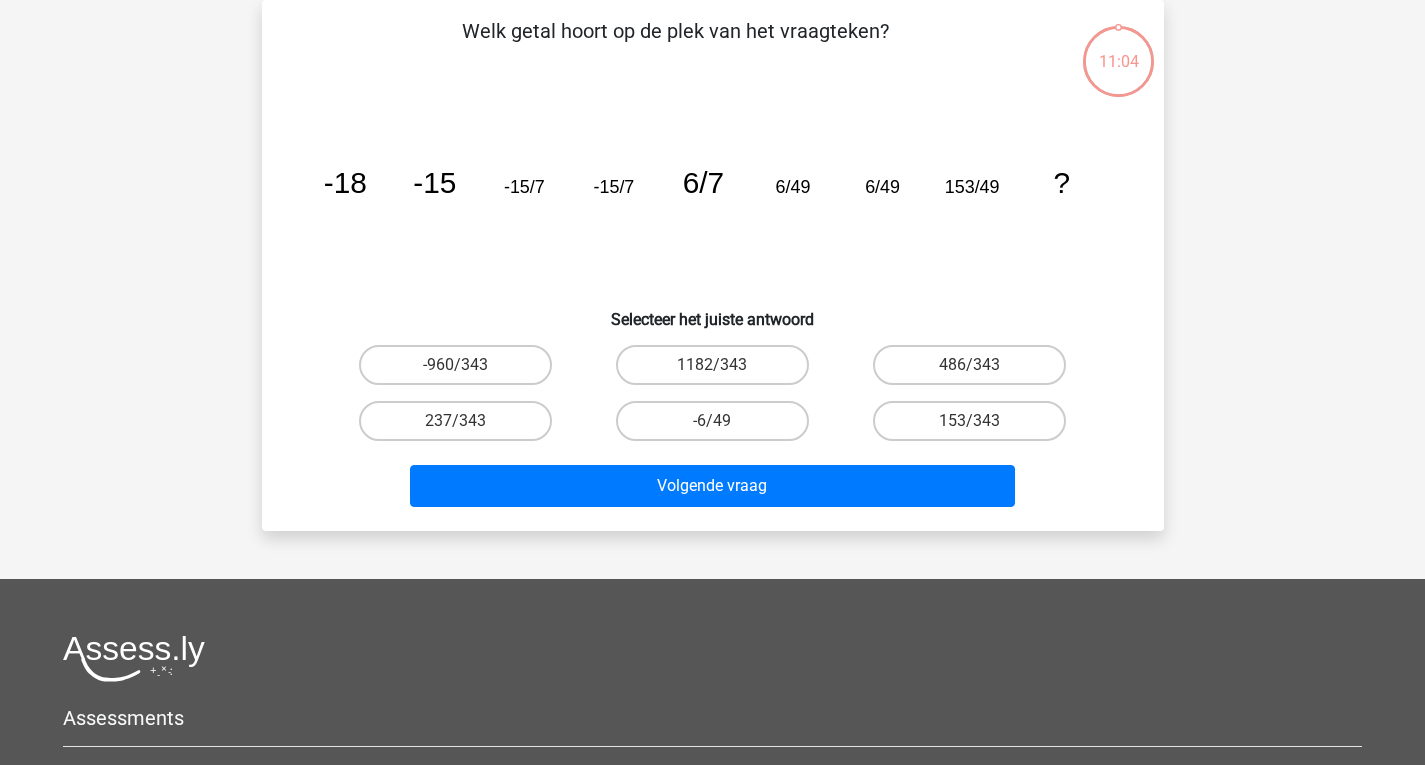 click on "-6/49" at bounding box center [712, 421] 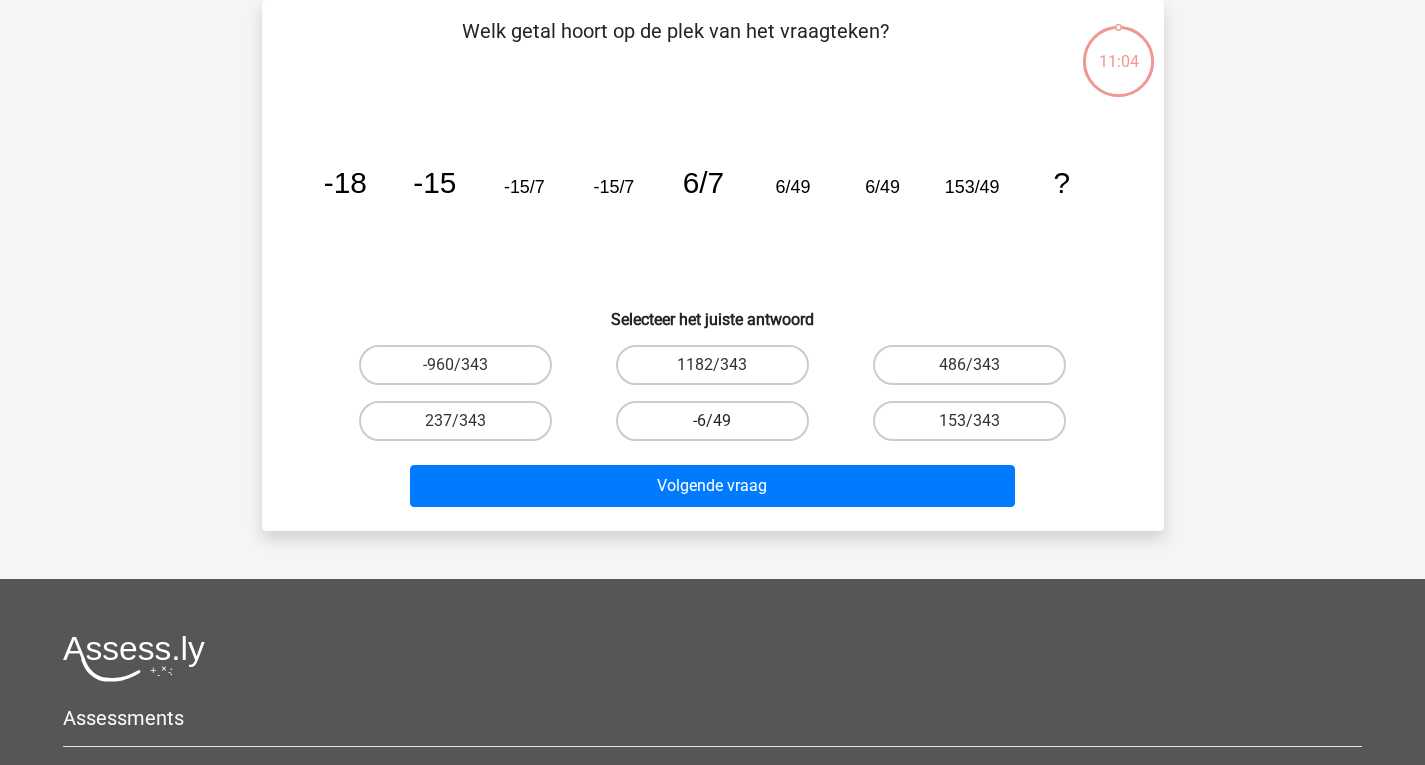 click on "-6/49" at bounding box center (712, 421) 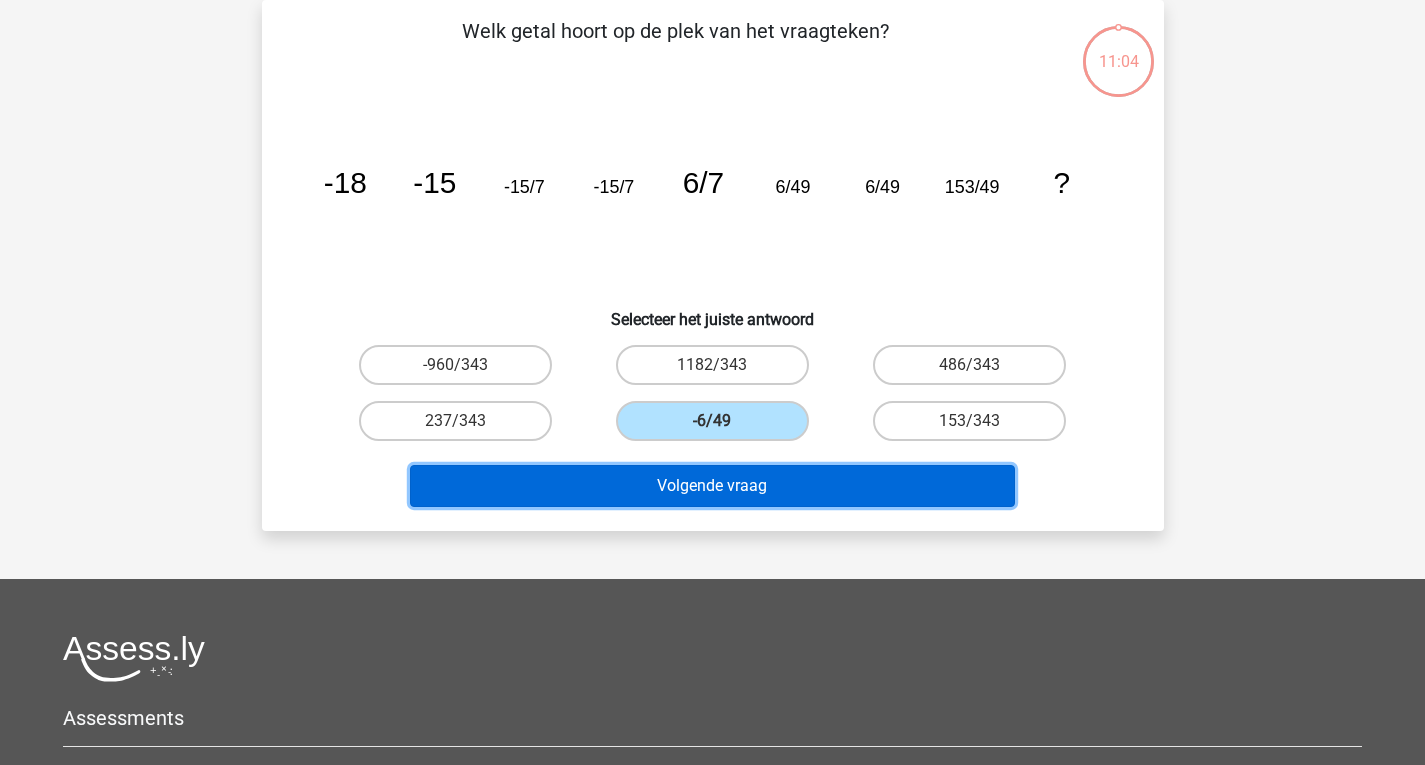 click on "Volgende vraag" at bounding box center [712, 486] 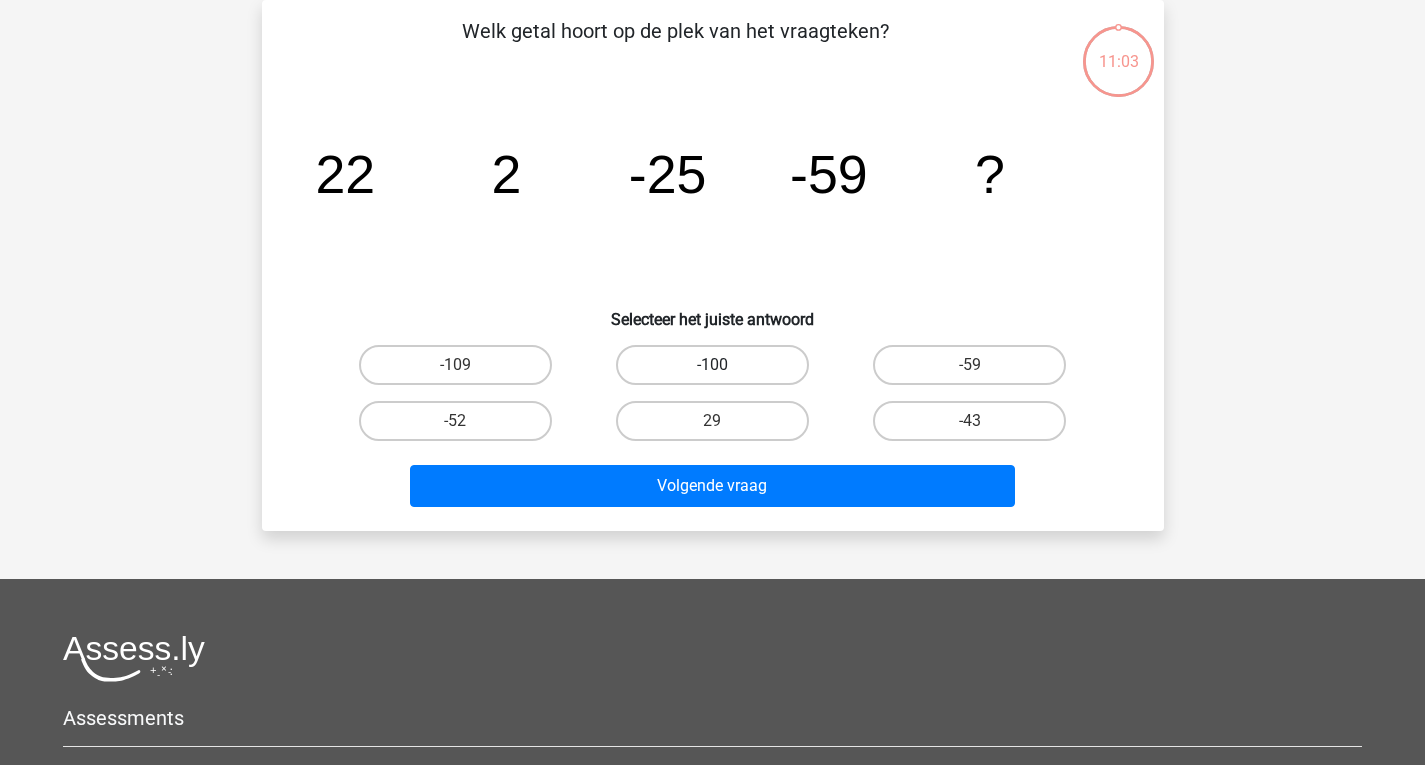drag, startPoint x: 708, startPoint y: 369, endPoint x: 694, endPoint y: 379, distance: 17.20465 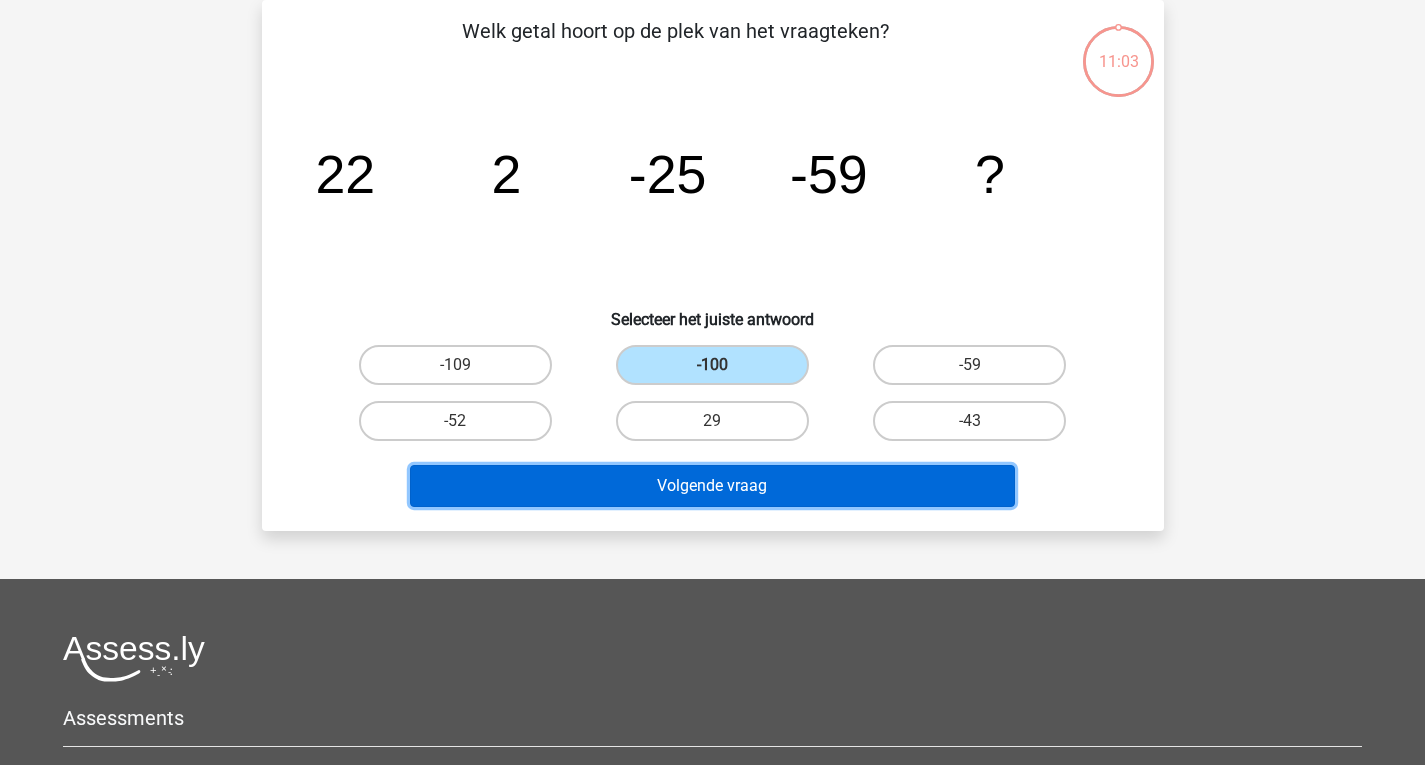 click on "Volgende vraag" at bounding box center (712, 486) 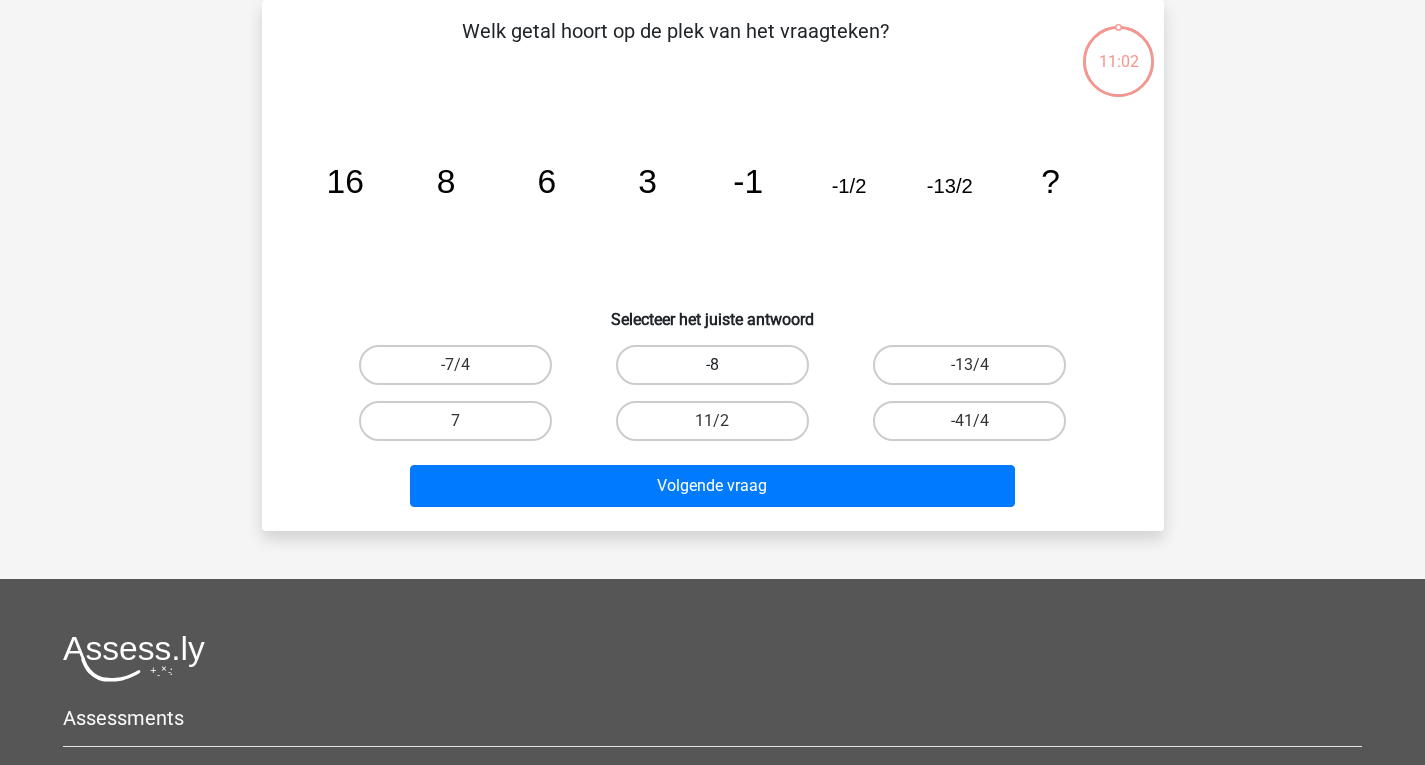 click on "-8" at bounding box center [712, 365] 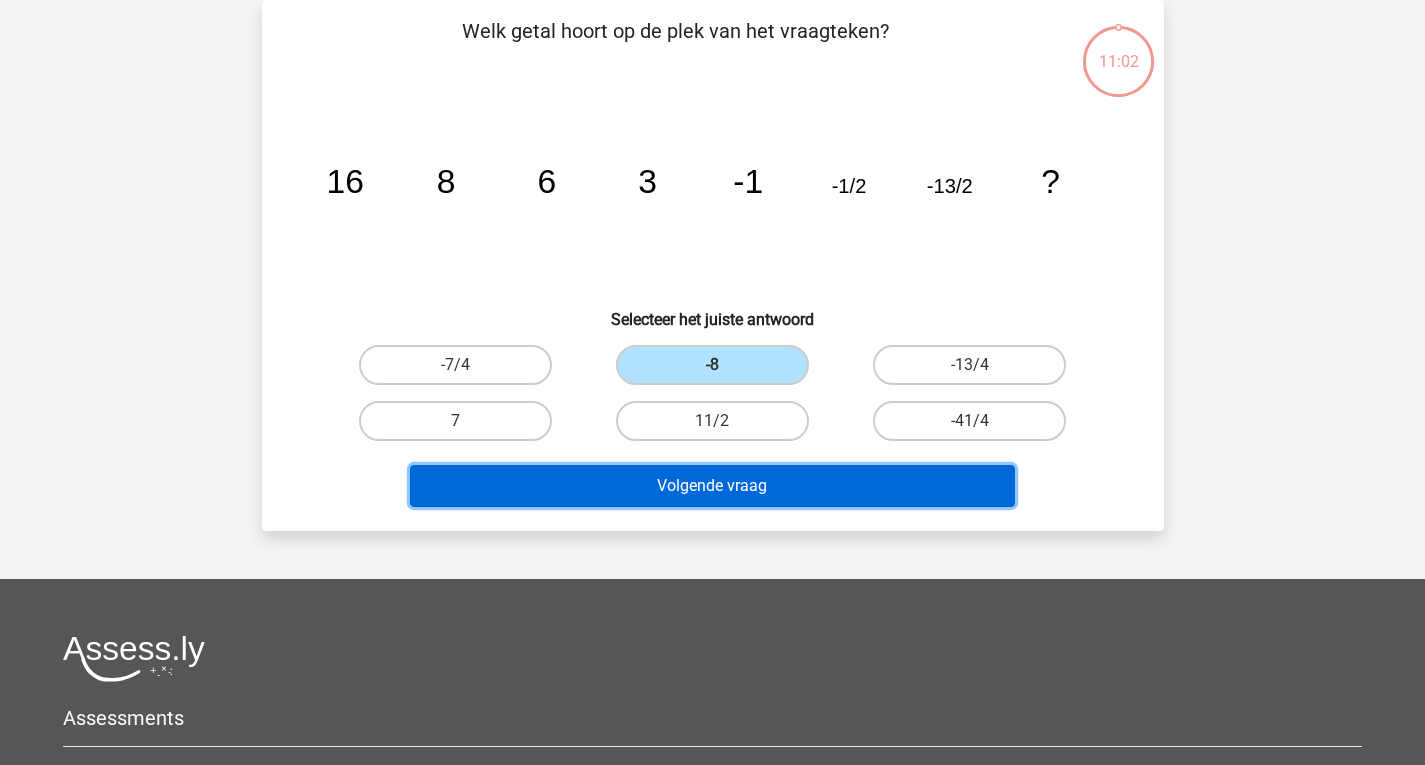 click on "Volgende vraag" at bounding box center [712, 486] 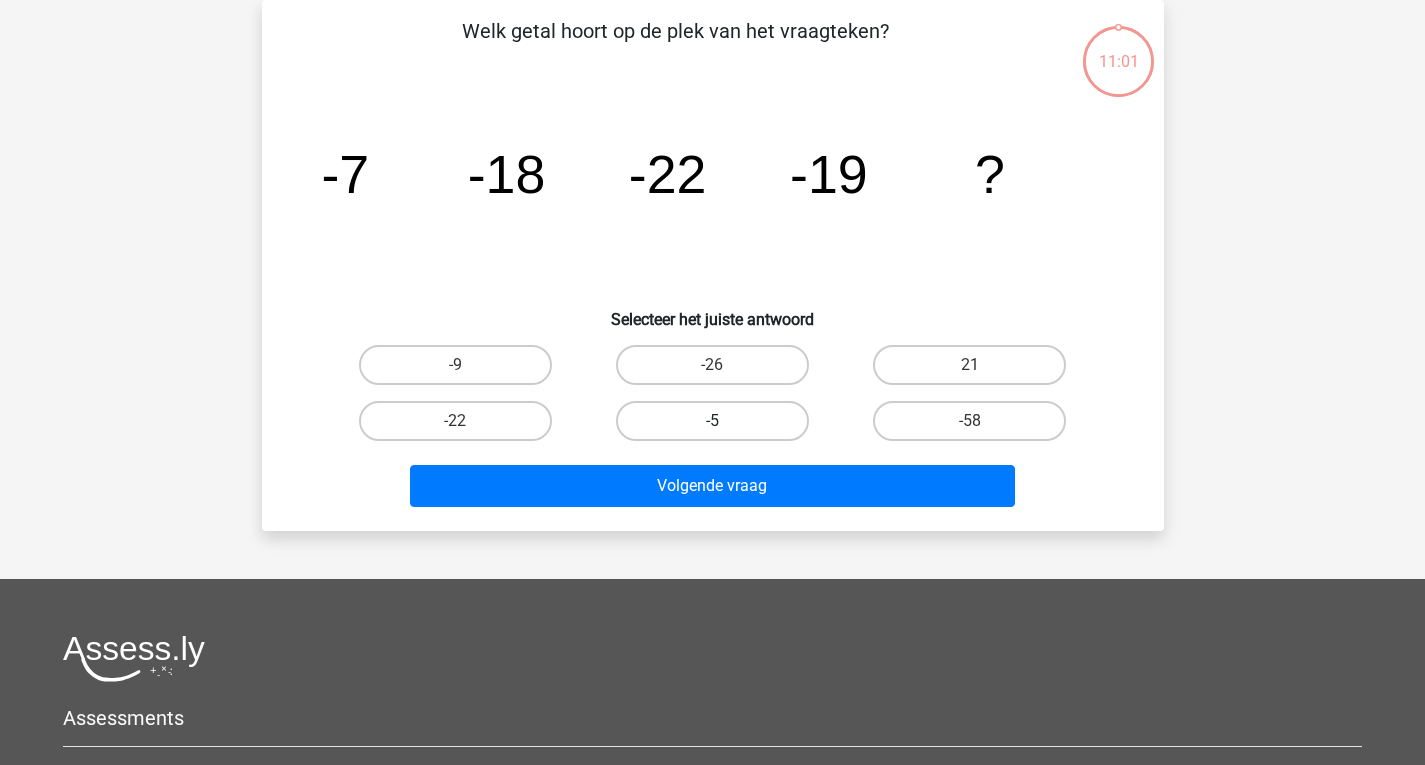 click on "-5" at bounding box center (712, 421) 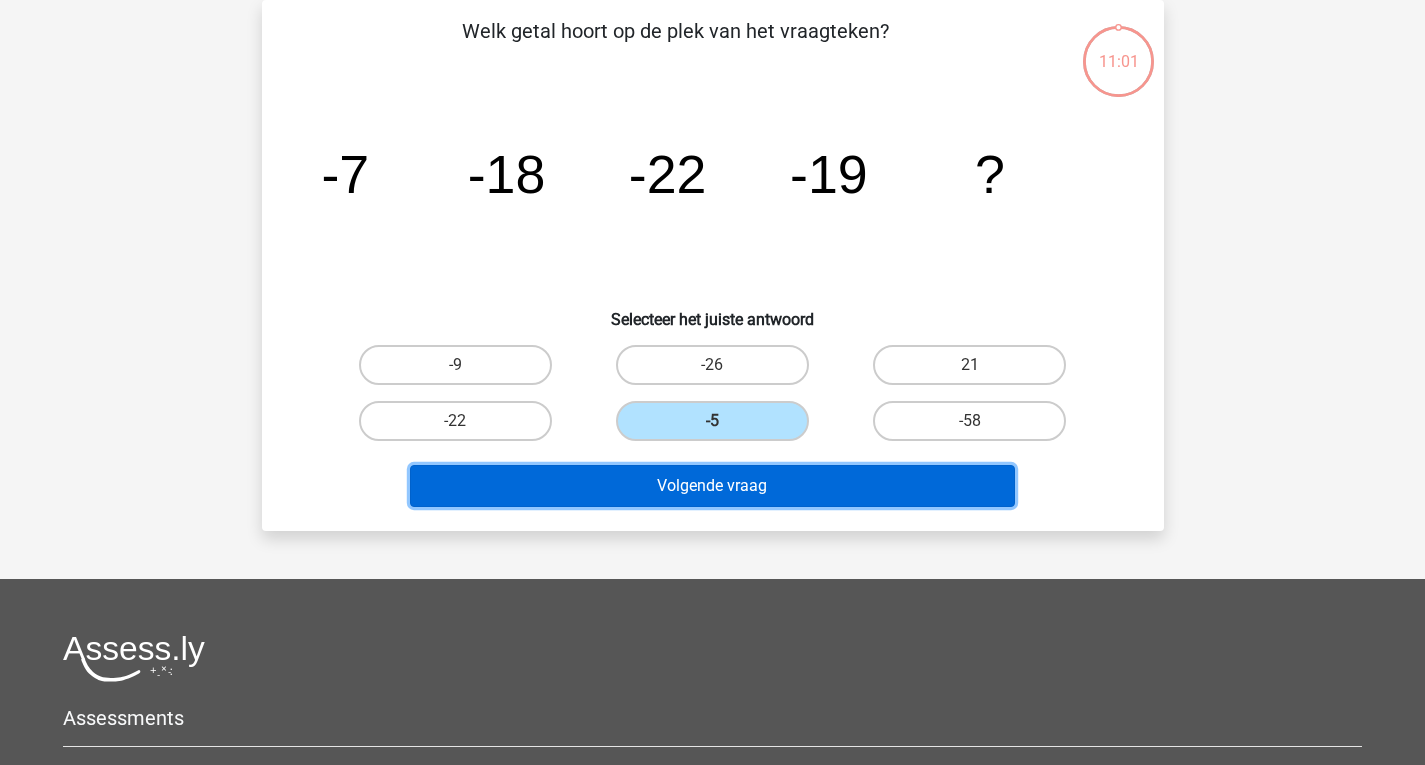 click on "Volgende vraag" at bounding box center [712, 486] 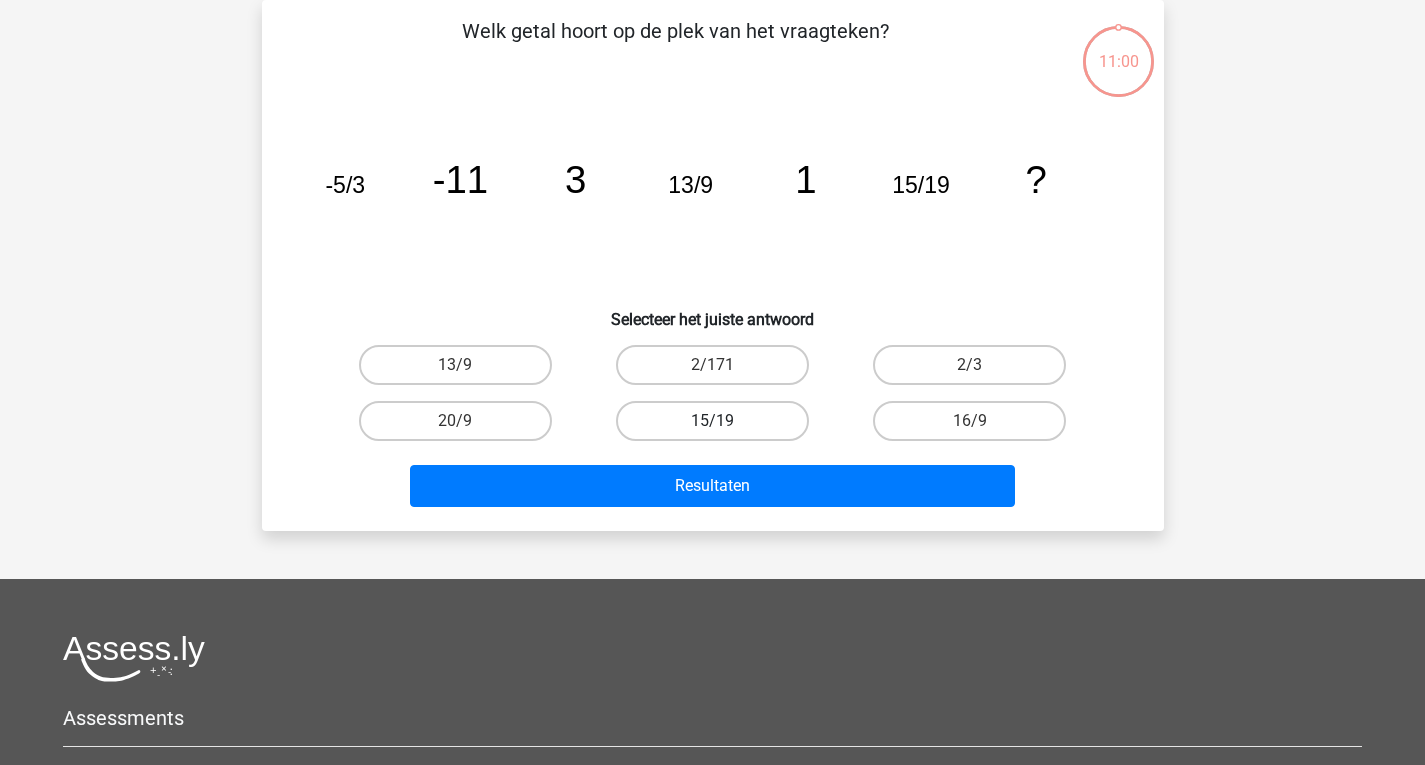 click on "15/19" at bounding box center [712, 421] 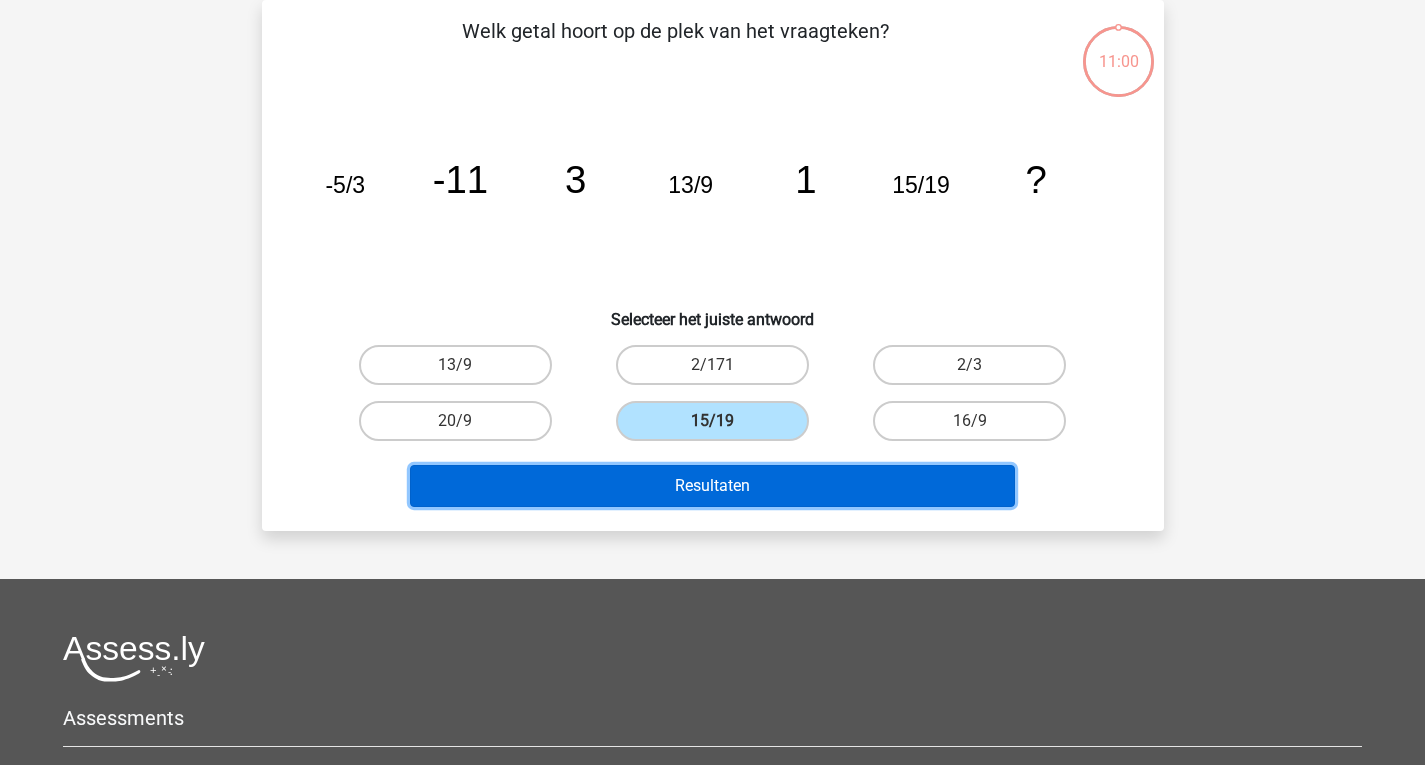 click on "Resultaten" at bounding box center [712, 486] 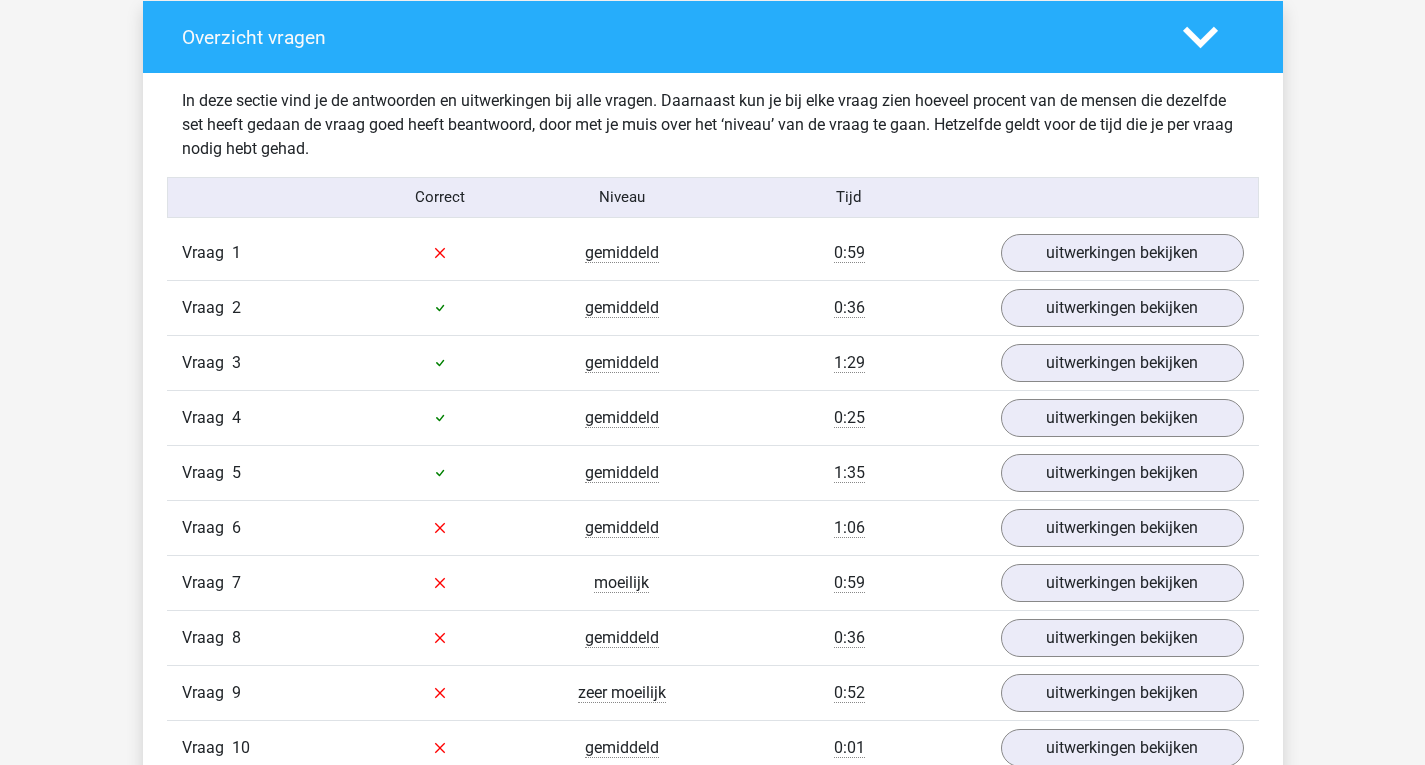 scroll, scrollTop: 1600, scrollLeft: 0, axis: vertical 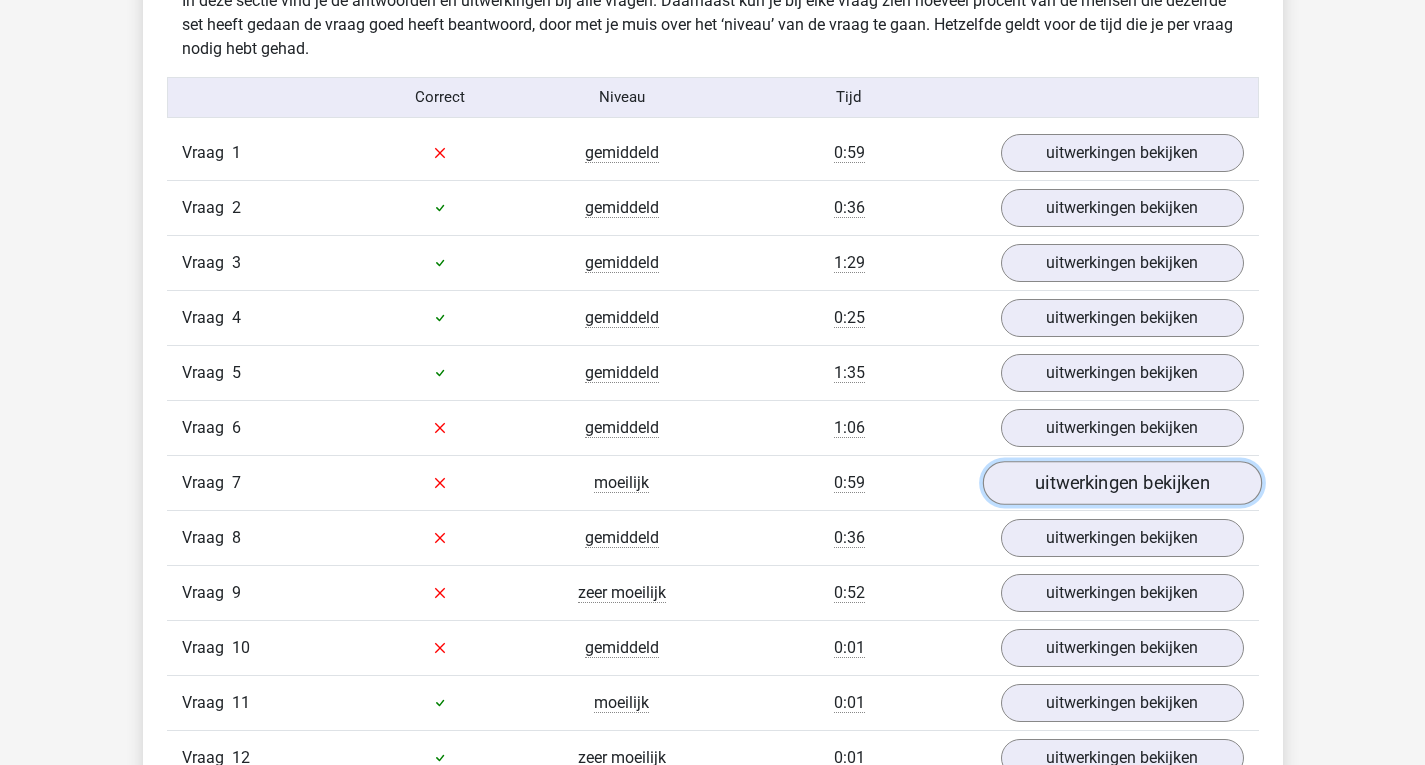 click on "uitwerkingen bekijken" at bounding box center [1121, 483] 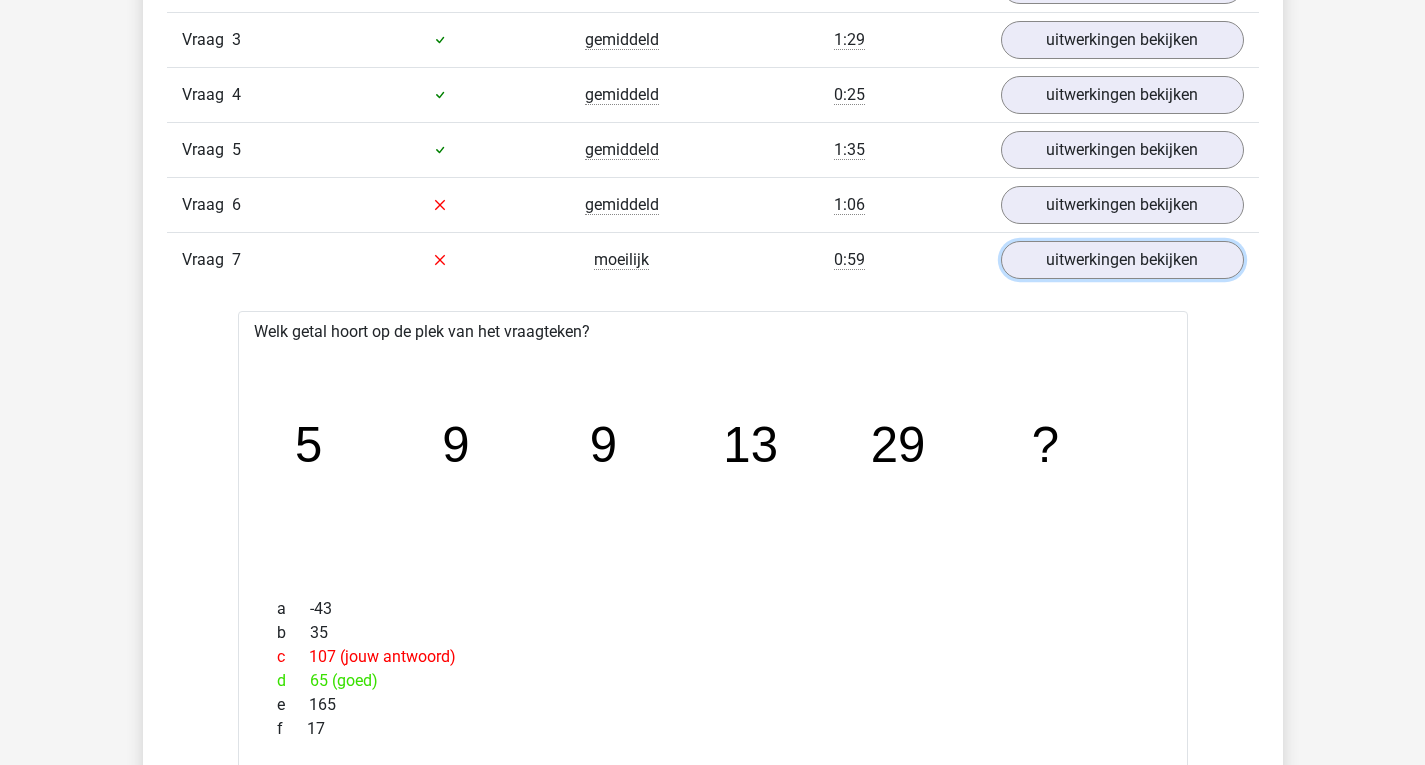 scroll, scrollTop: 1800, scrollLeft: 0, axis: vertical 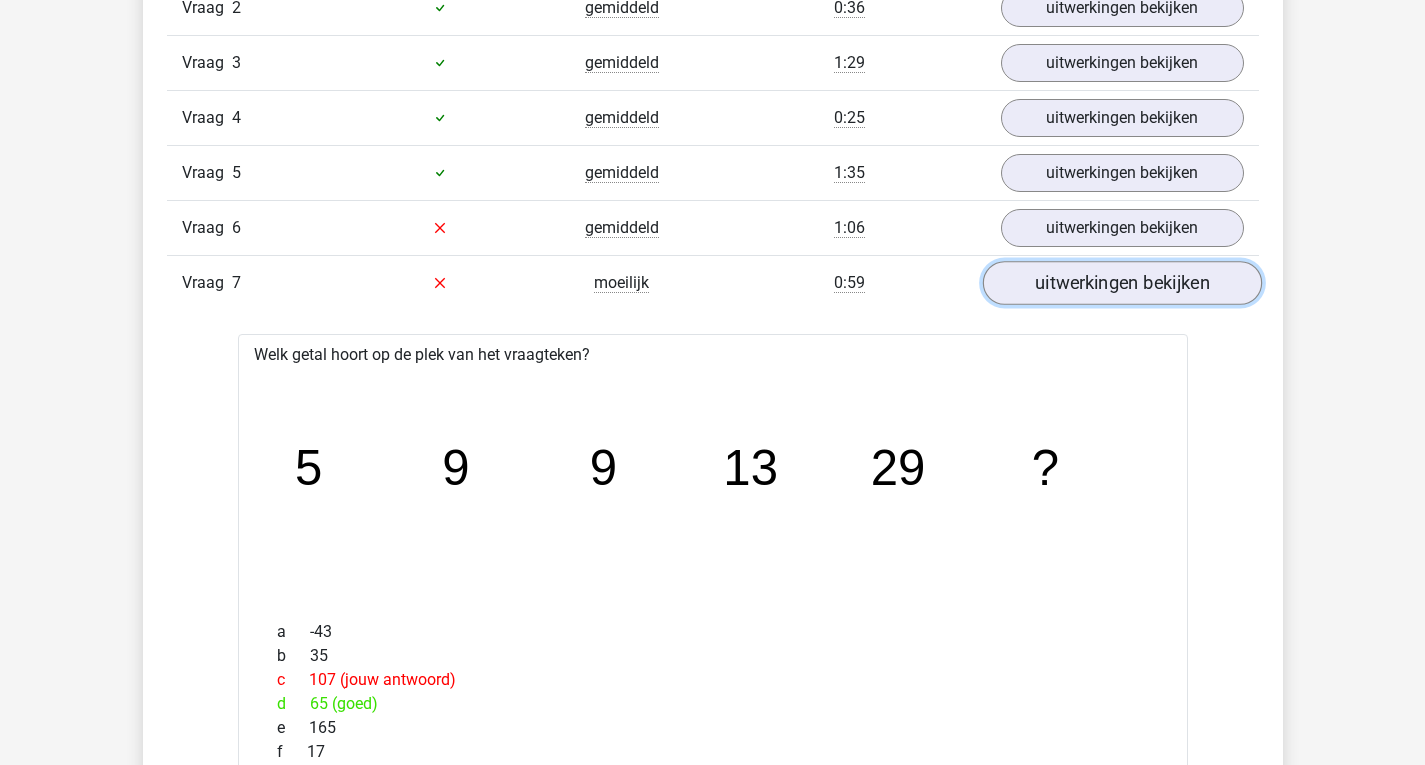 click on "uitwerkingen bekijken" at bounding box center (1121, 283) 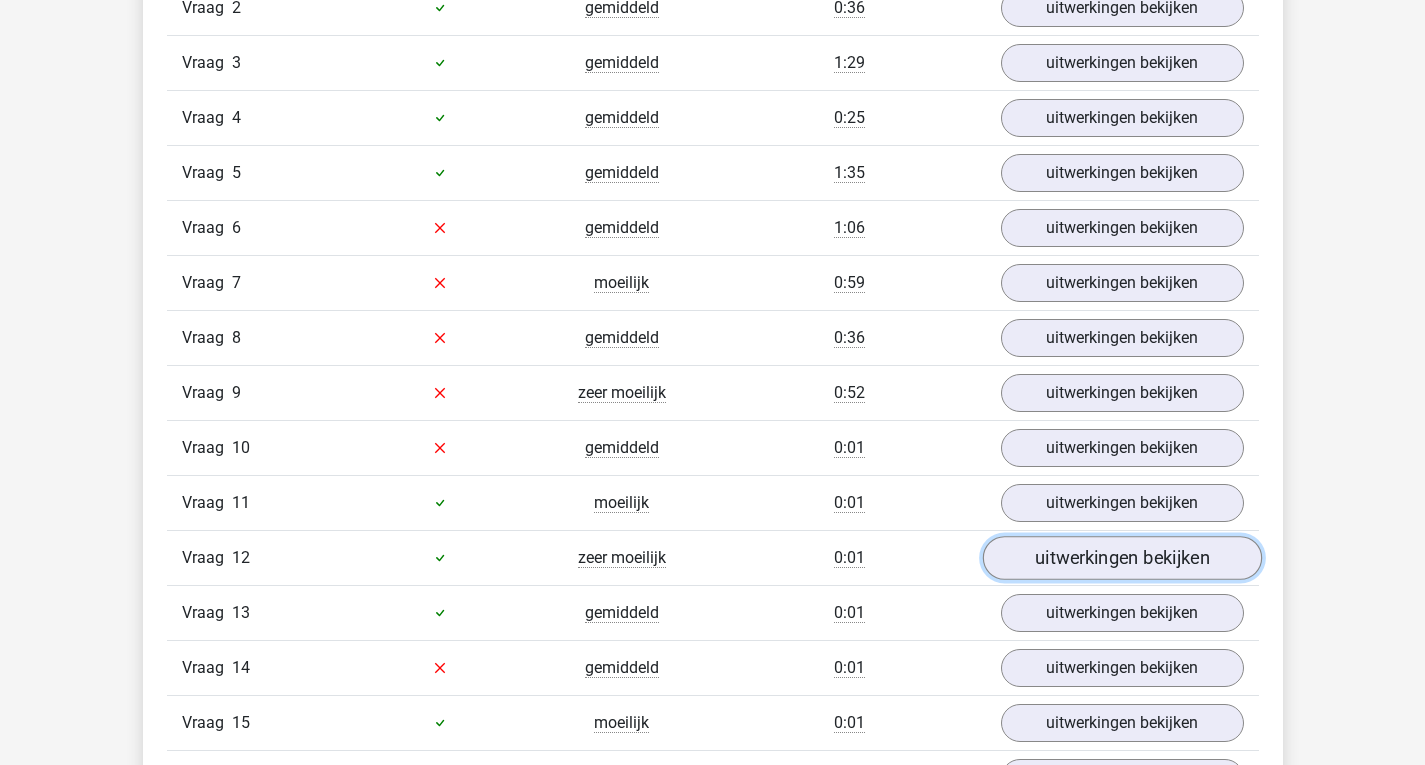 click on "uitwerkingen bekijken" at bounding box center (1121, 558) 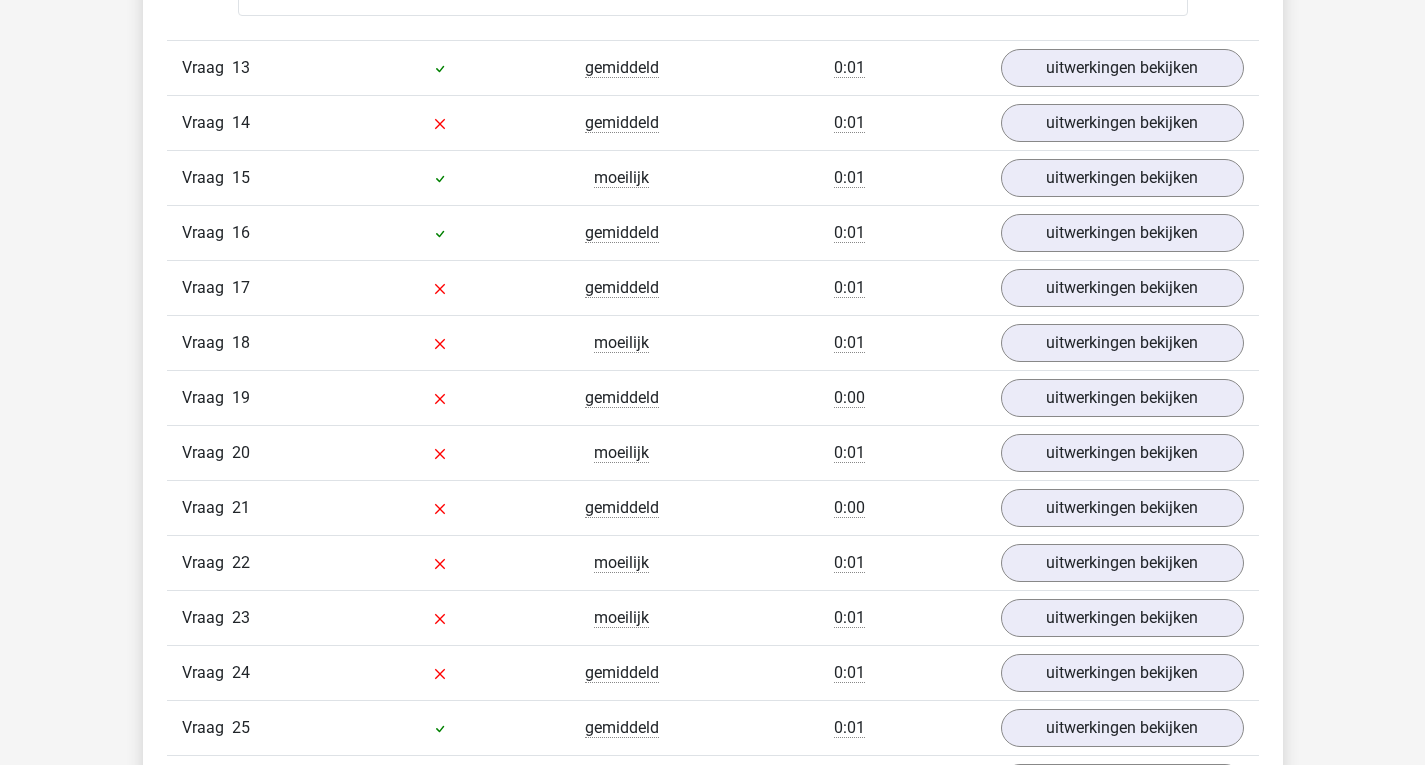 scroll, scrollTop: 3600, scrollLeft: 0, axis: vertical 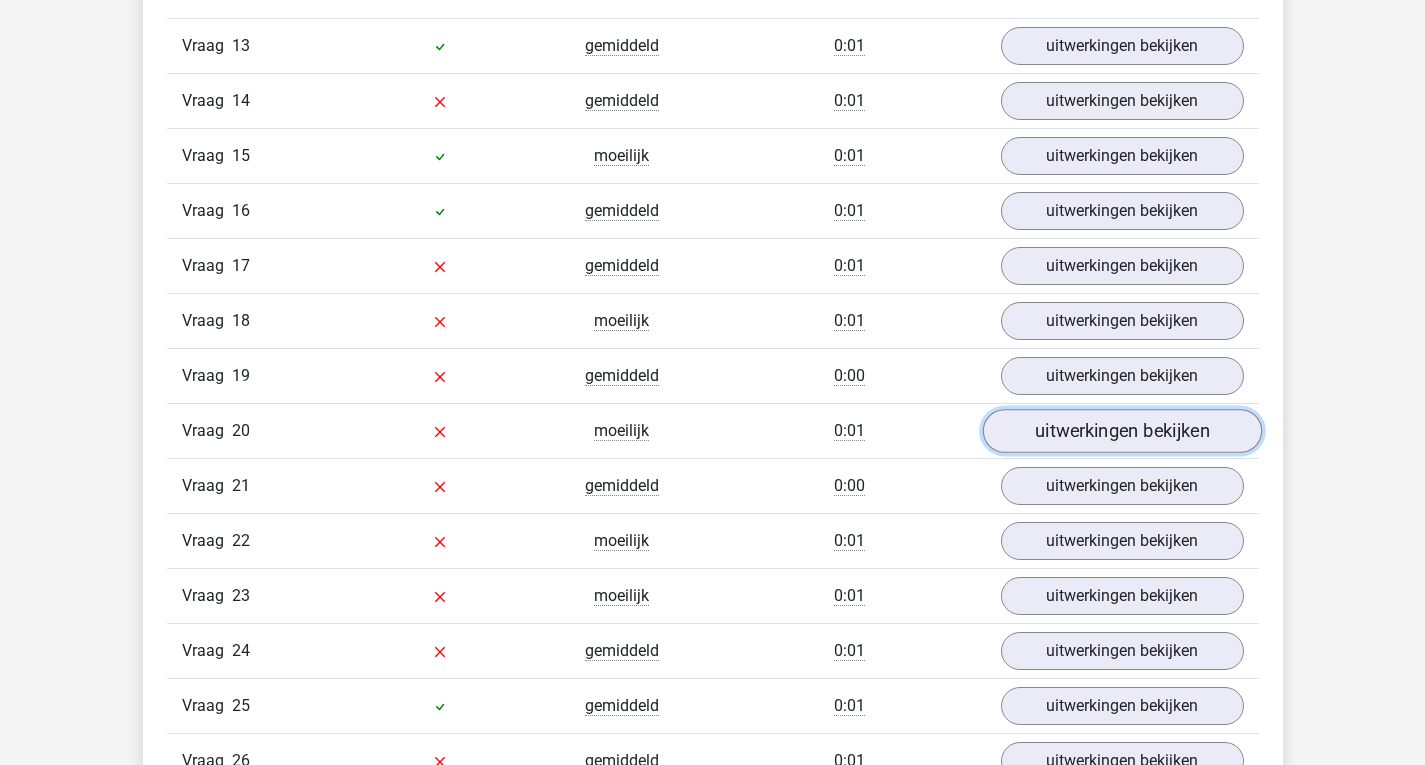 click on "uitwerkingen bekijken" at bounding box center [1121, 432] 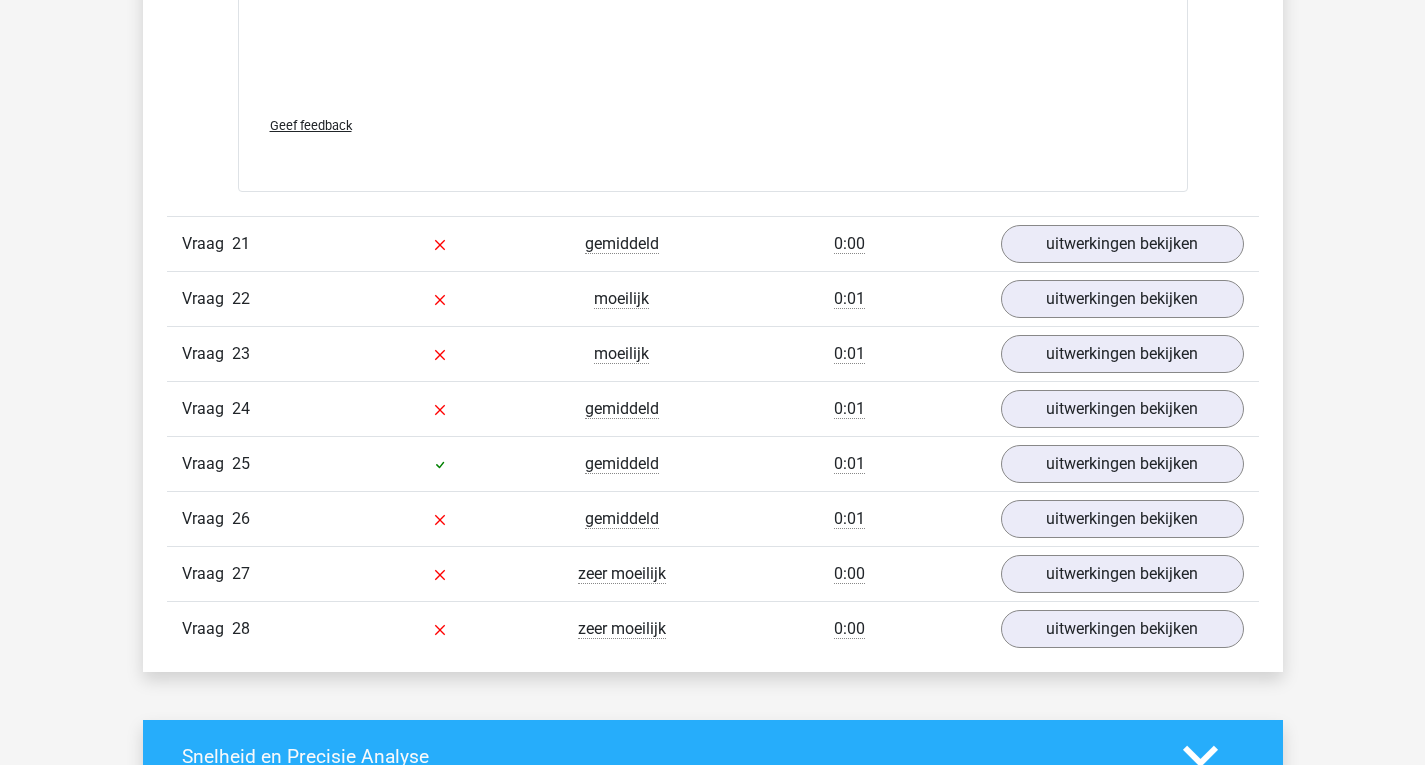 scroll, scrollTop: 5100, scrollLeft: 0, axis: vertical 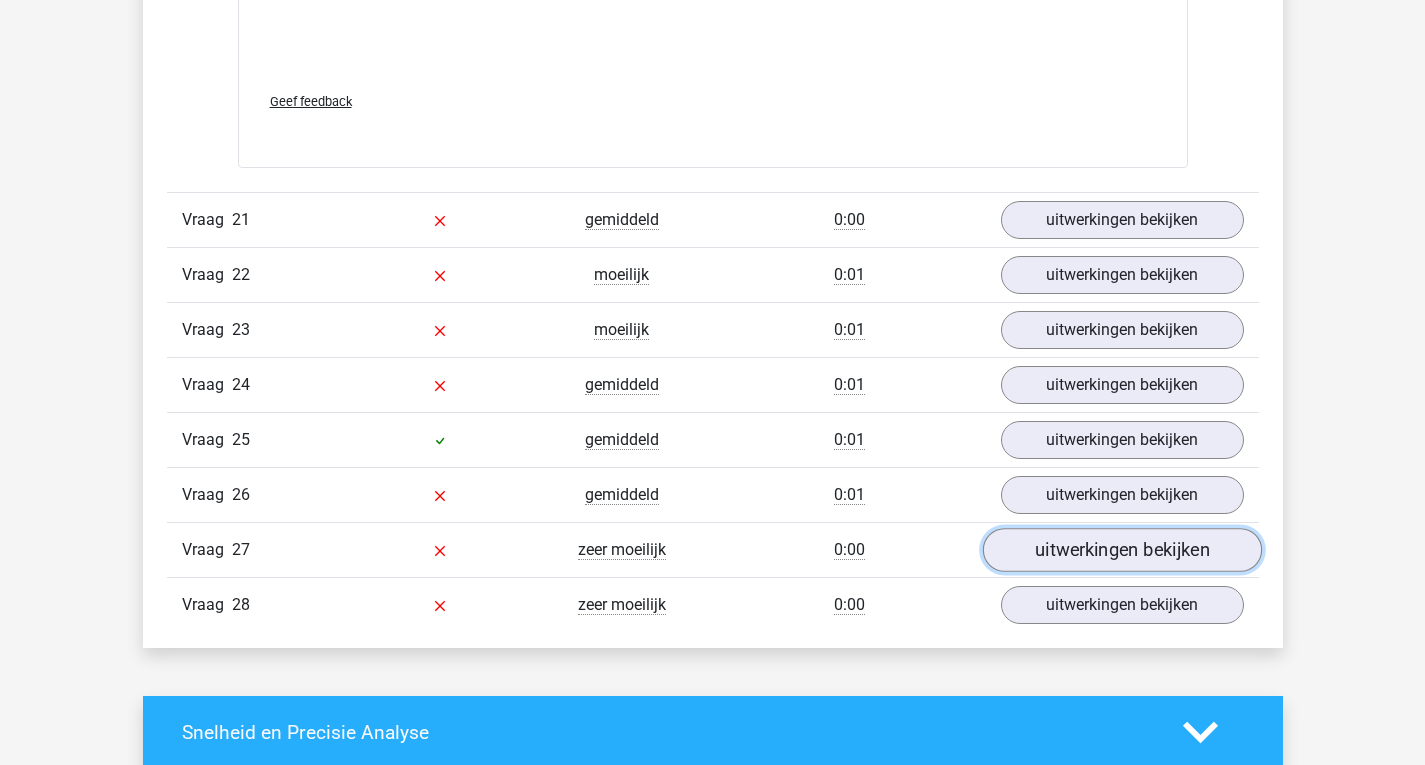 click on "uitwerkingen bekijken" at bounding box center [1121, 550] 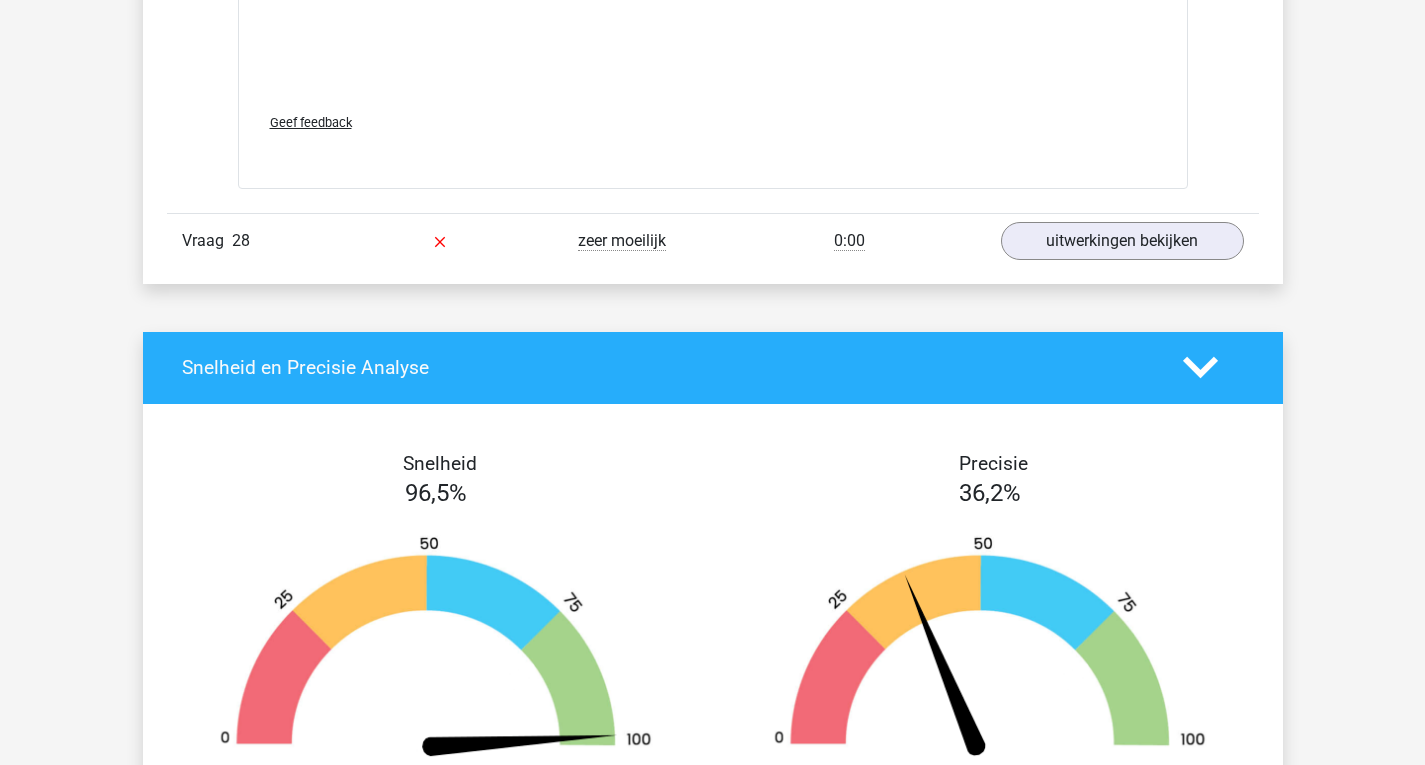 scroll, scrollTop: 6700, scrollLeft: 0, axis: vertical 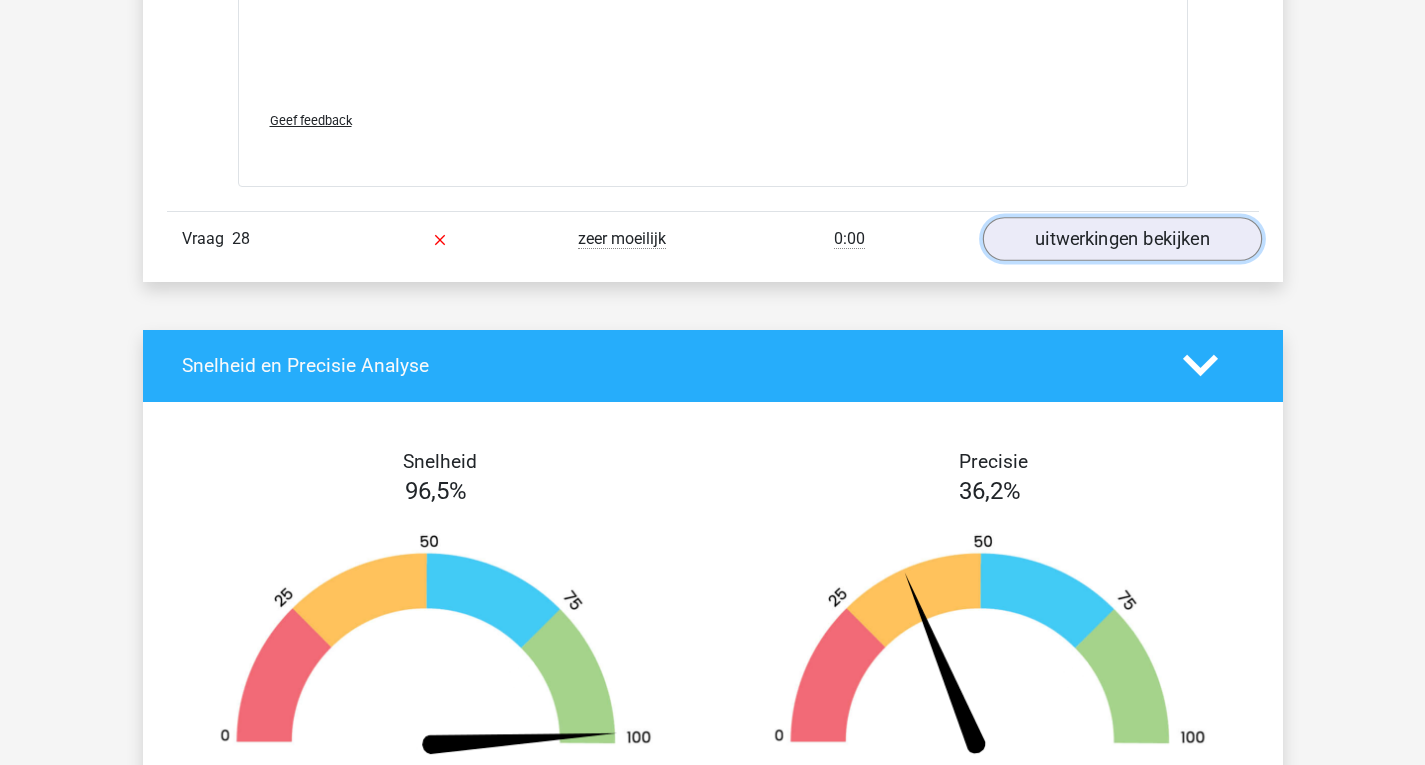 click on "uitwerkingen bekijken" at bounding box center [1121, 239] 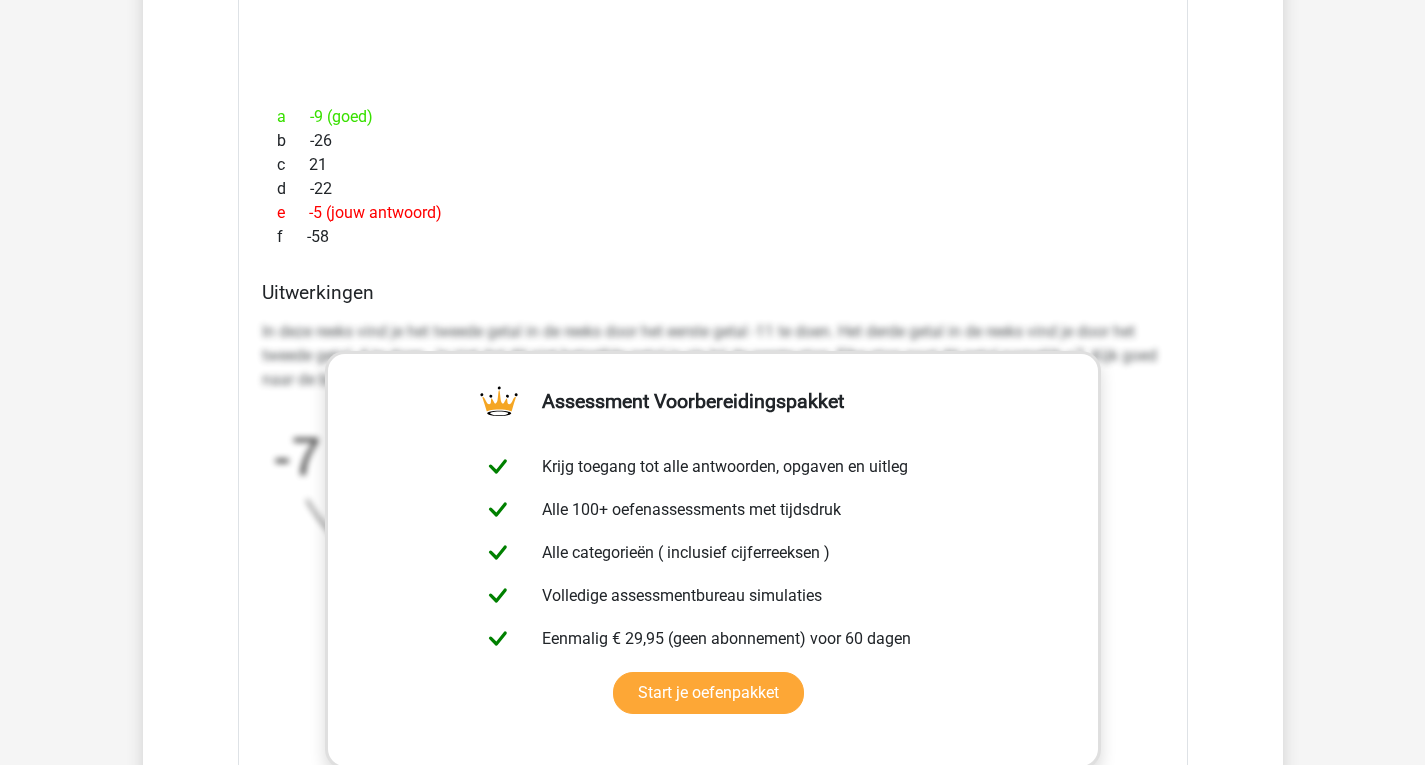 scroll, scrollTop: 5600, scrollLeft: 0, axis: vertical 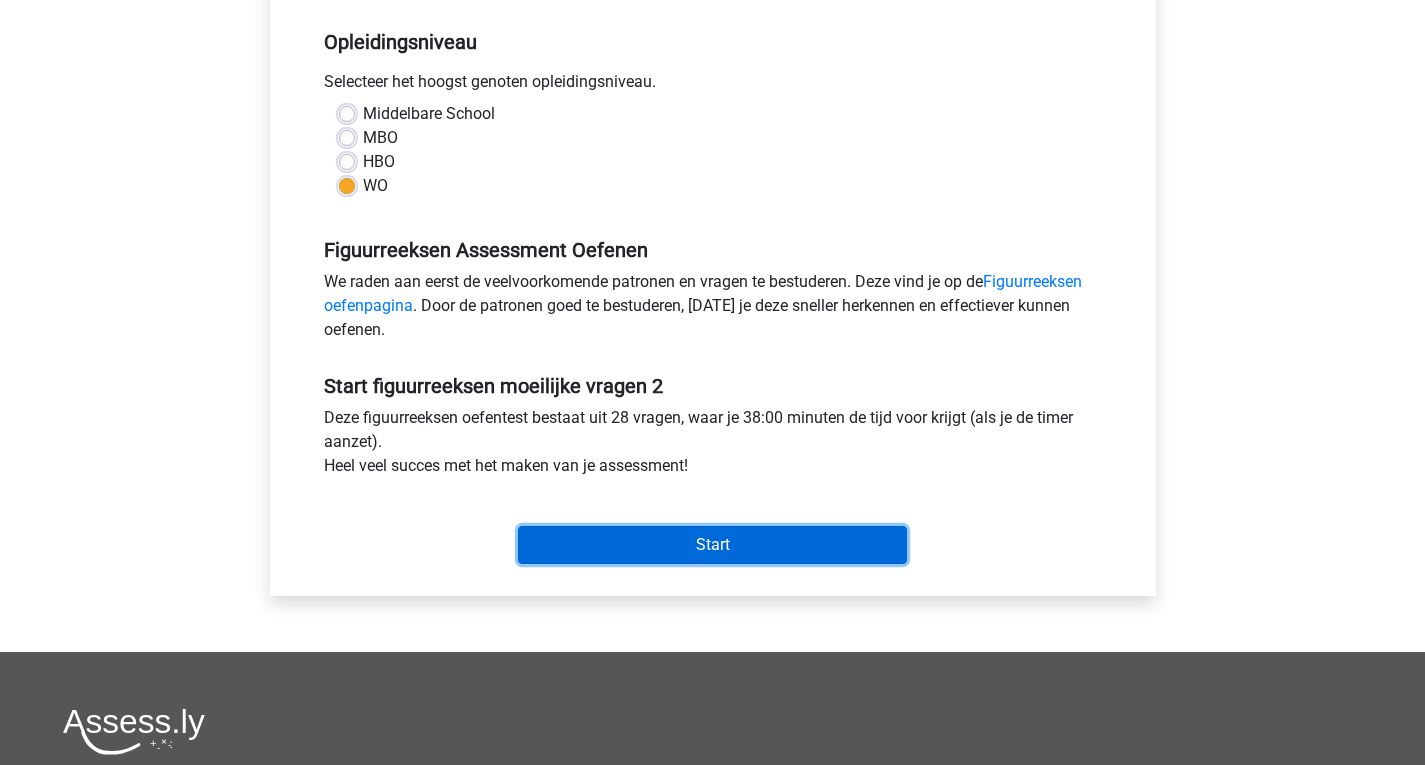 click on "Start" at bounding box center [712, 545] 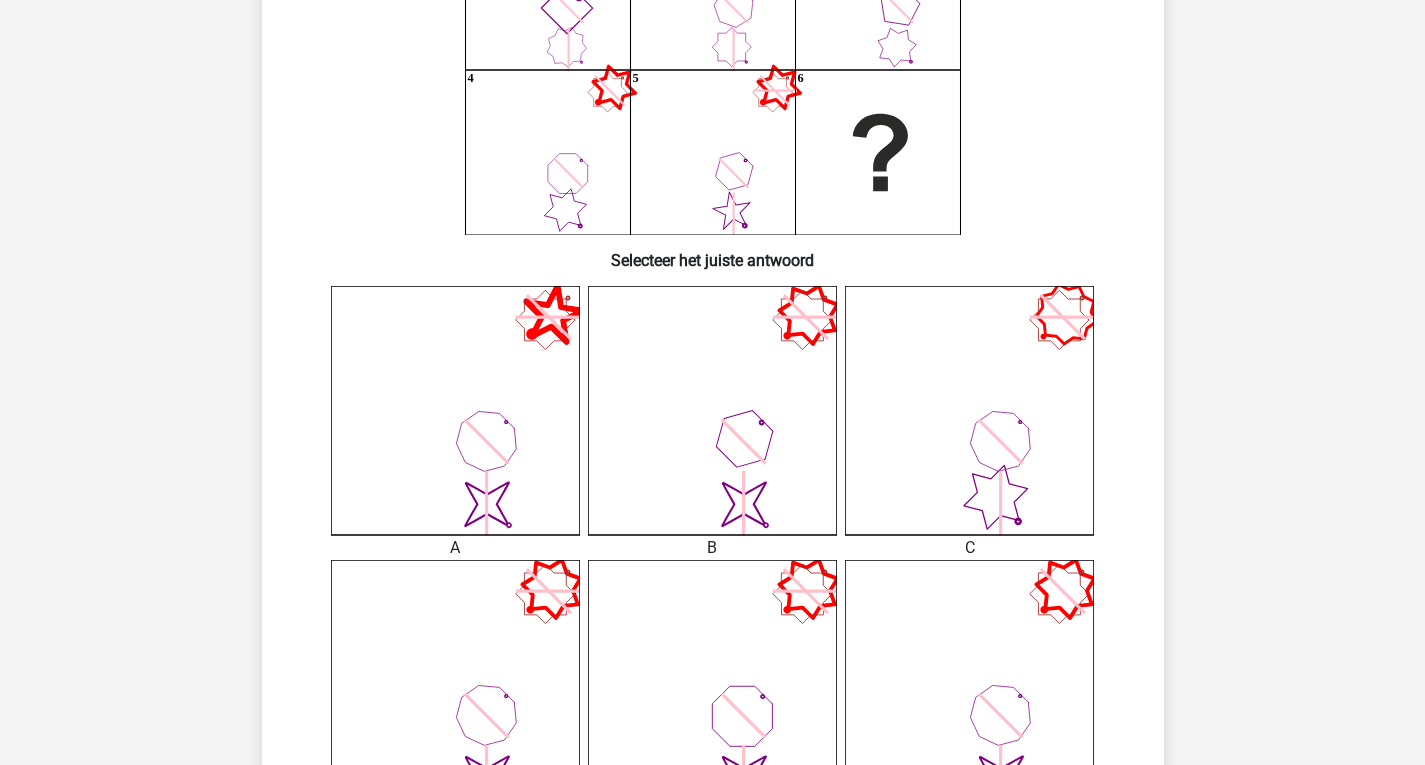 scroll, scrollTop: 300, scrollLeft: 0, axis: vertical 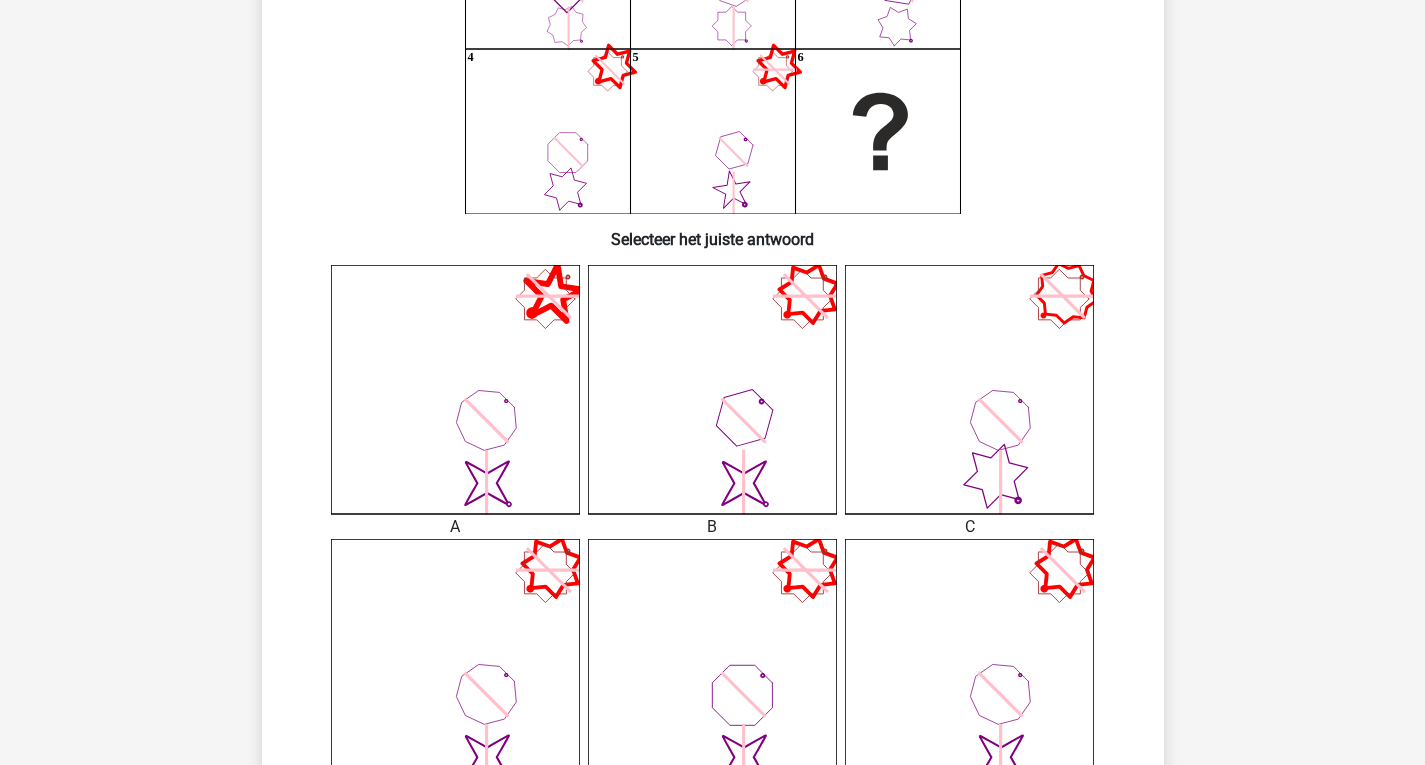 click on "image/svg+xml" 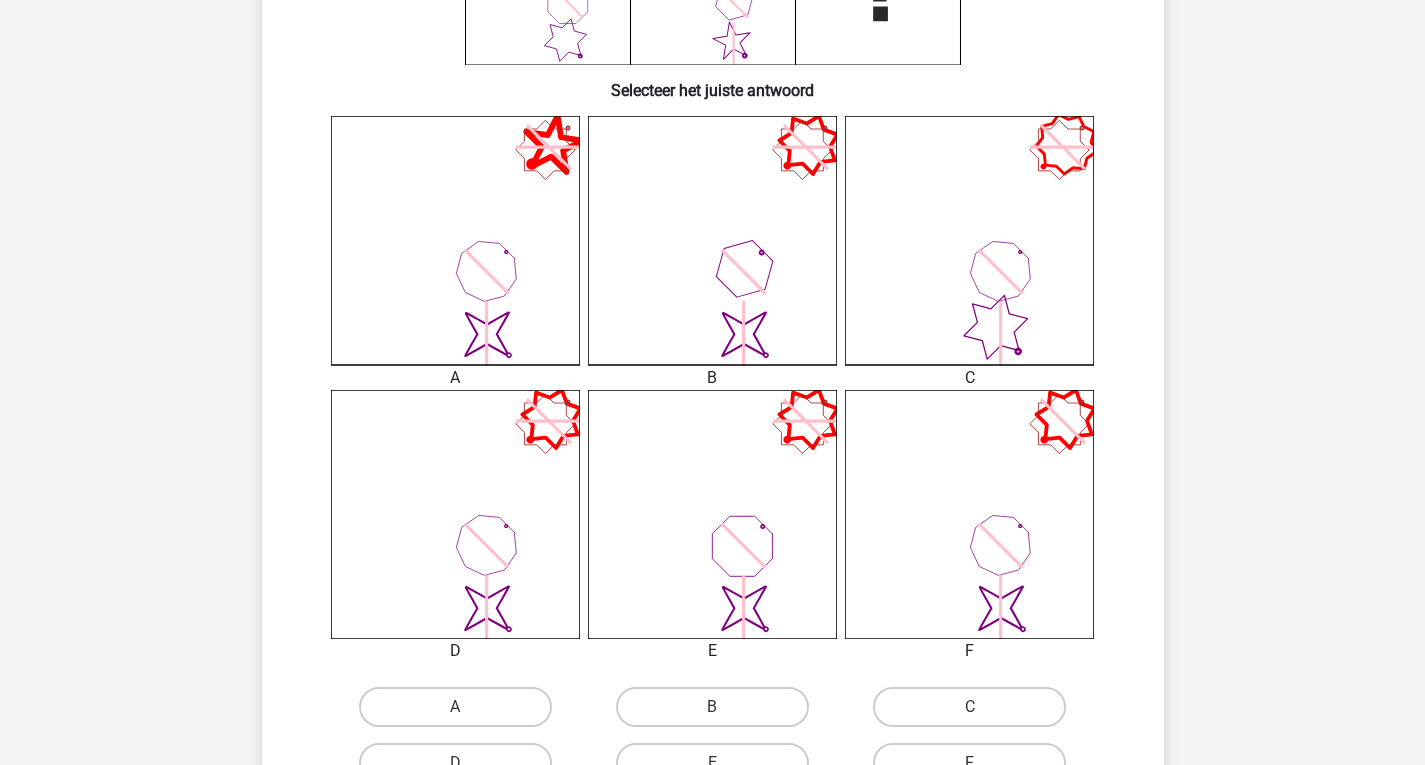 scroll, scrollTop: 500, scrollLeft: 0, axis: vertical 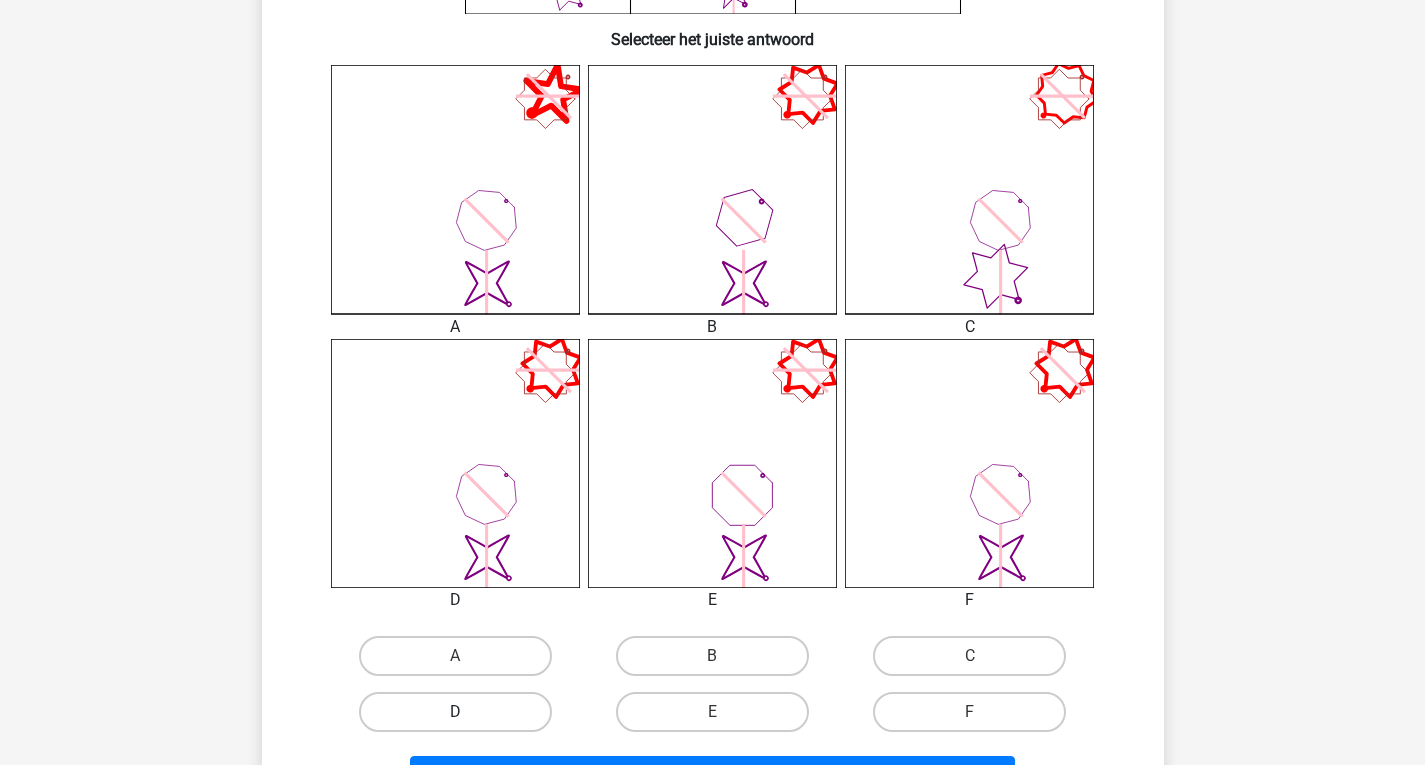 click on "D" at bounding box center [455, 712] 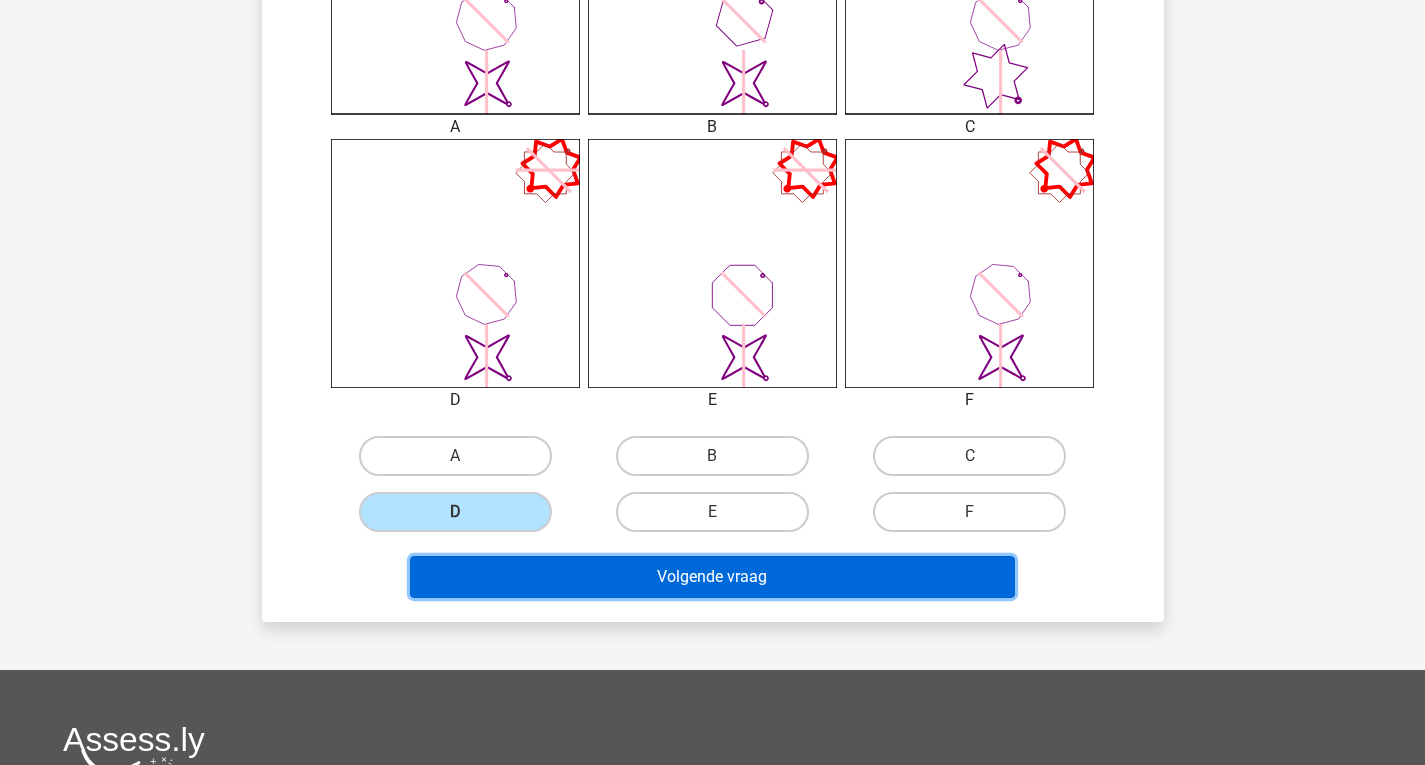 click on "Volgende vraag" at bounding box center (712, 577) 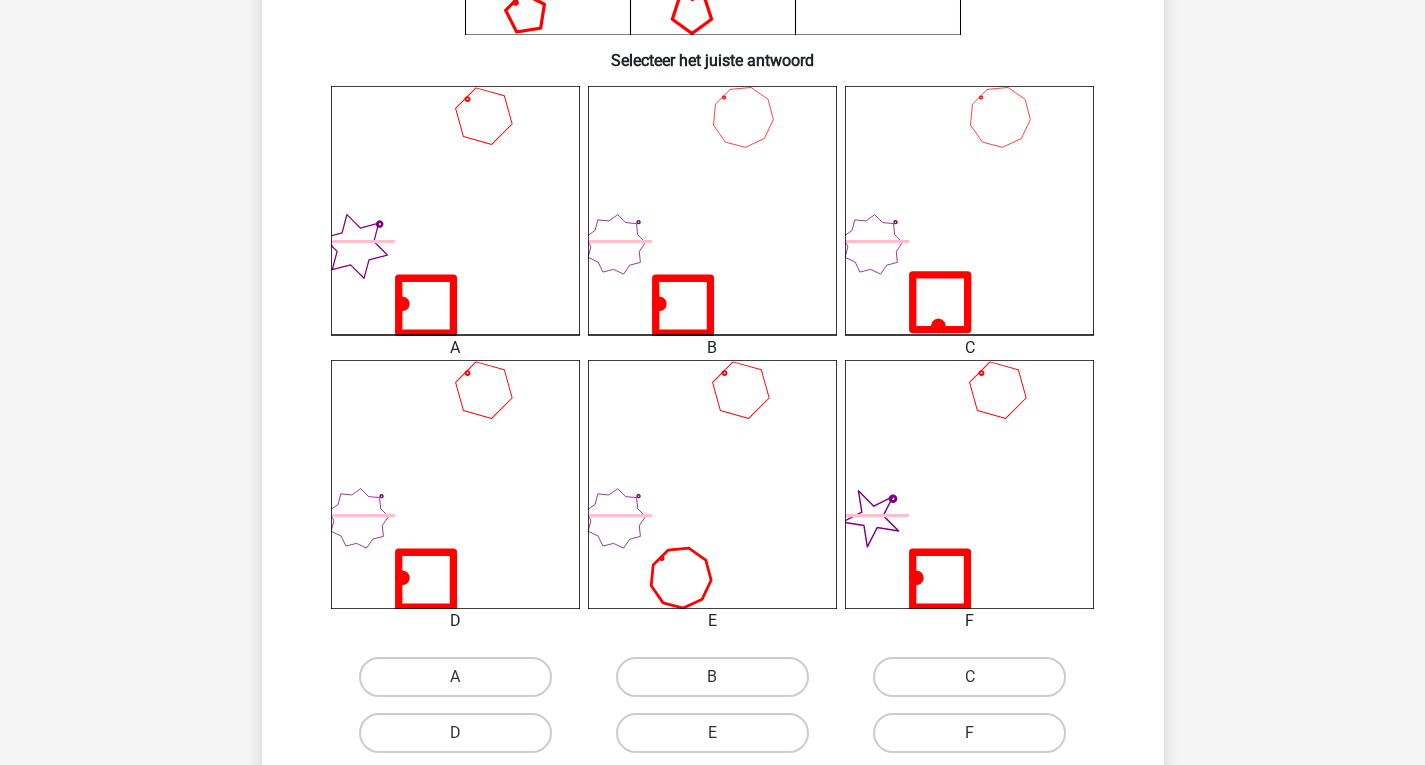 scroll, scrollTop: 492, scrollLeft: 0, axis: vertical 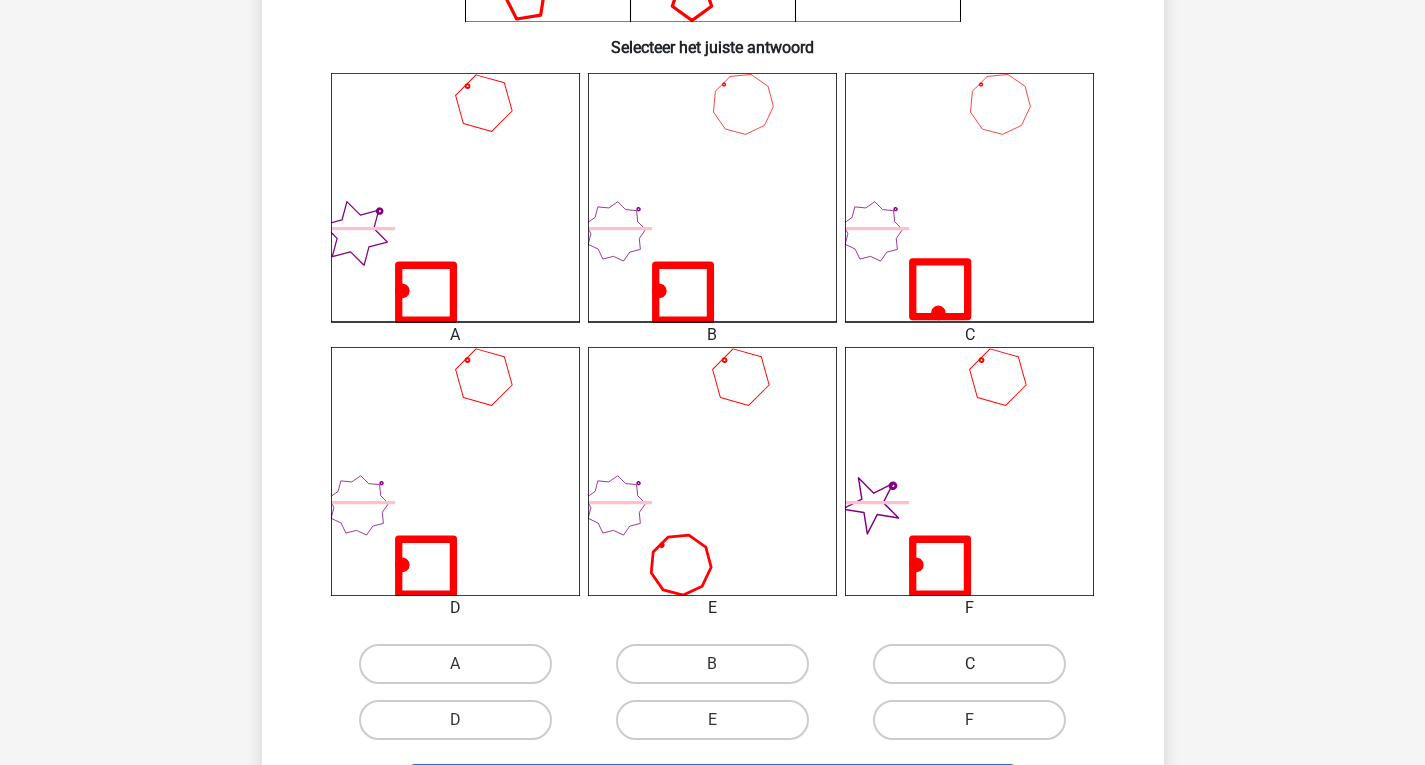 click on "C" at bounding box center (969, 664) 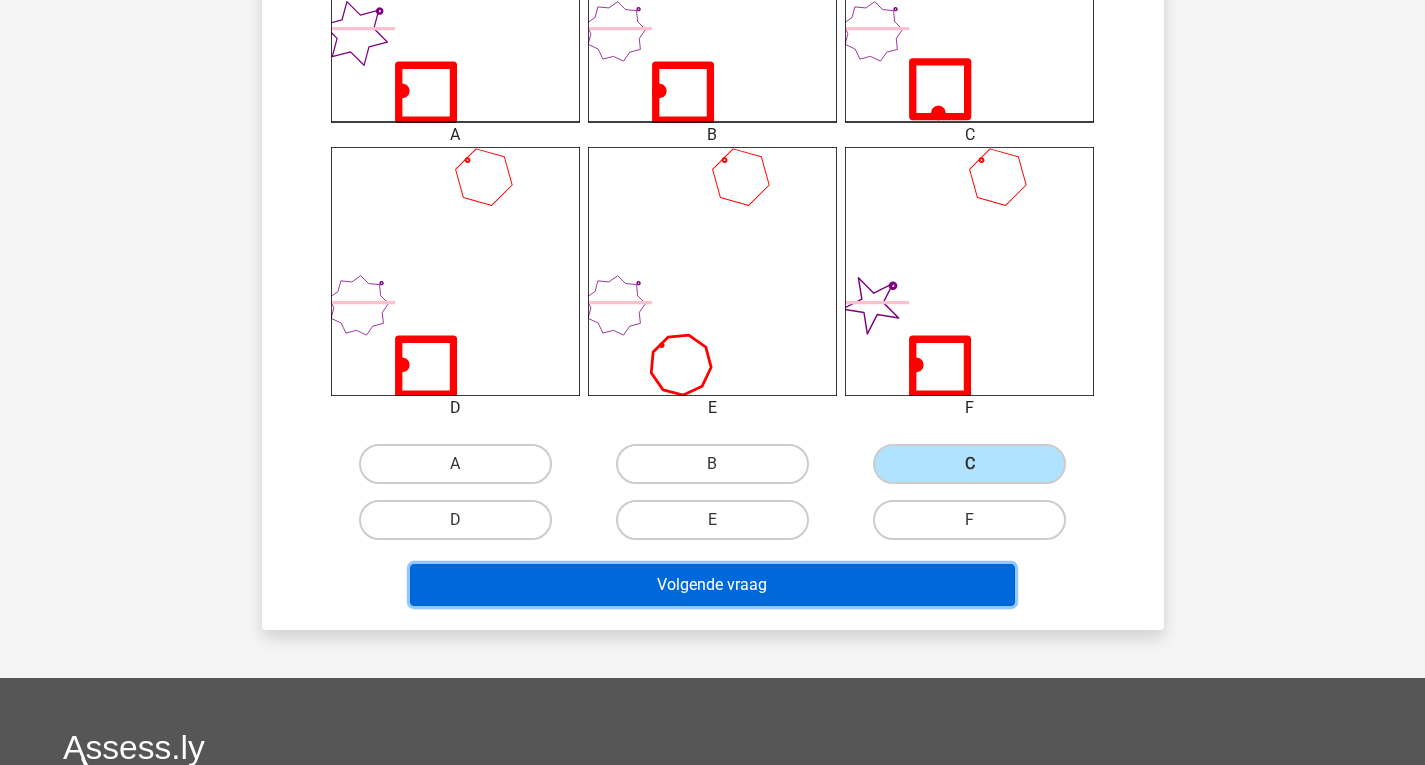 click on "Volgende vraag" at bounding box center (712, 585) 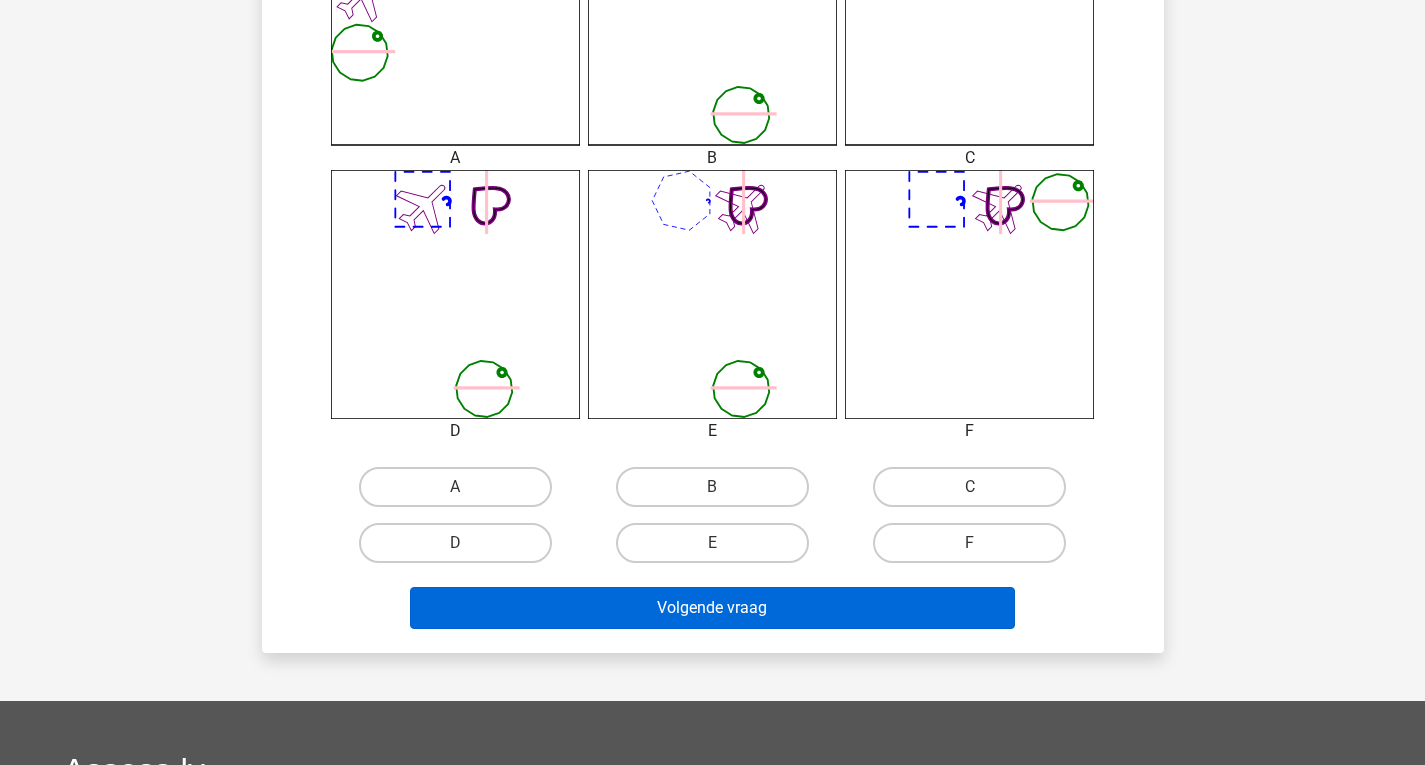 scroll, scrollTop: 692, scrollLeft: 0, axis: vertical 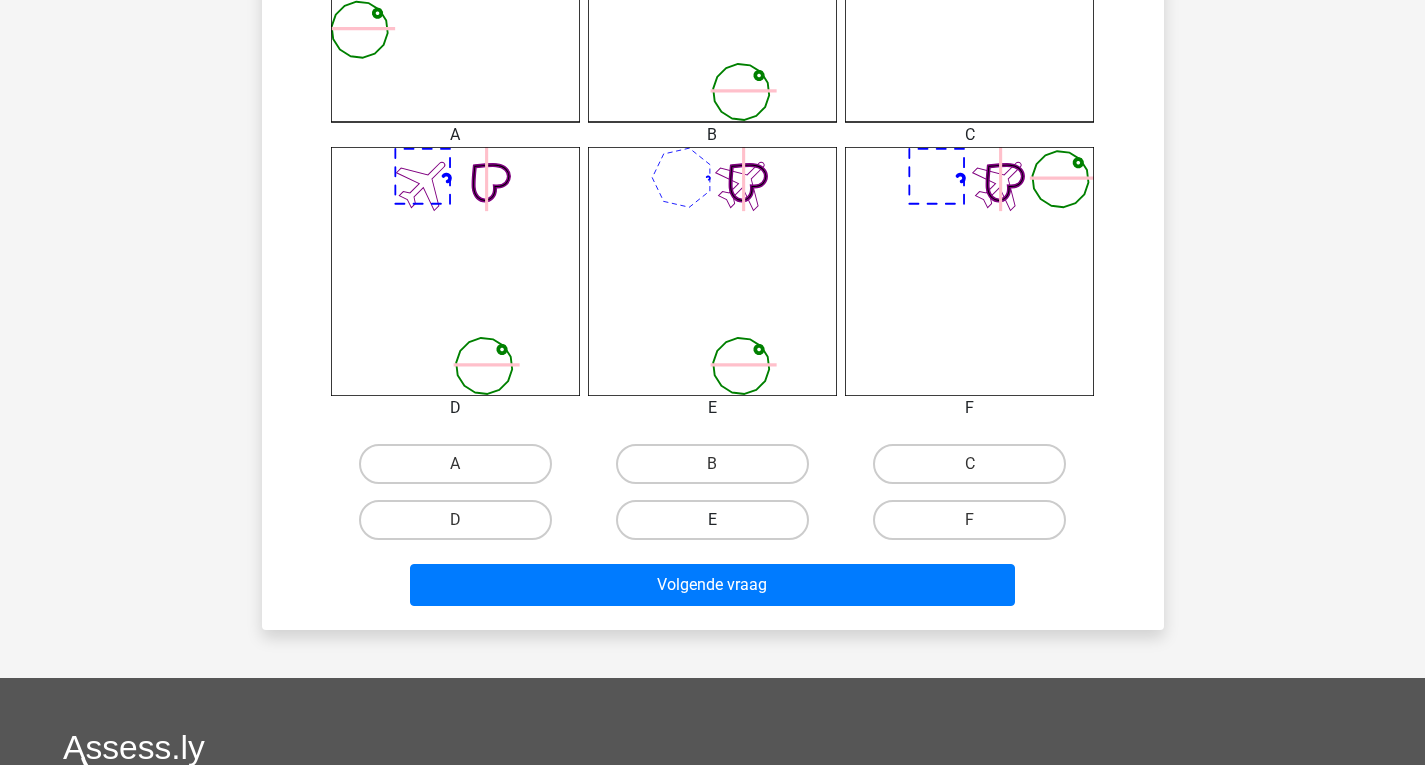 click on "E" at bounding box center [712, 520] 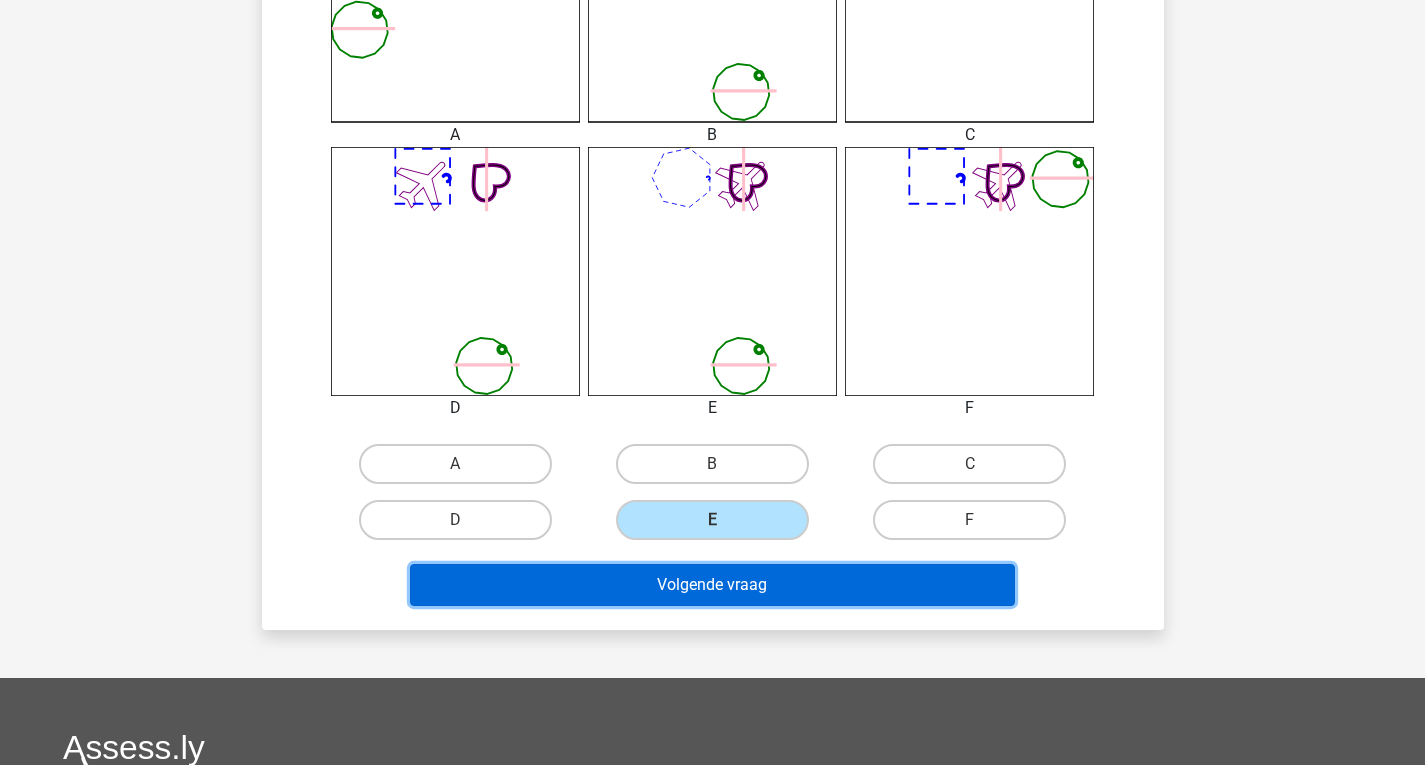 click on "Volgende vraag" at bounding box center (712, 585) 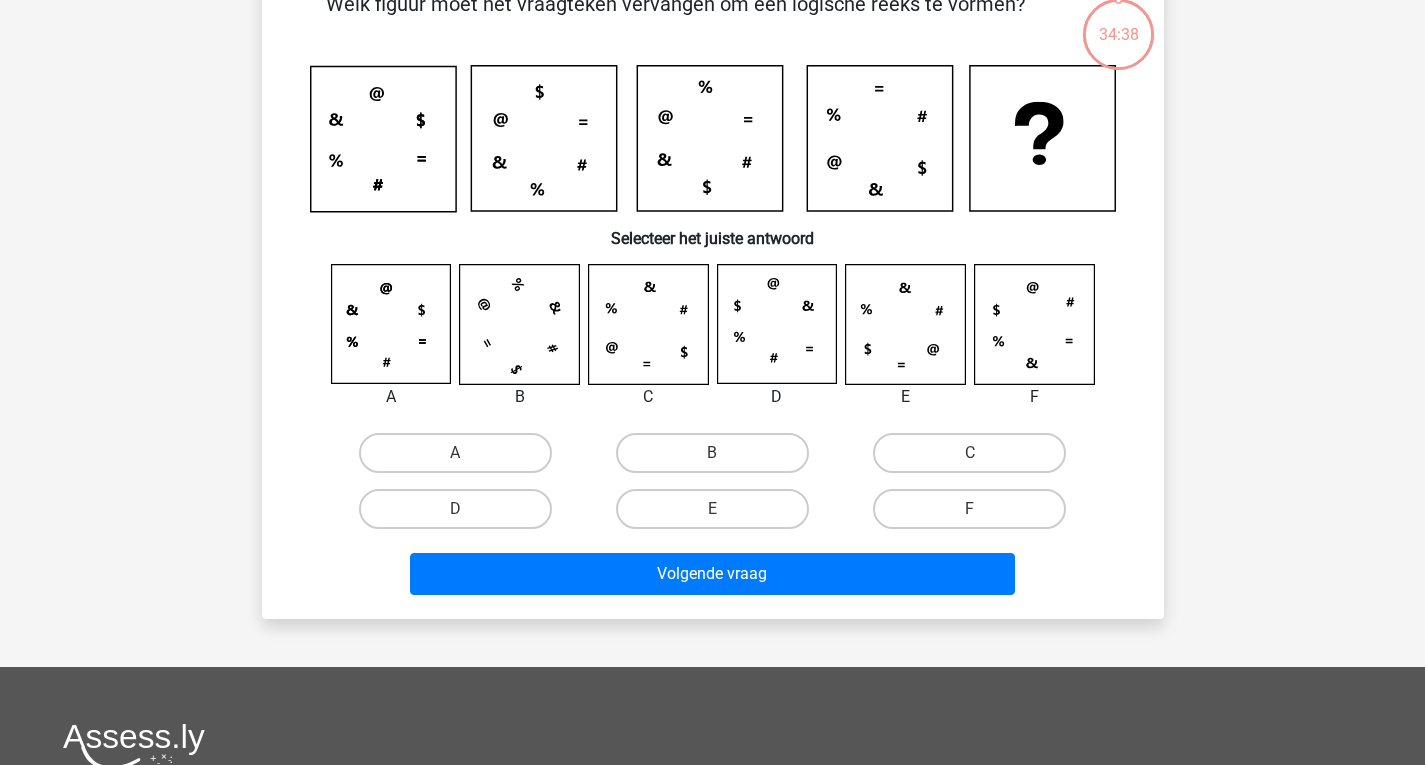 scroll, scrollTop: 92, scrollLeft: 0, axis: vertical 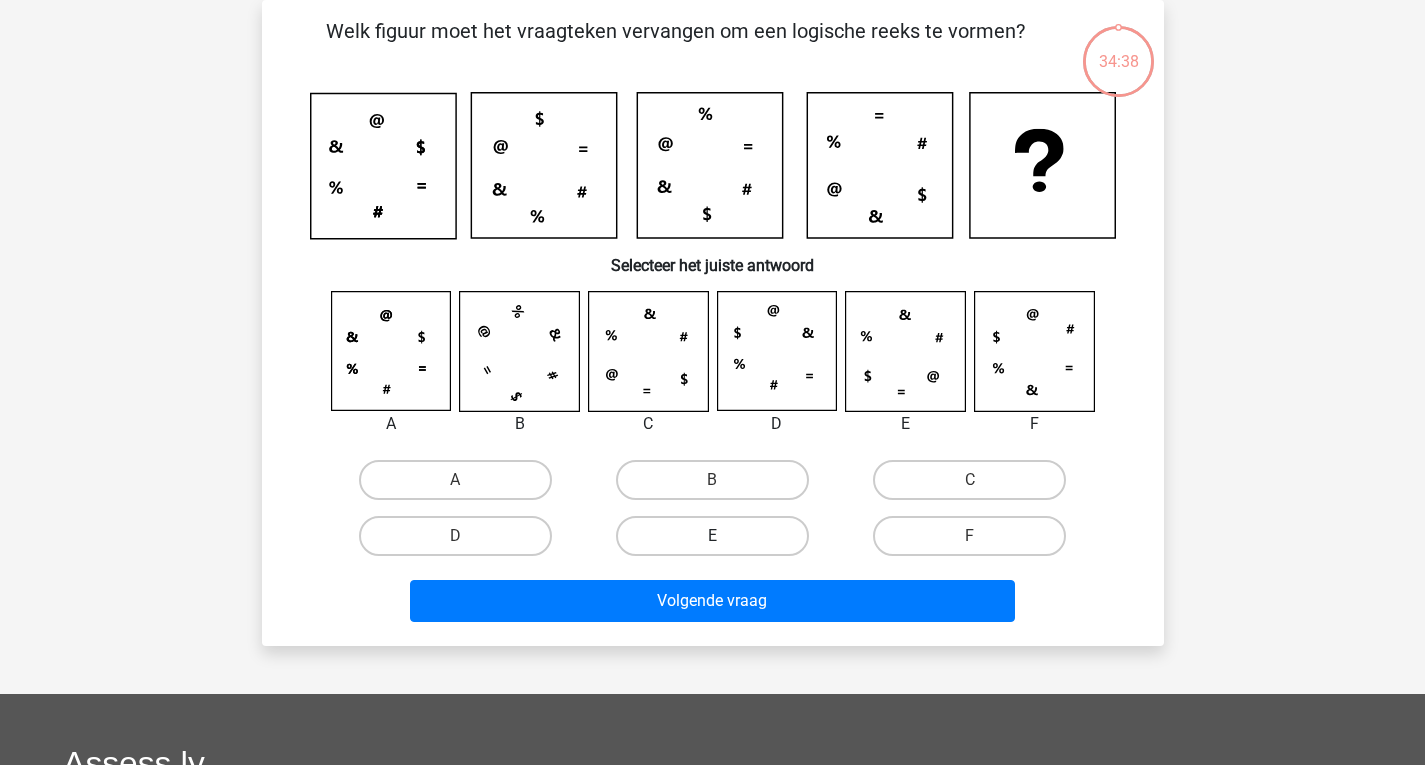 click on "E" at bounding box center [712, 536] 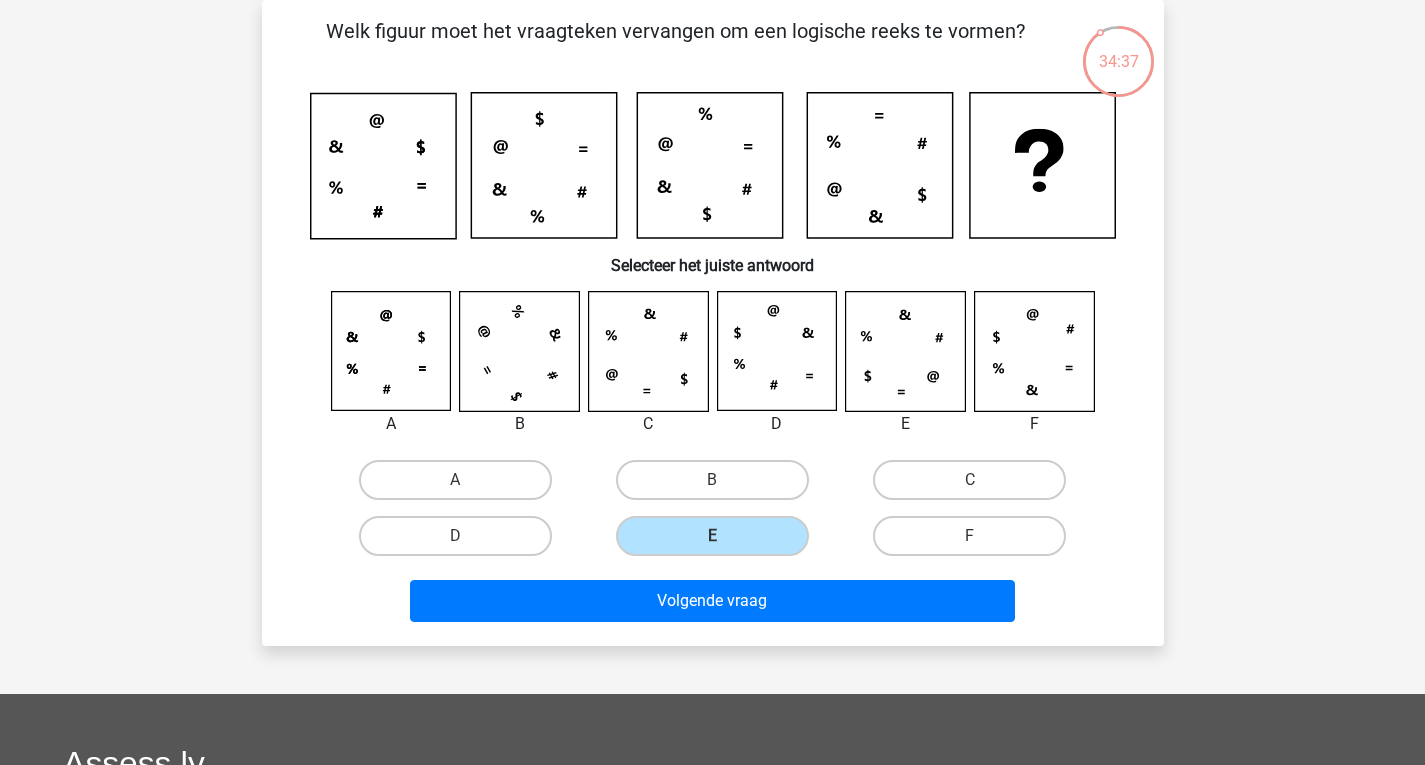 drag, startPoint x: 719, startPoint y: 577, endPoint x: 717, endPoint y: 596, distance: 19.104973 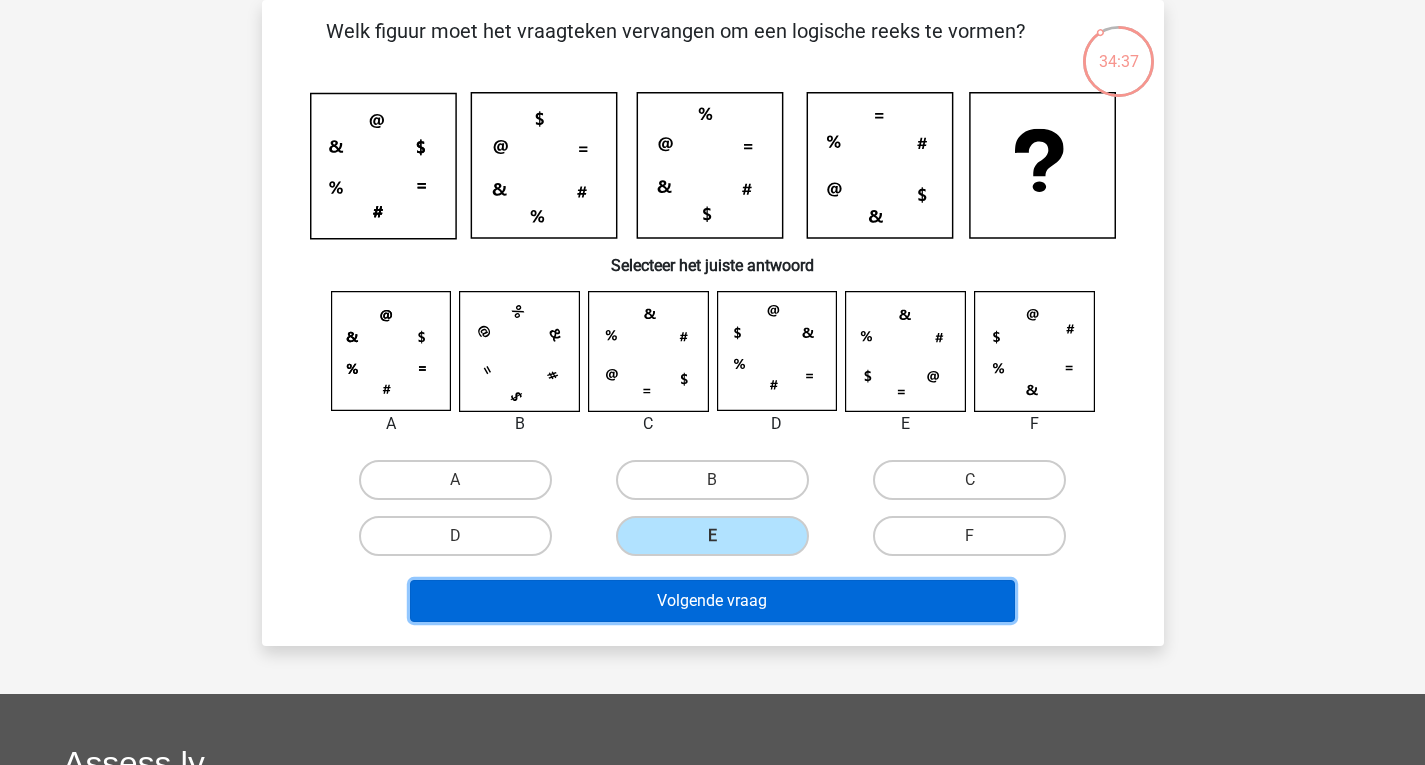 click on "Volgende vraag" at bounding box center [712, 601] 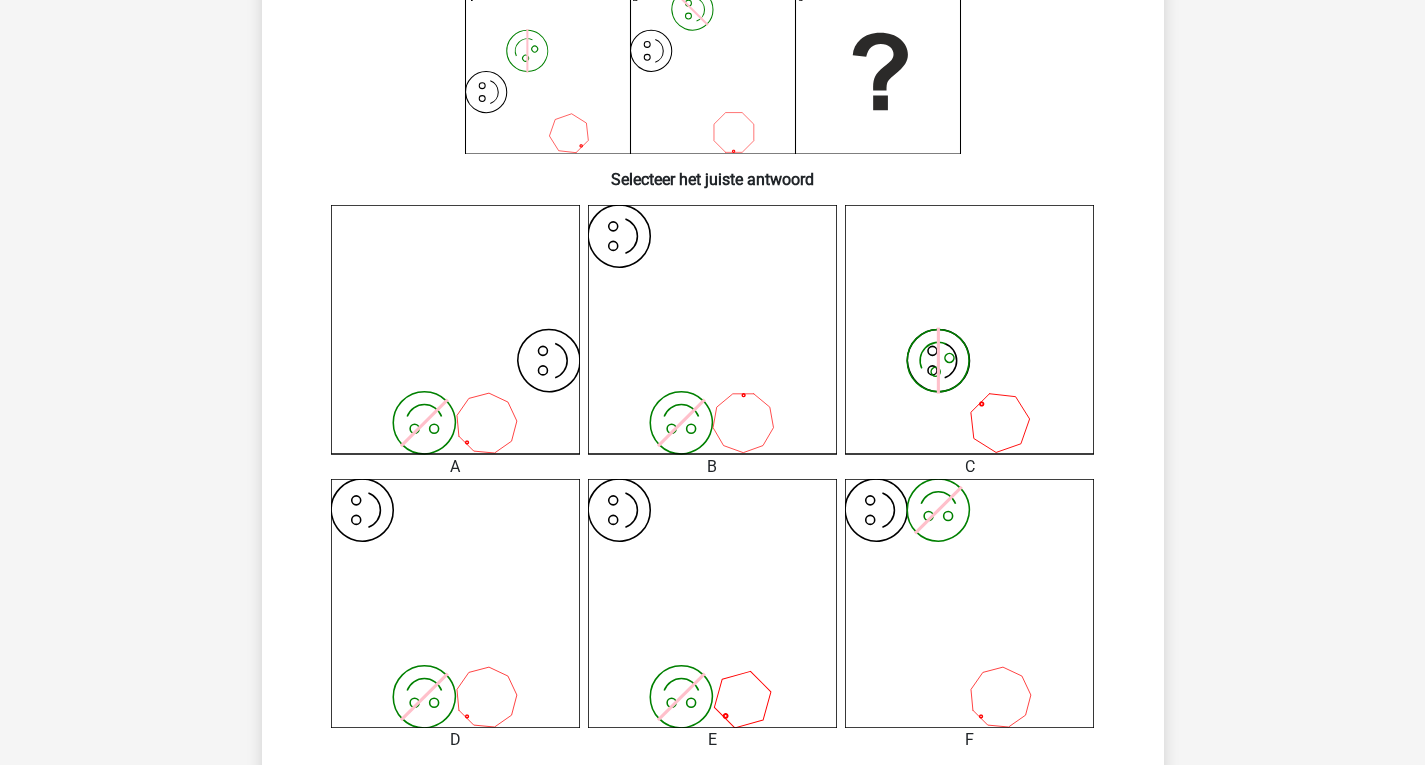 scroll, scrollTop: 592, scrollLeft: 0, axis: vertical 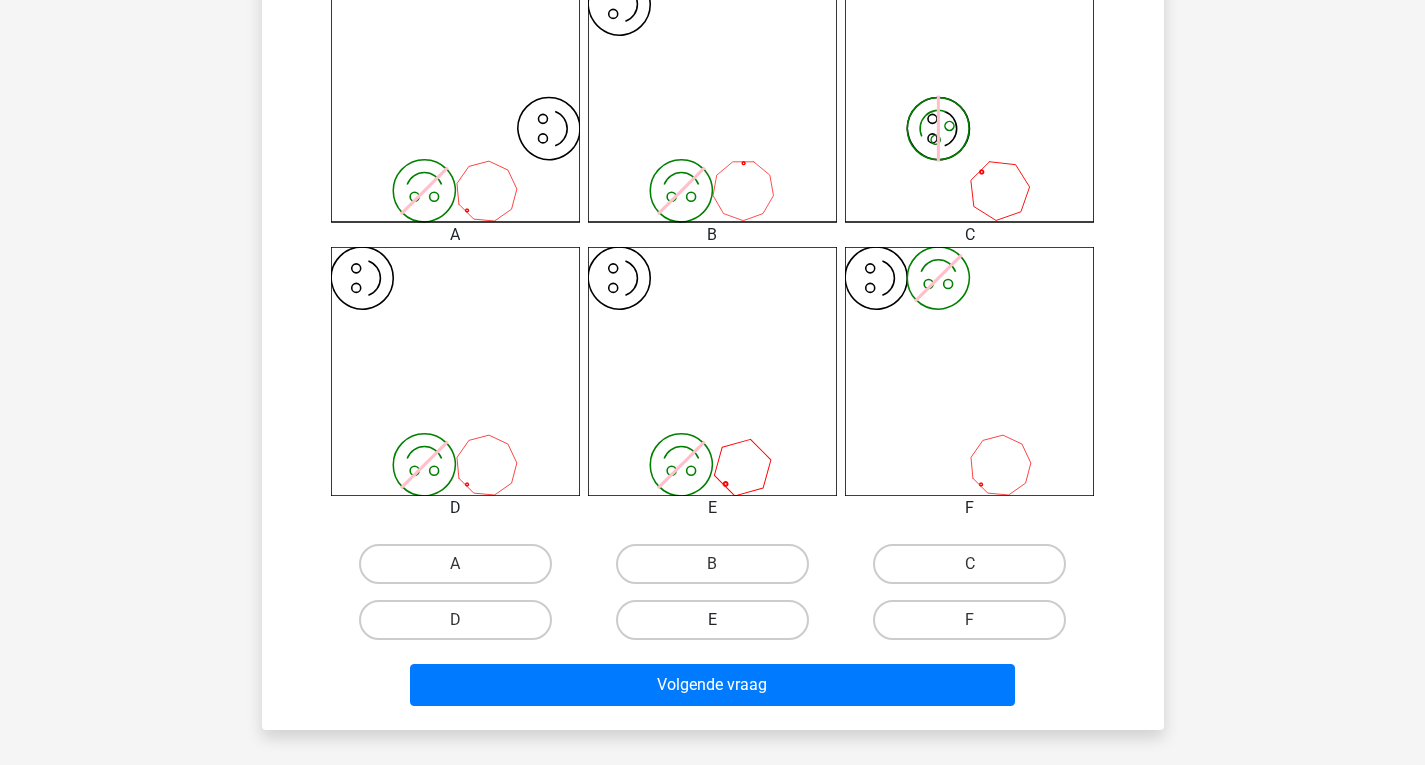 click on "E" at bounding box center (712, 620) 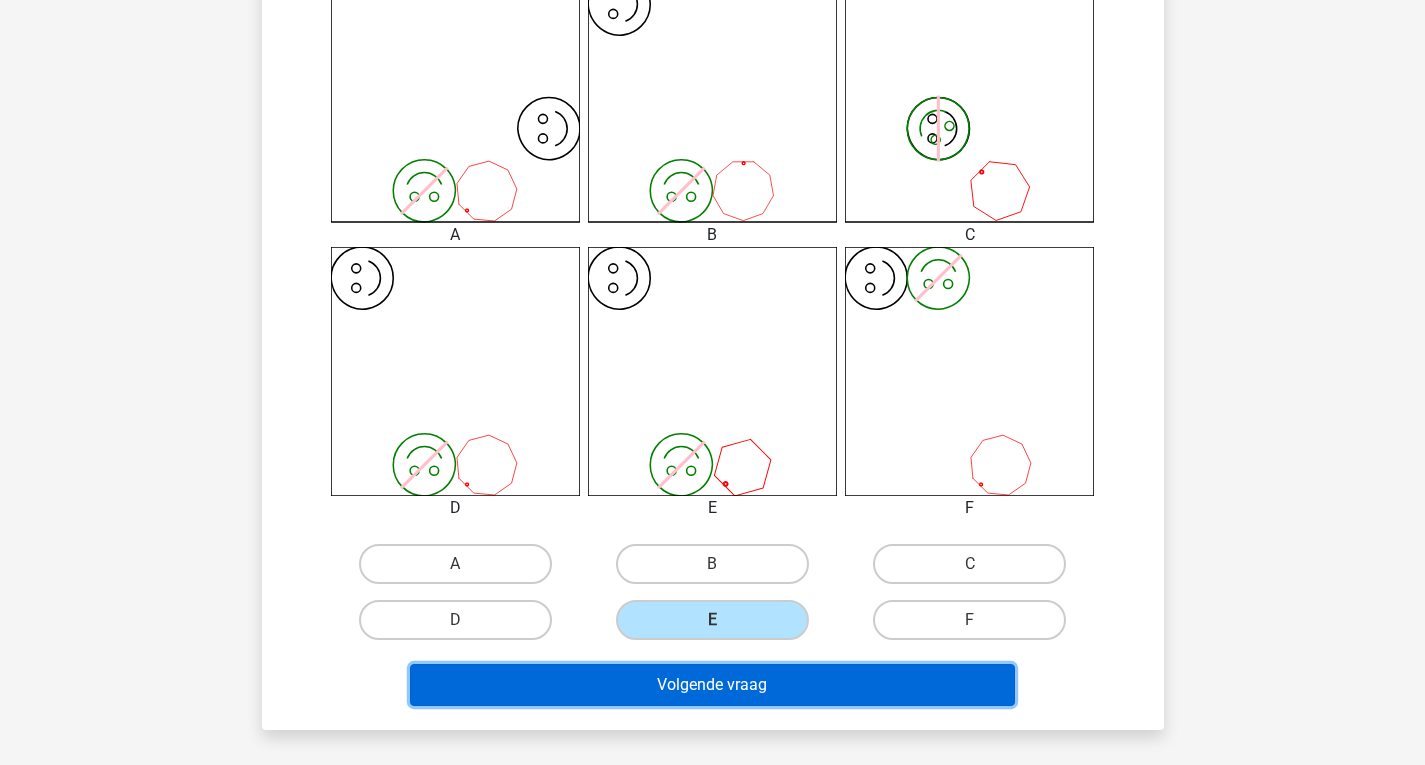 click on "Volgende vraag" at bounding box center [712, 685] 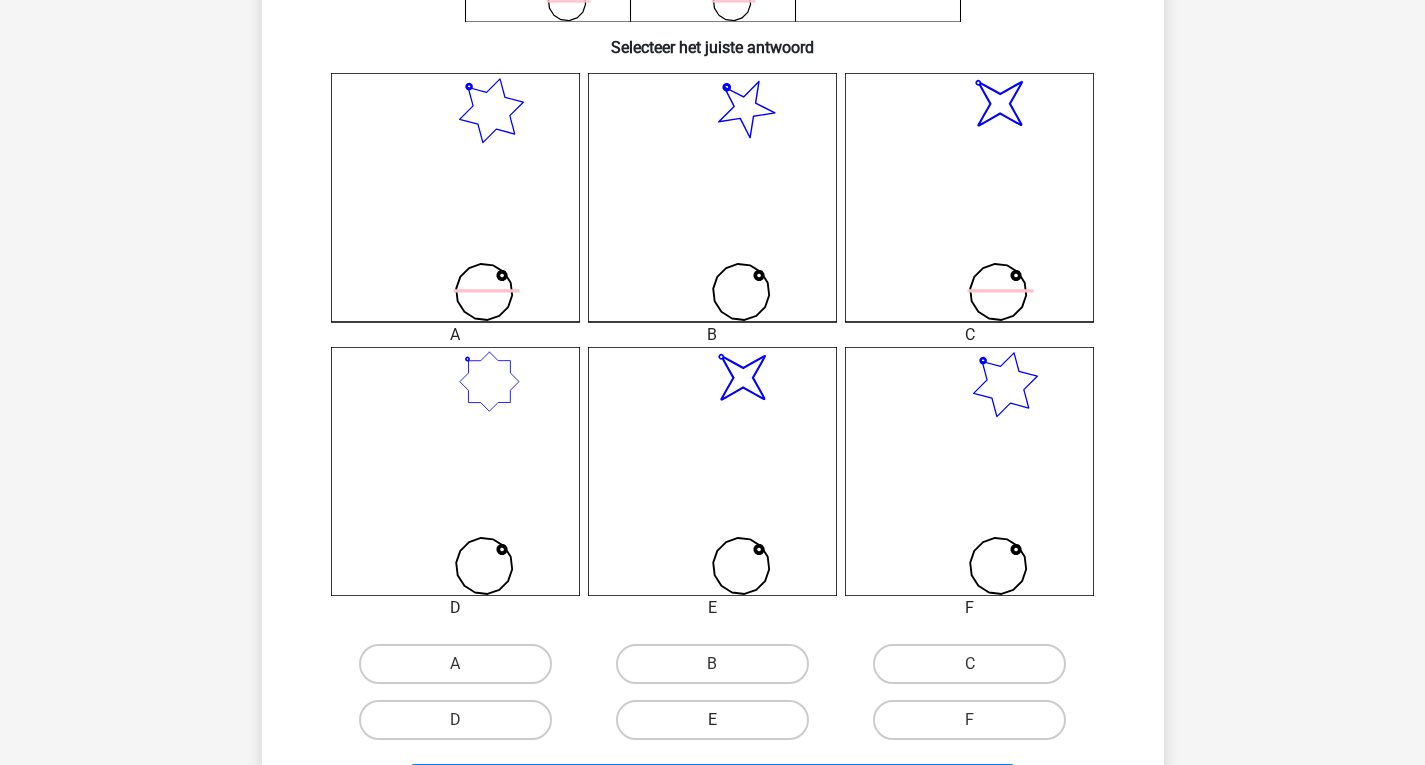 click on "E" at bounding box center (712, 720) 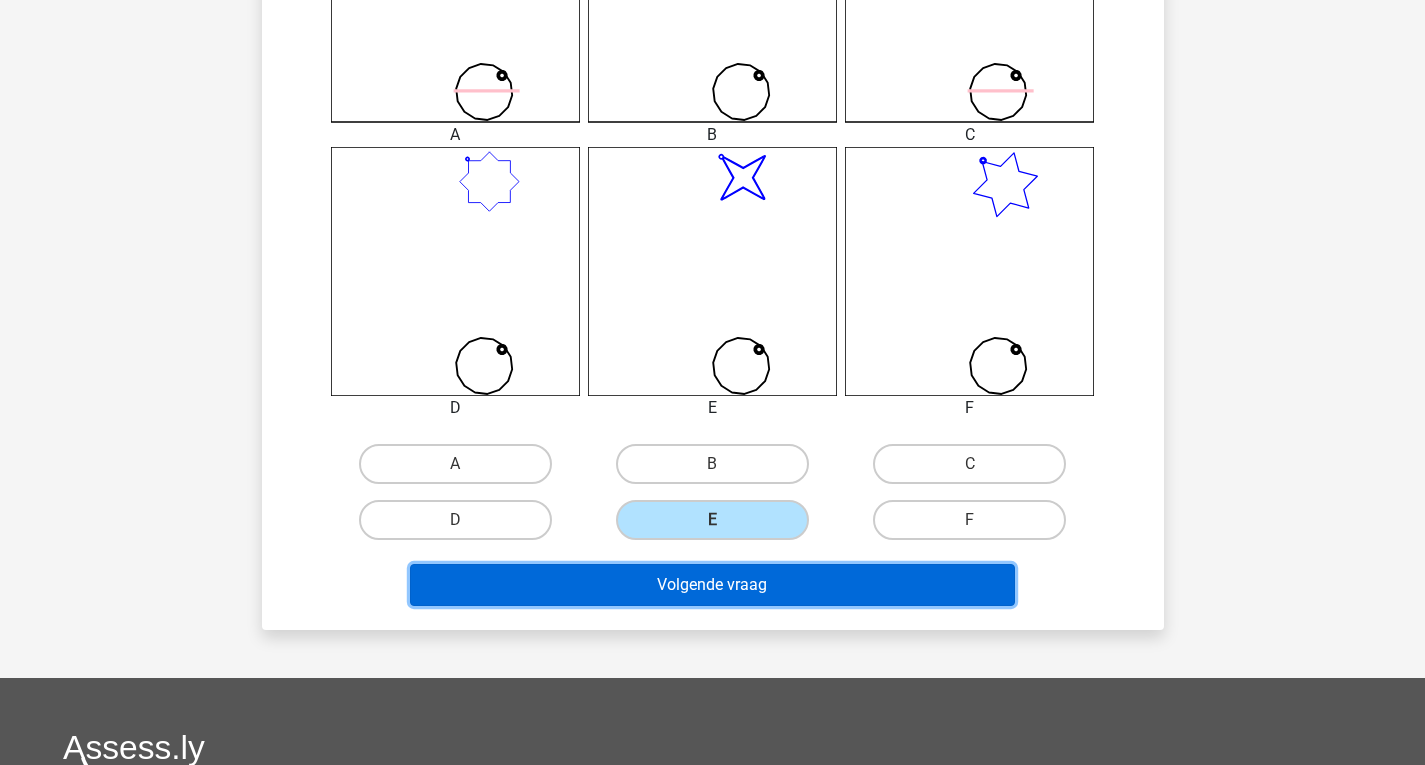 click on "Volgende vraag" at bounding box center (712, 585) 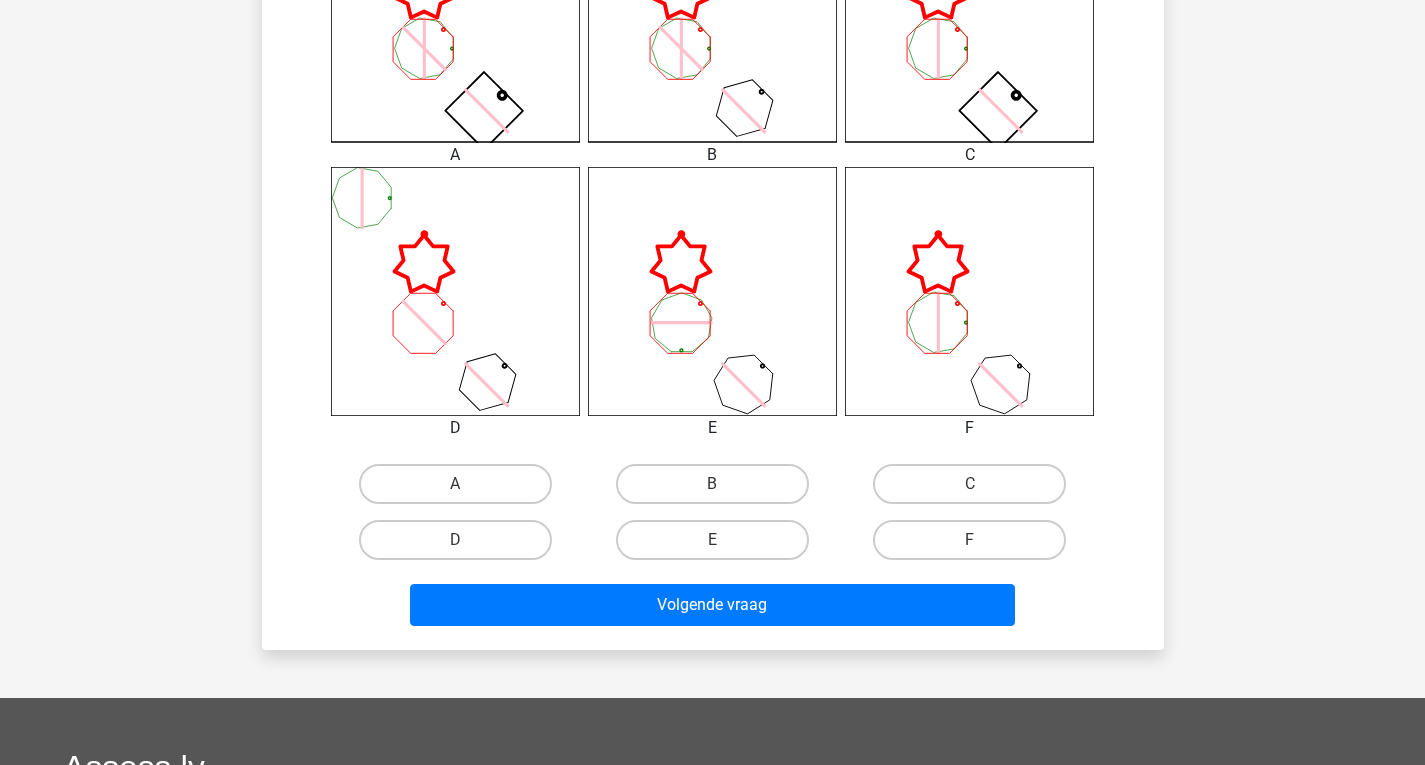 scroll, scrollTop: 892, scrollLeft: 0, axis: vertical 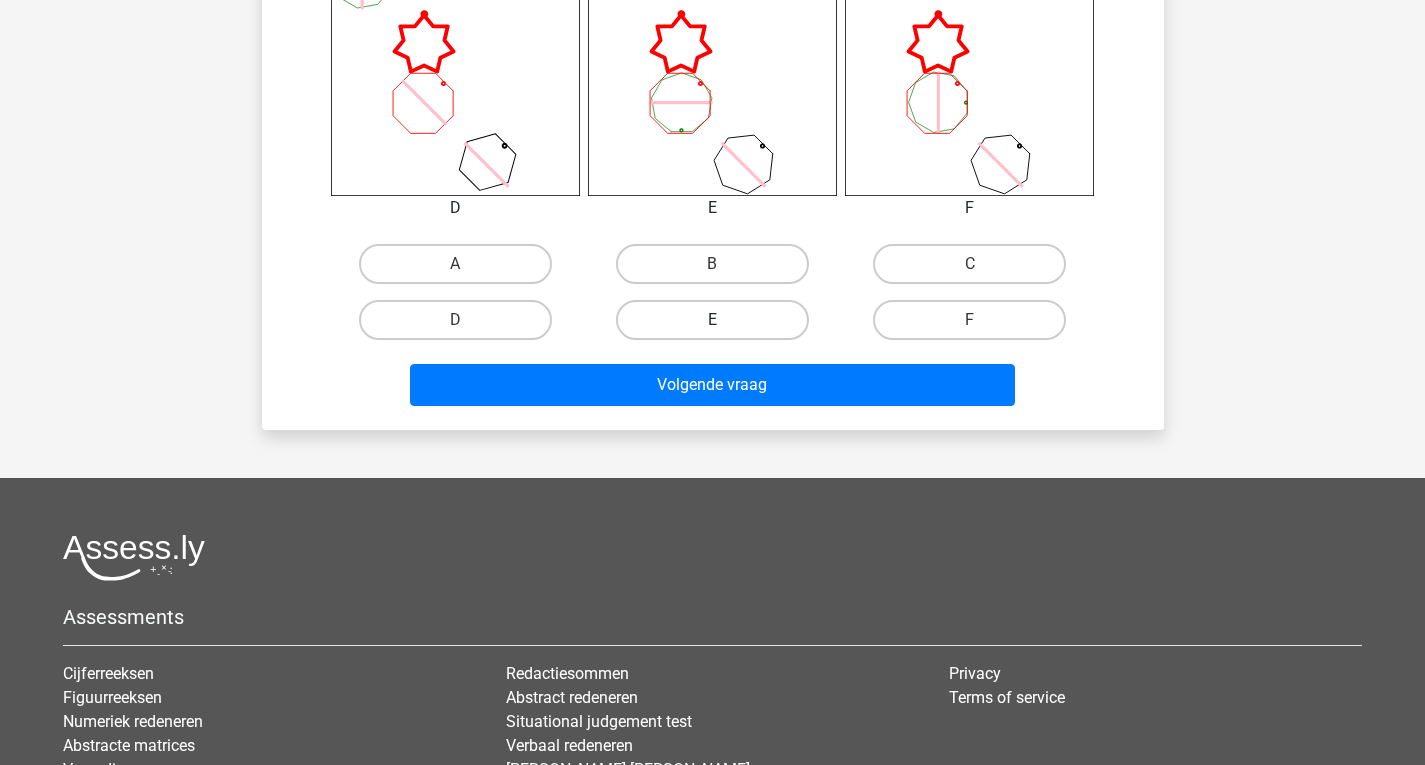 click on "E" at bounding box center (712, 320) 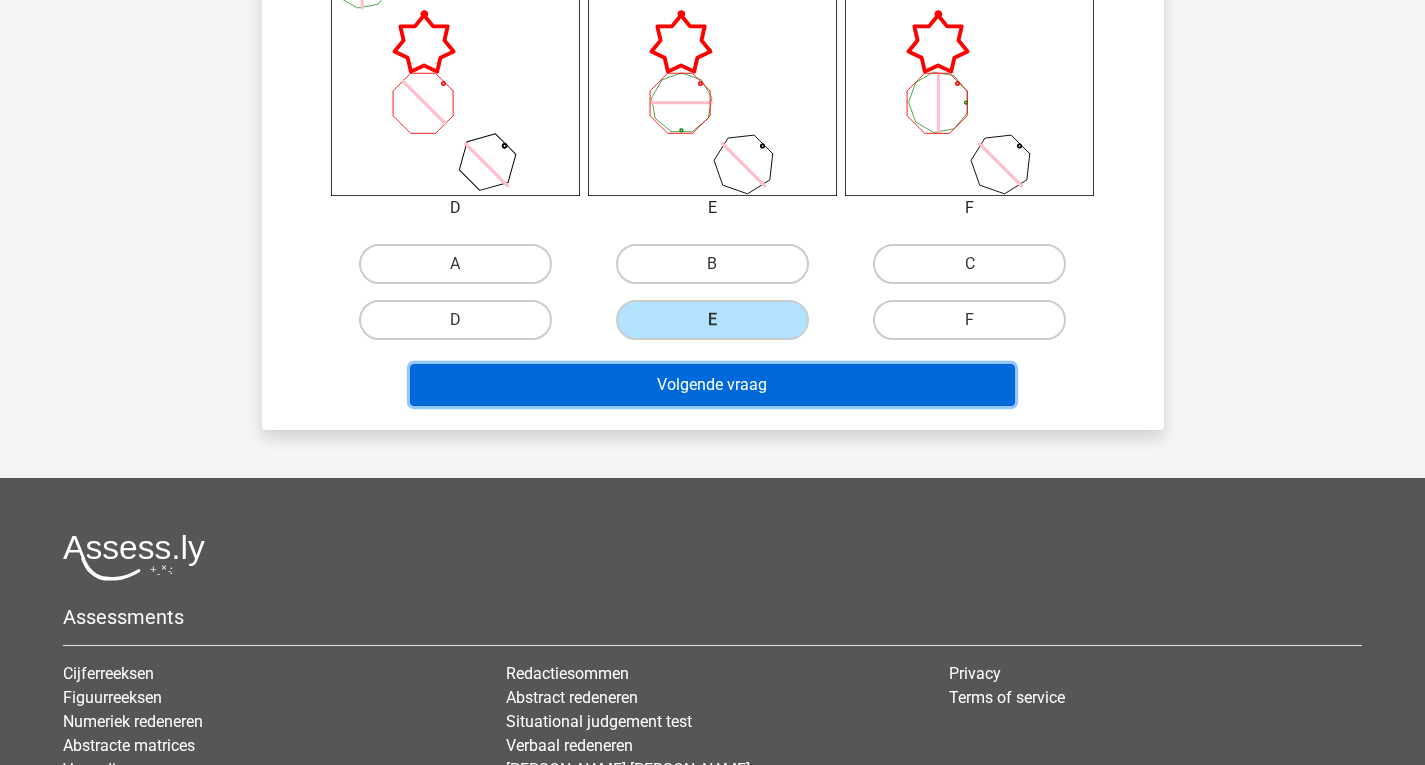 click on "Volgende vraag" at bounding box center (712, 385) 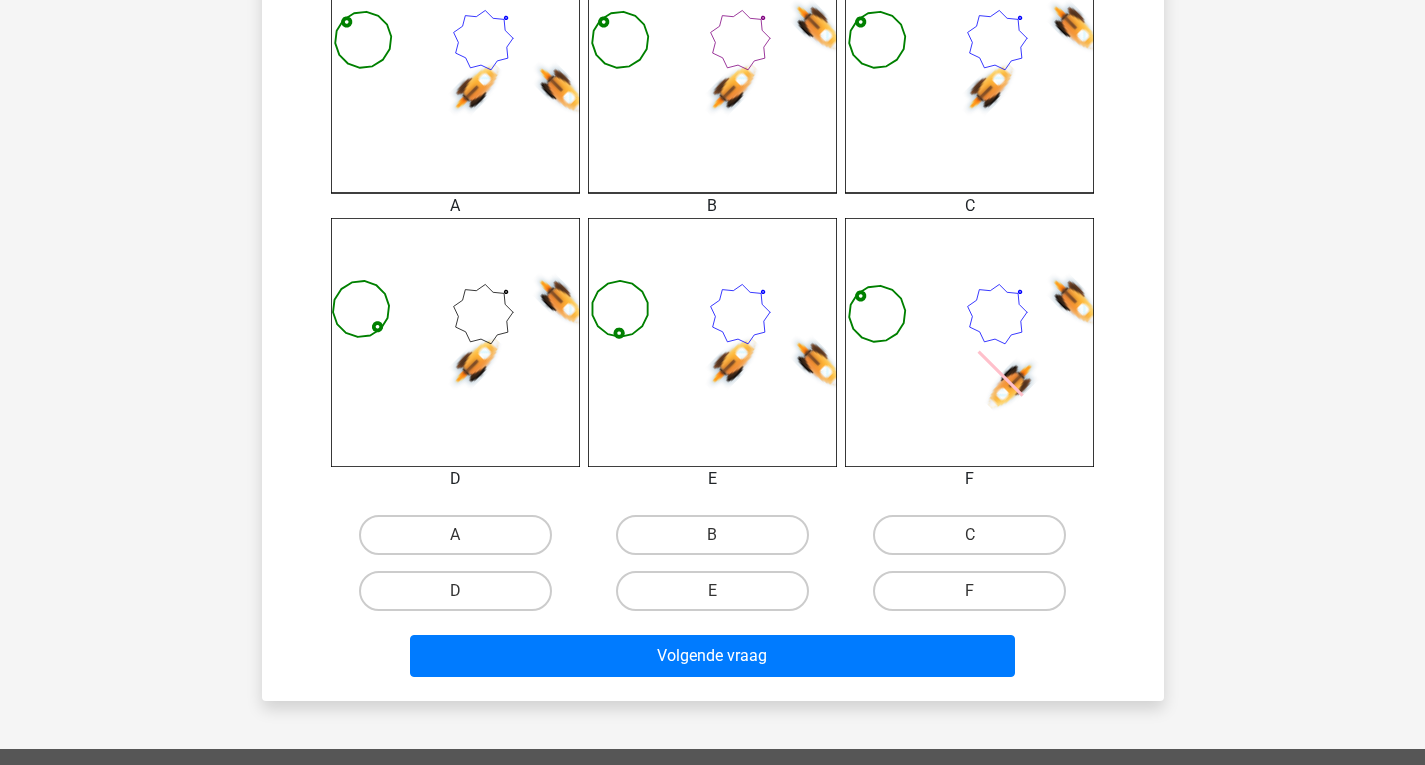 scroll, scrollTop: 695, scrollLeft: 0, axis: vertical 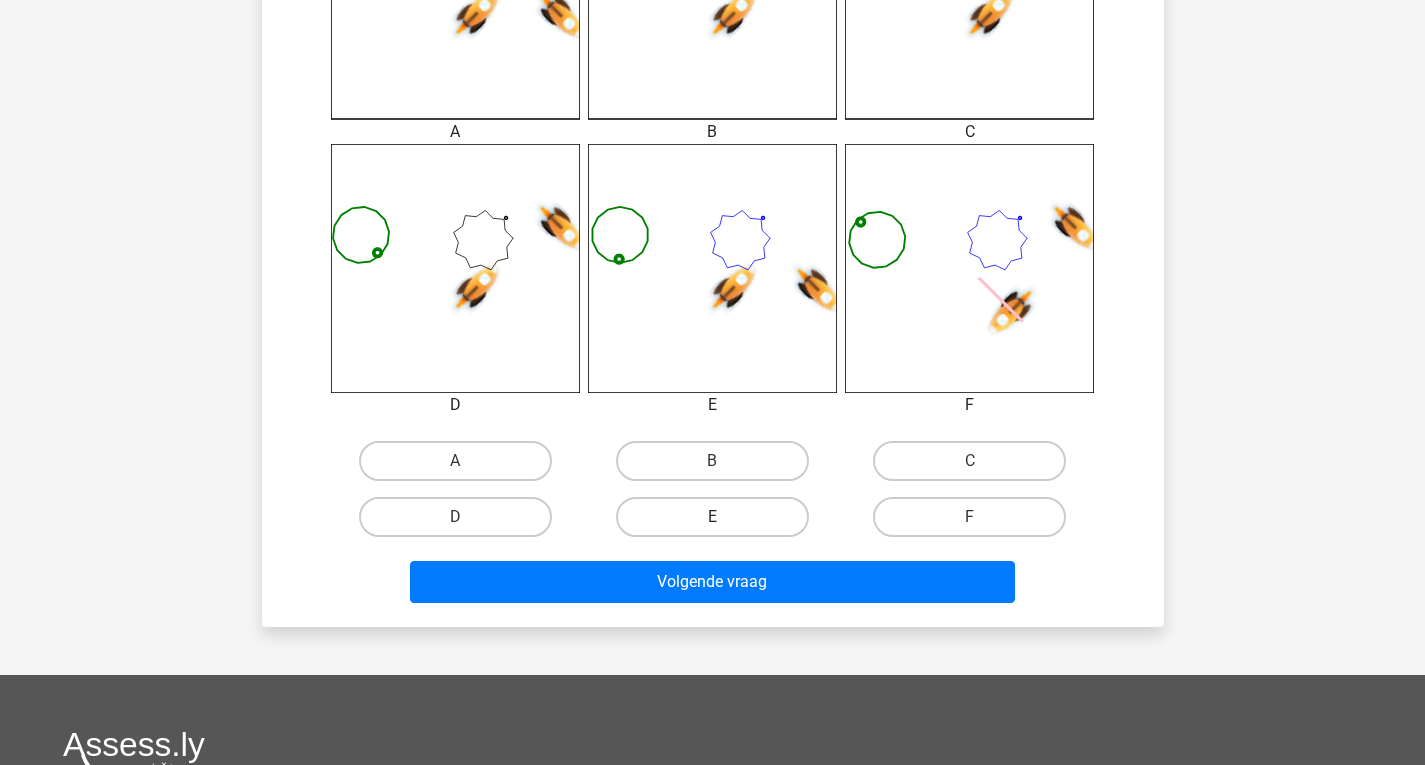 click on "E" at bounding box center (712, 517) 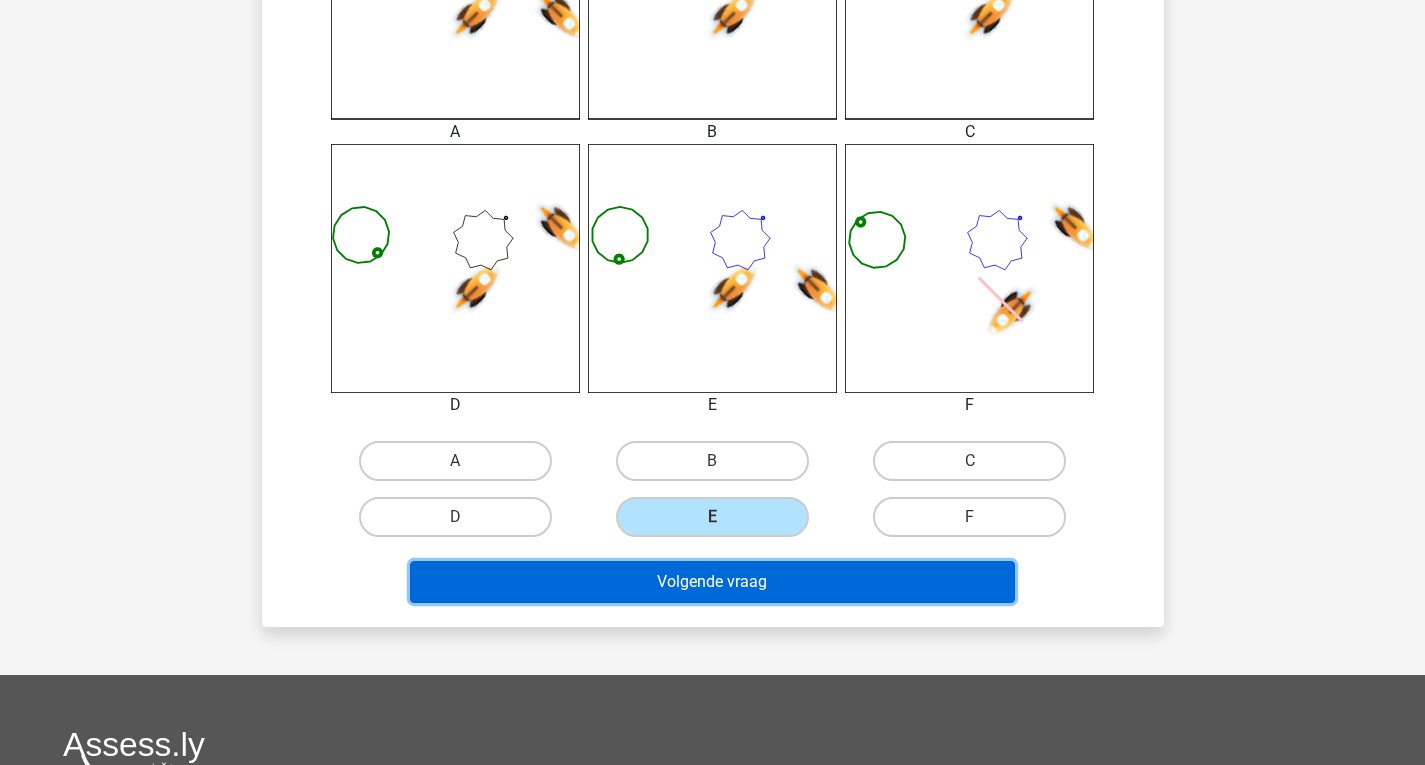 click on "Volgende vraag" at bounding box center [712, 582] 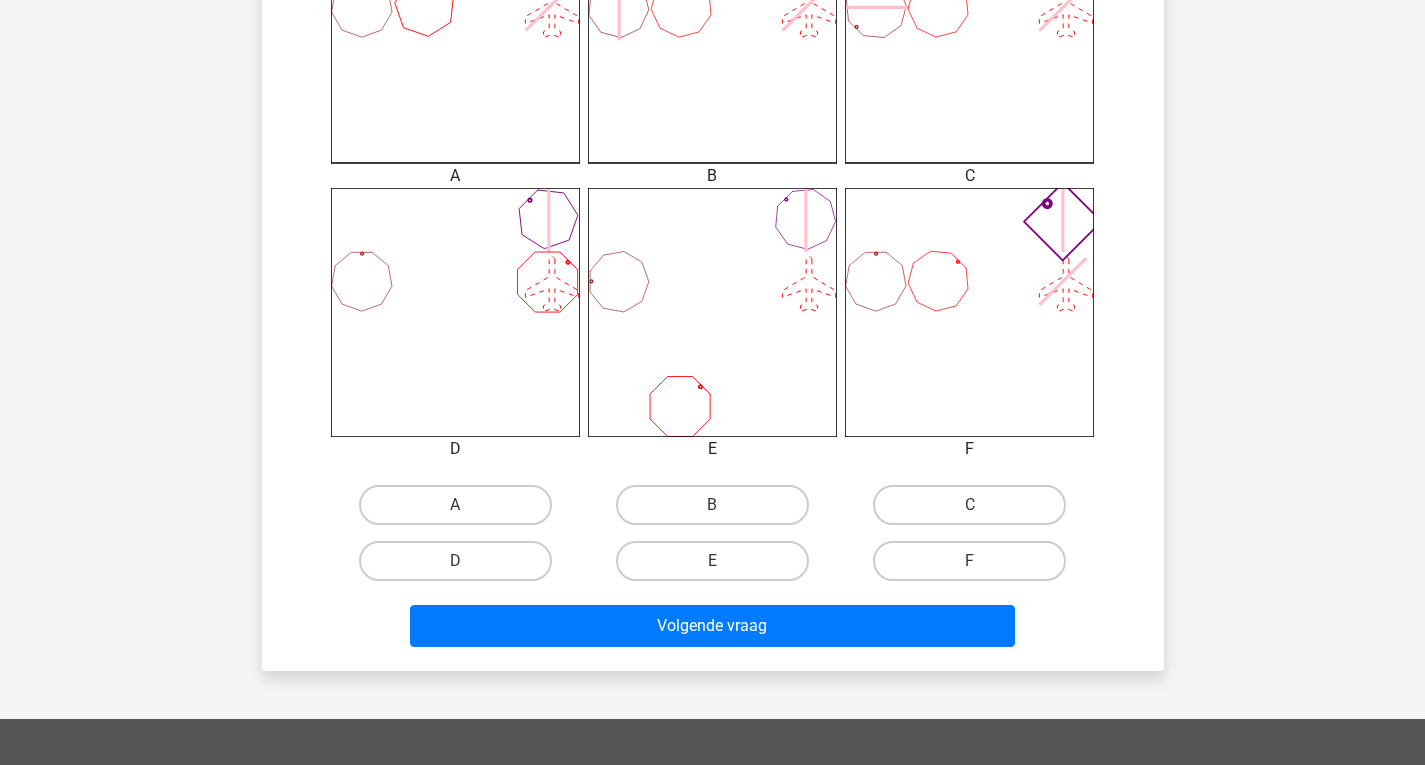 scroll, scrollTop: 692, scrollLeft: 0, axis: vertical 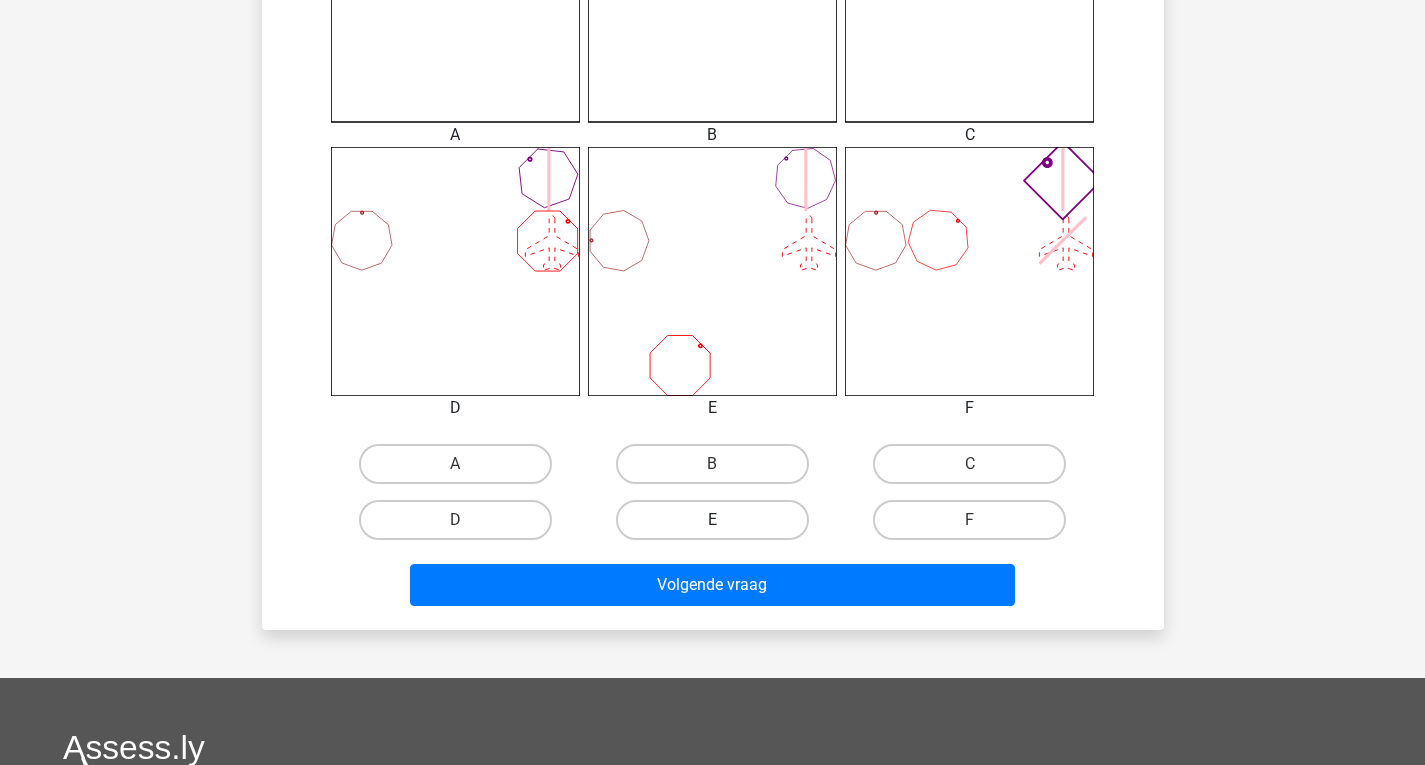 click on "E" at bounding box center (712, 520) 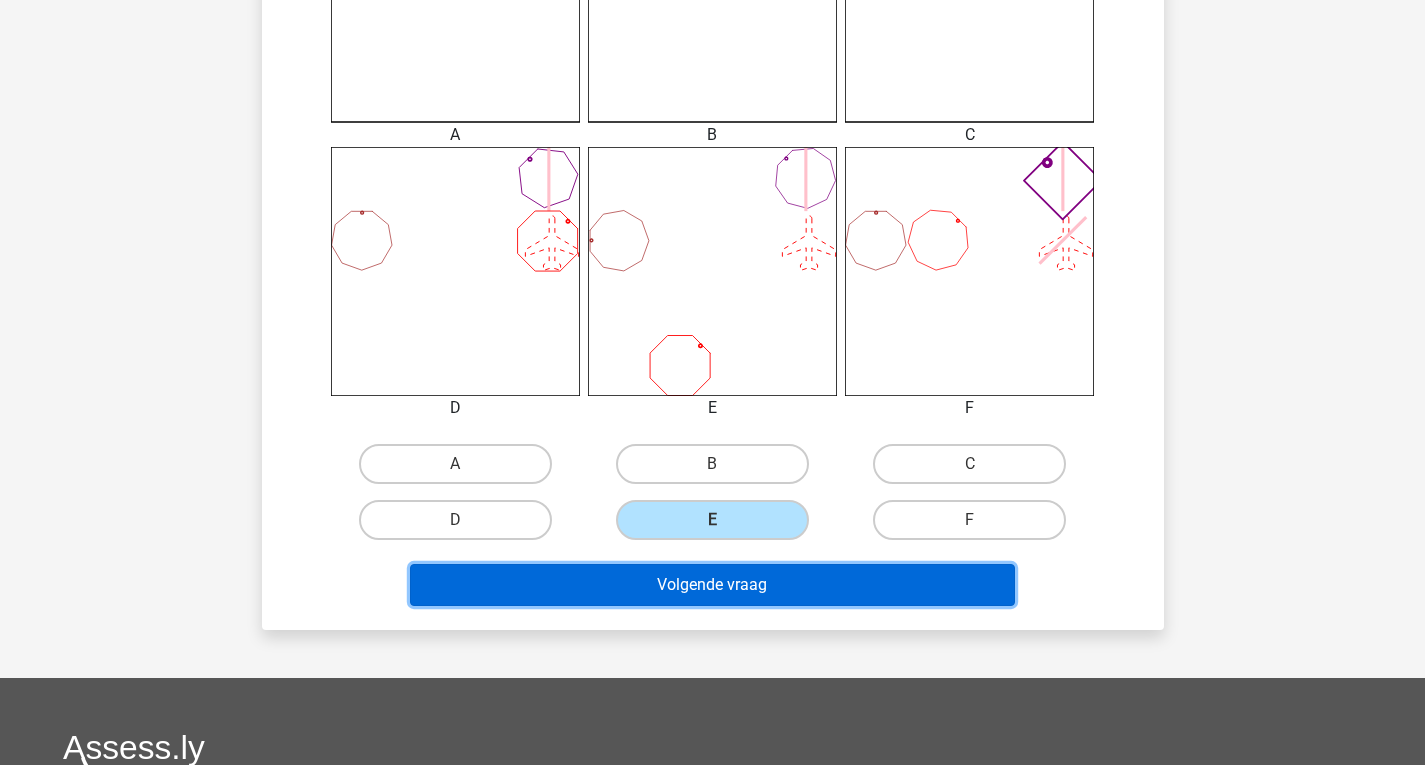 click on "Volgende vraag" at bounding box center (712, 585) 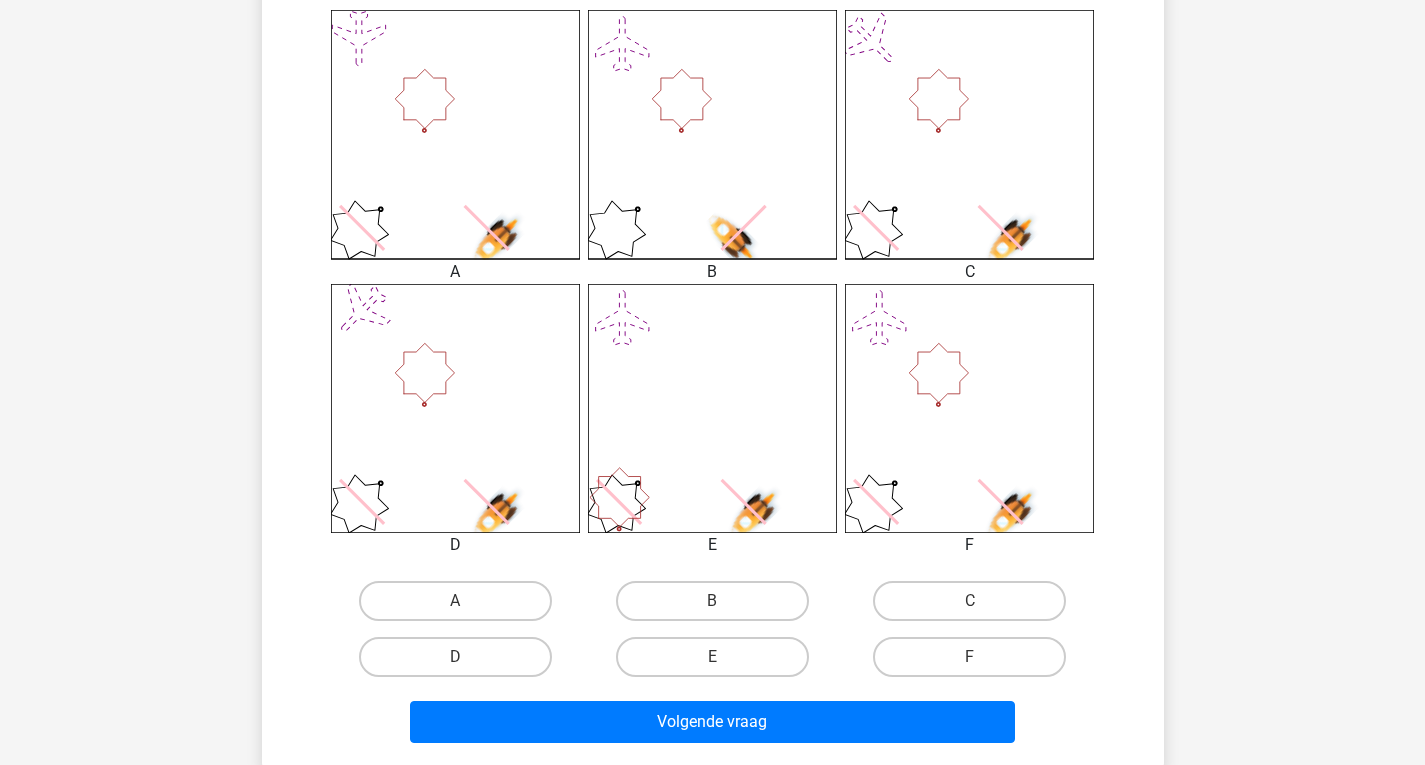 scroll, scrollTop: 692, scrollLeft: 0, axis: vertical 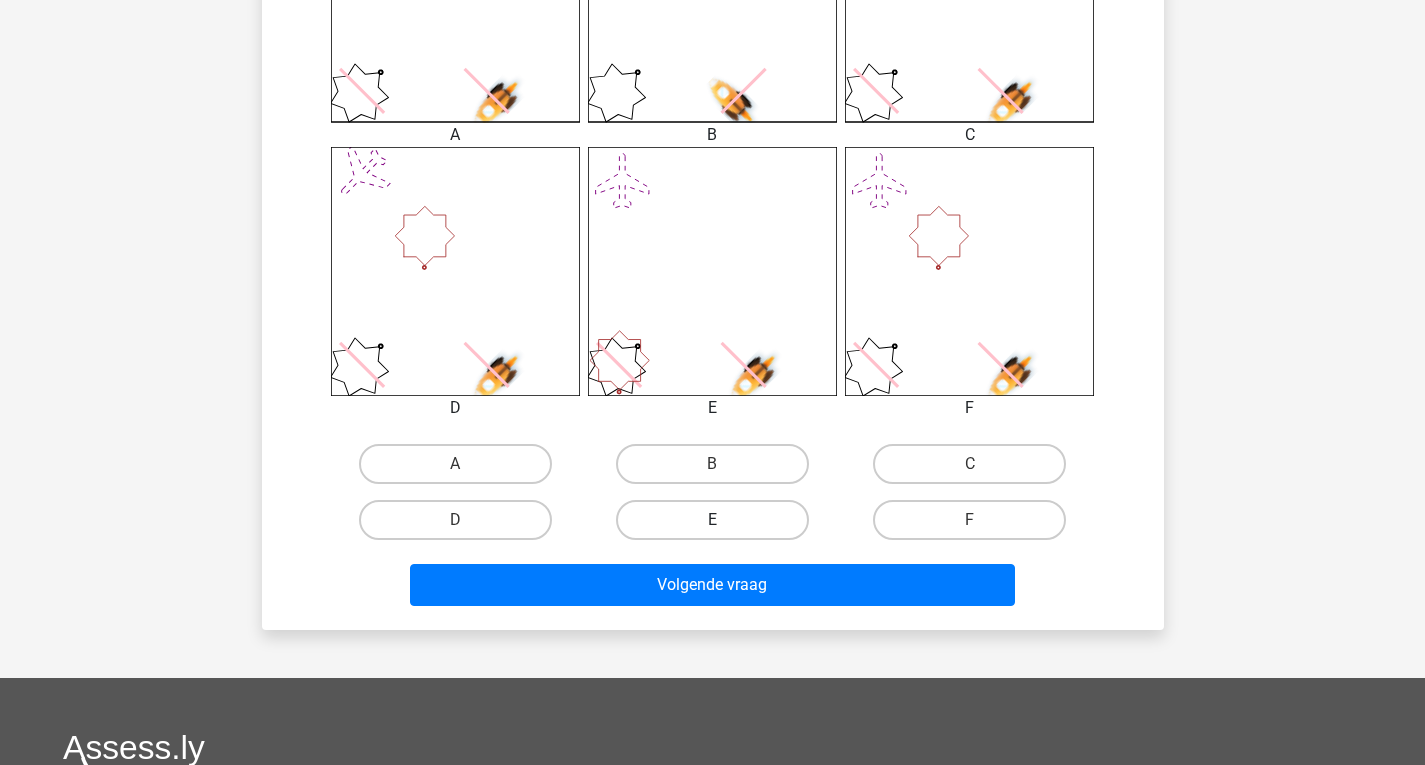 click on "E" at bounding box center (712, 520) 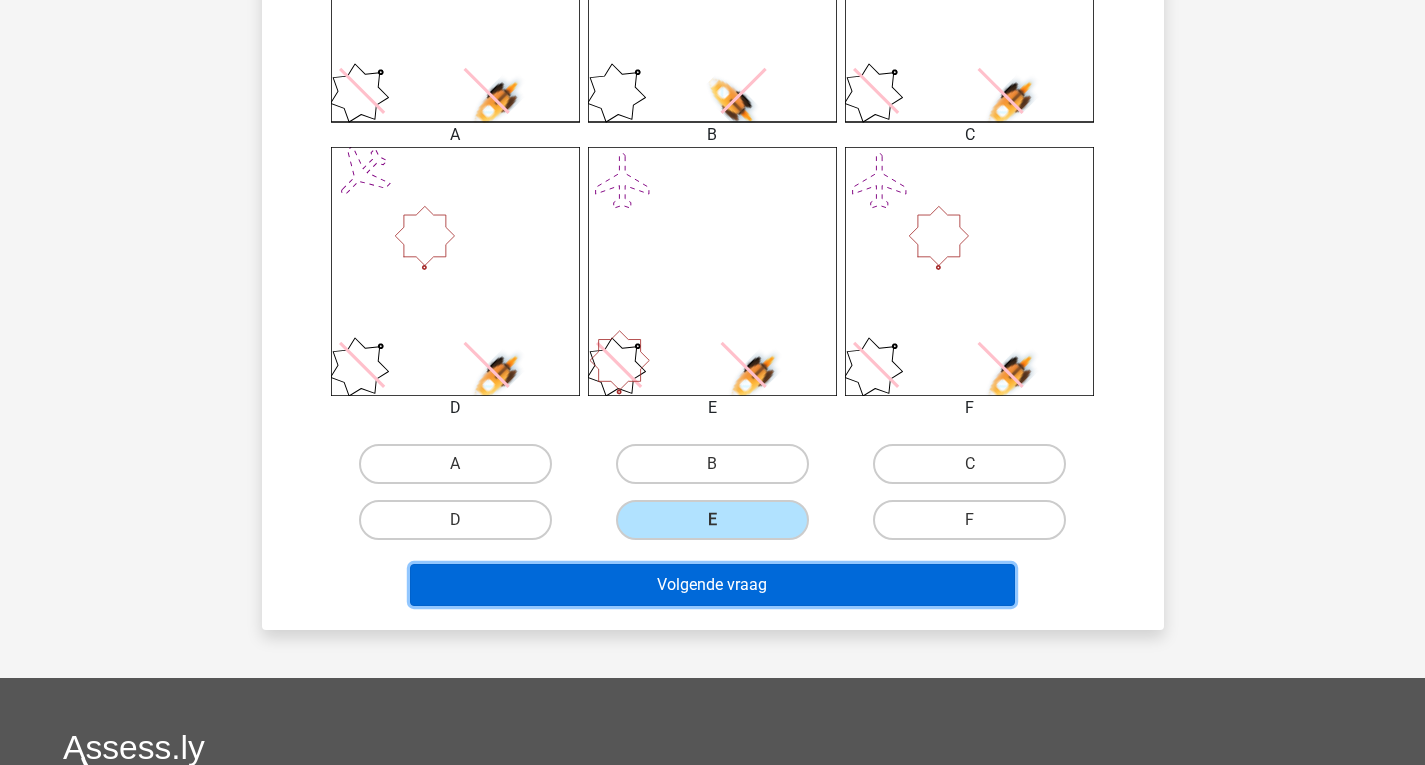 click on "Volgende vraag" at bounding box center (712, 585) 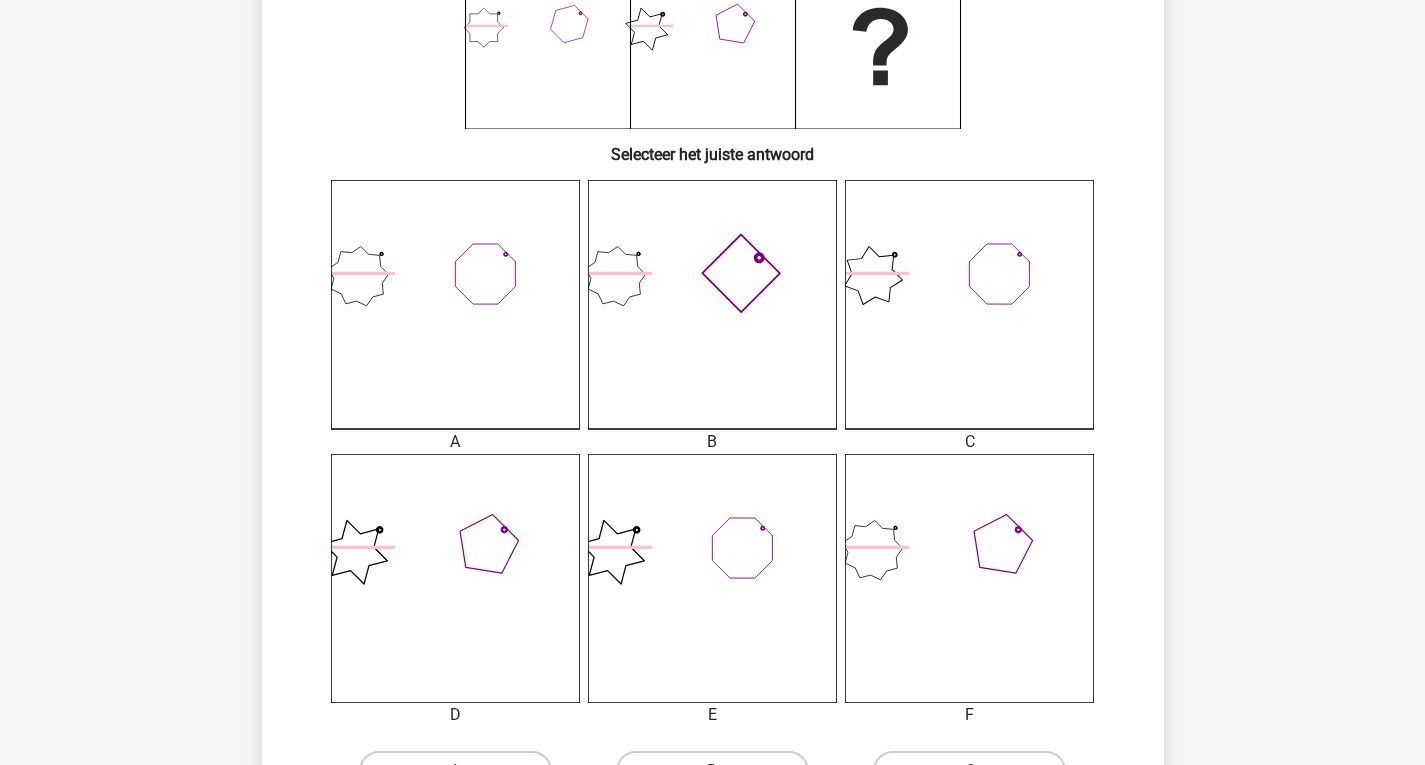 scroll, scrollTop: 592, scrollLeft: 0, axis: vertical 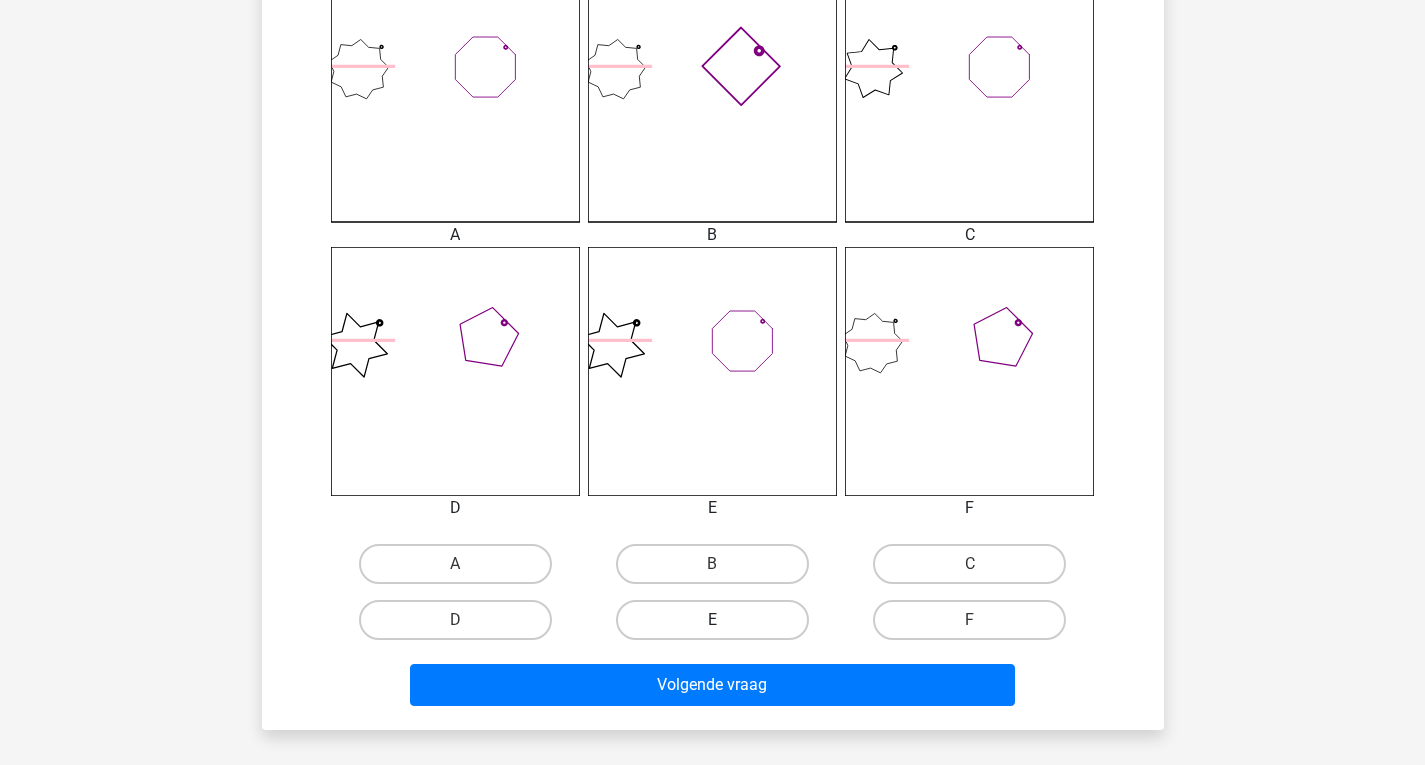 click on "E" at bounding box center [712, 620] 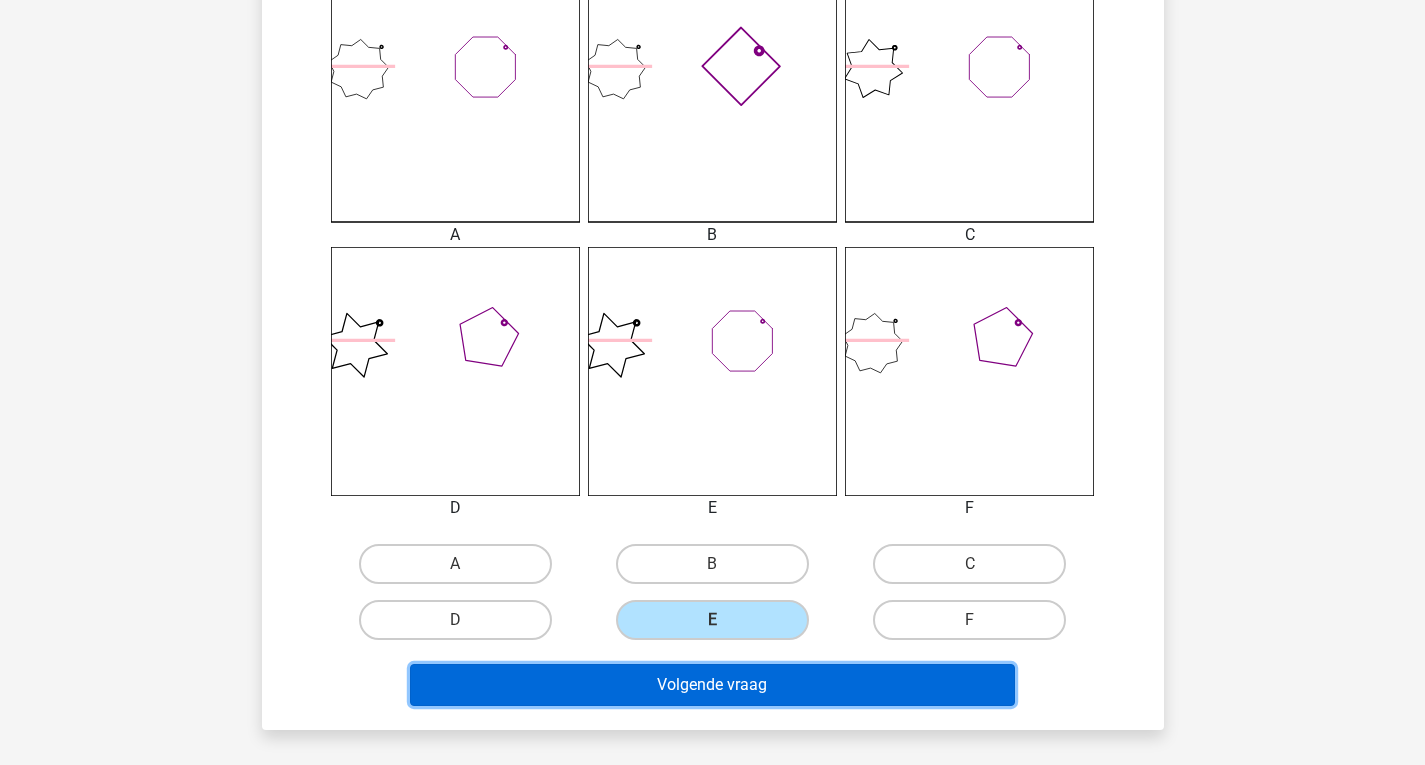 click on "Volgende vraag" at bounding box center (712, 685) 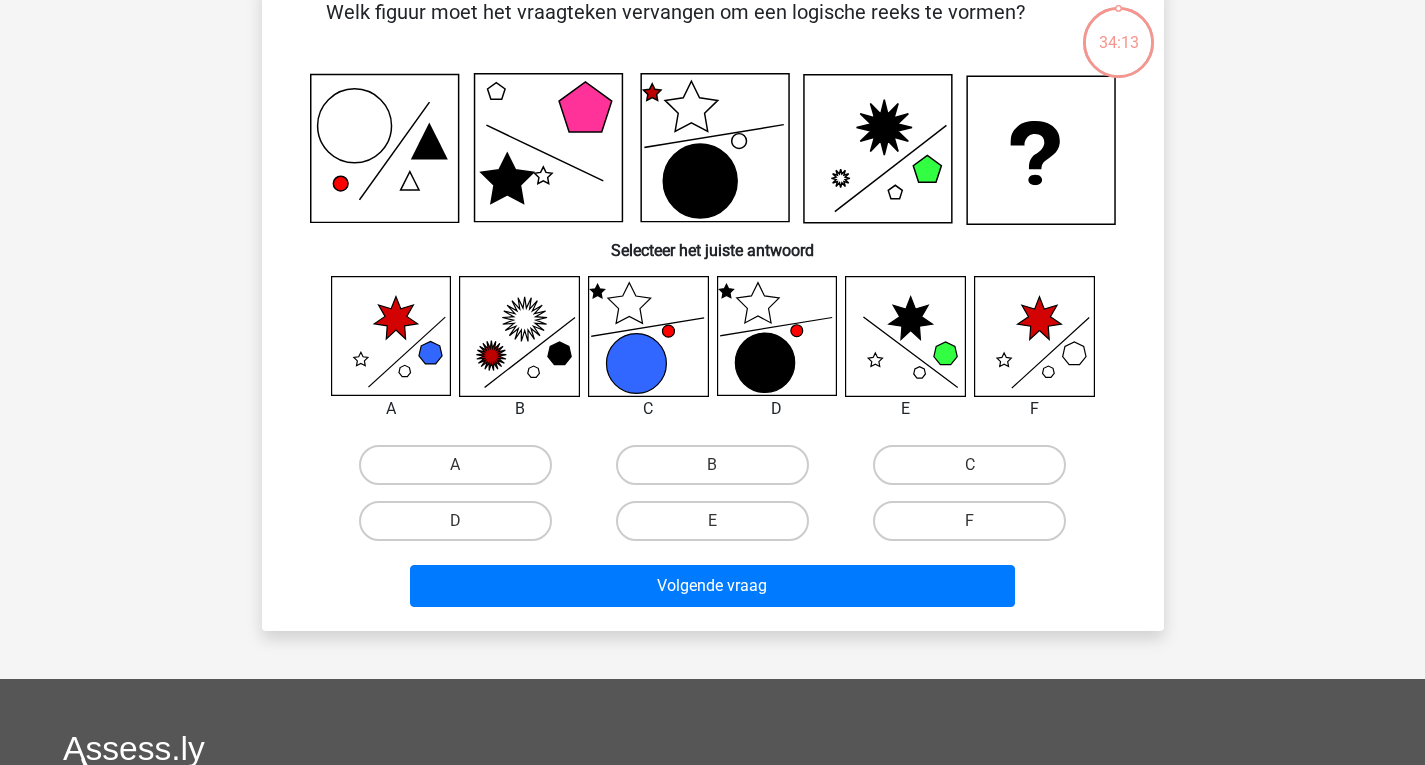 scroll, scrollTop: 92, scrollLeft: 0, axis: vertical 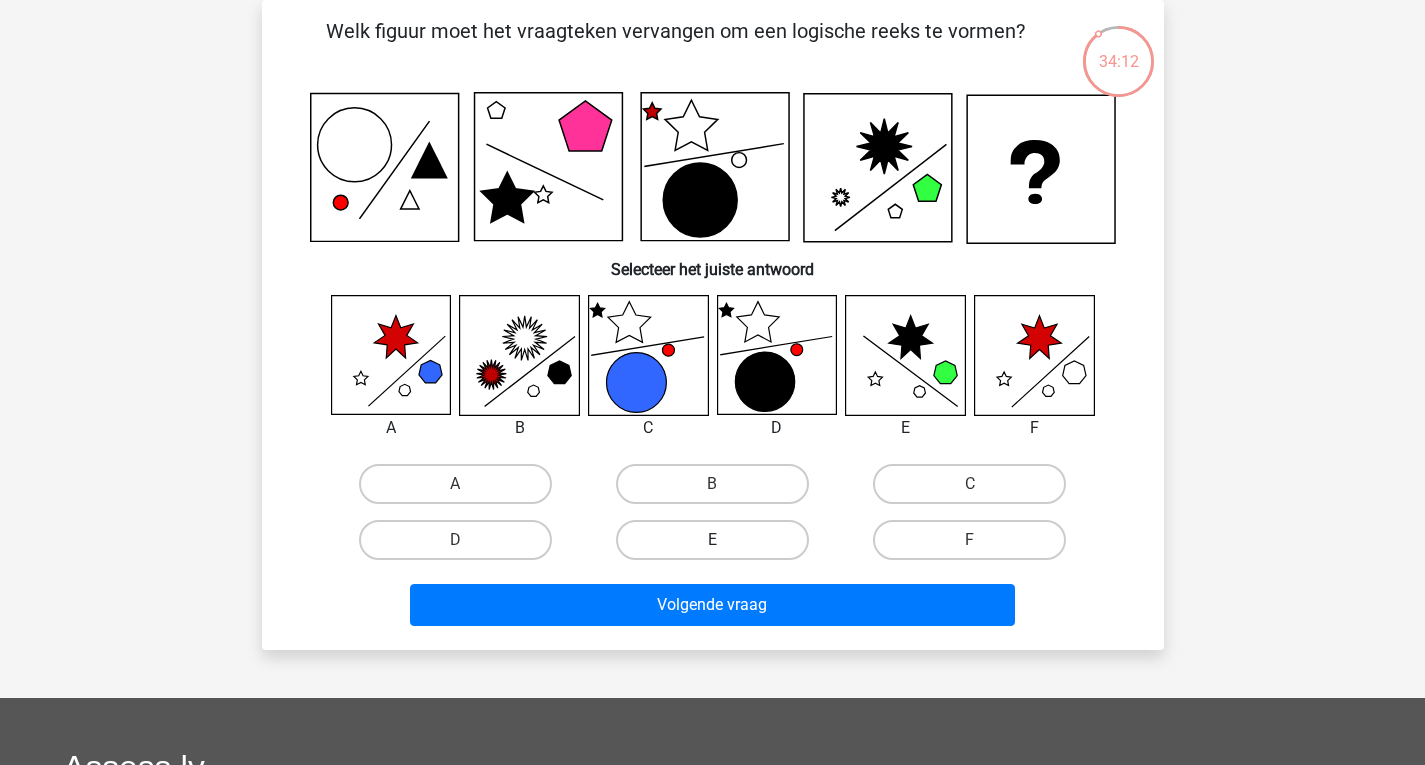 click on "E" at bounding box center (712, 540) 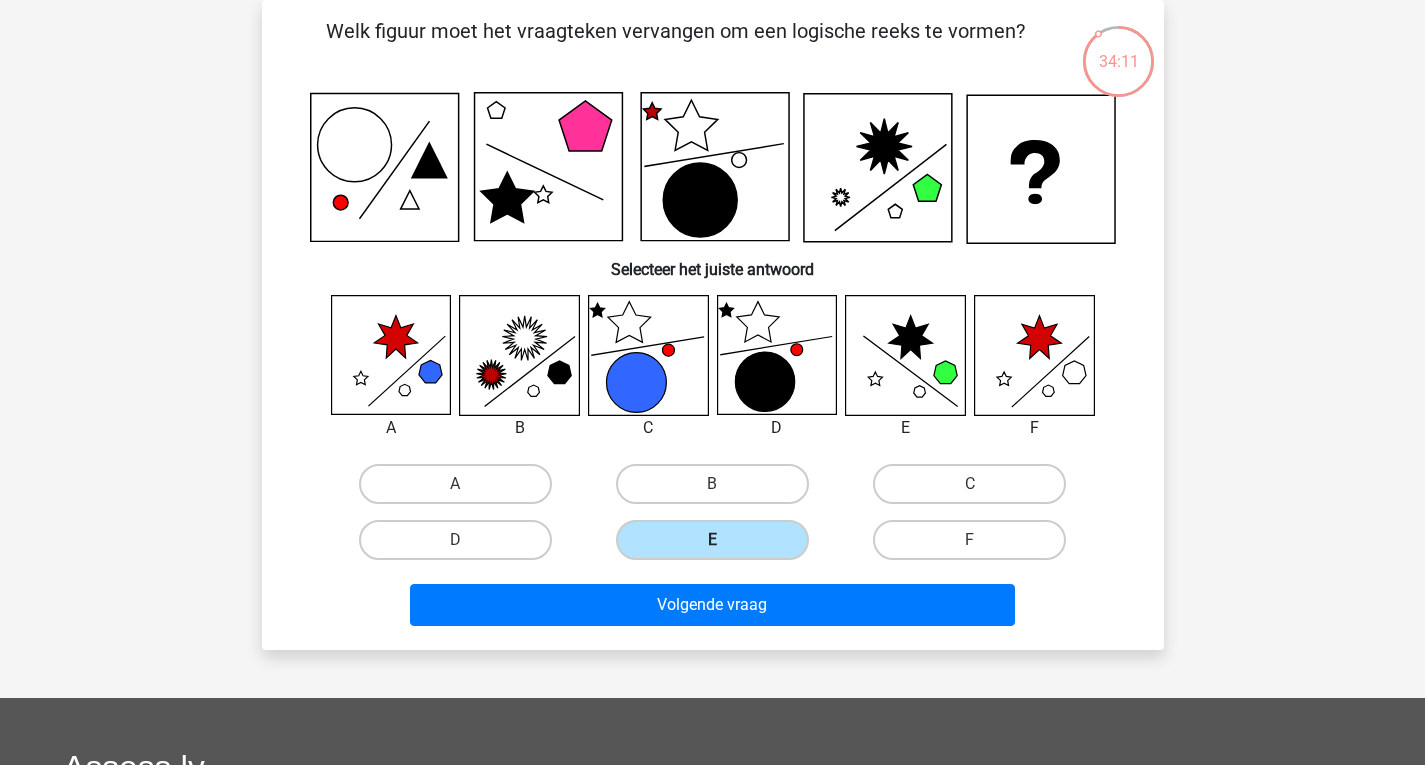 click on "E" at bounding box center [712, 540] 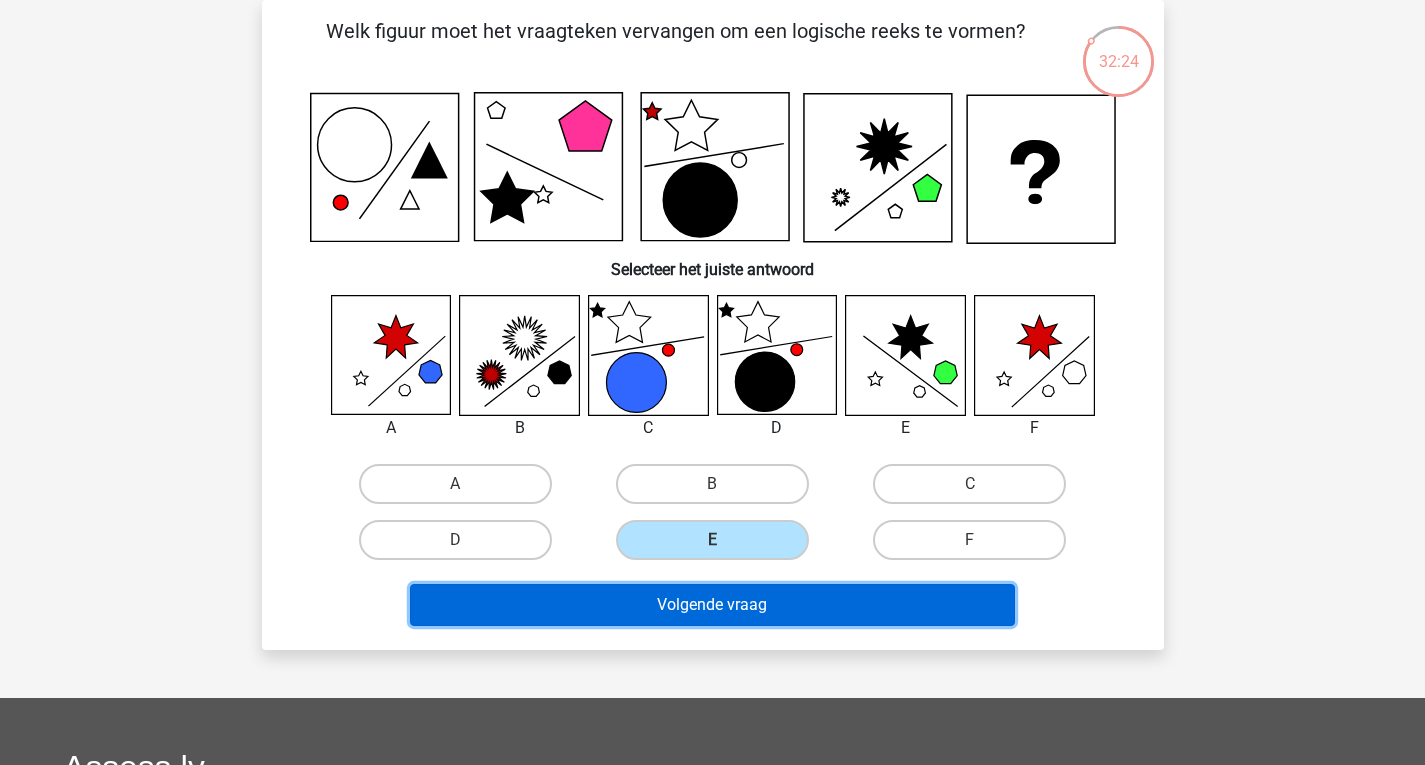 click on "Volgende vraag" at bounding box center (712, 605) 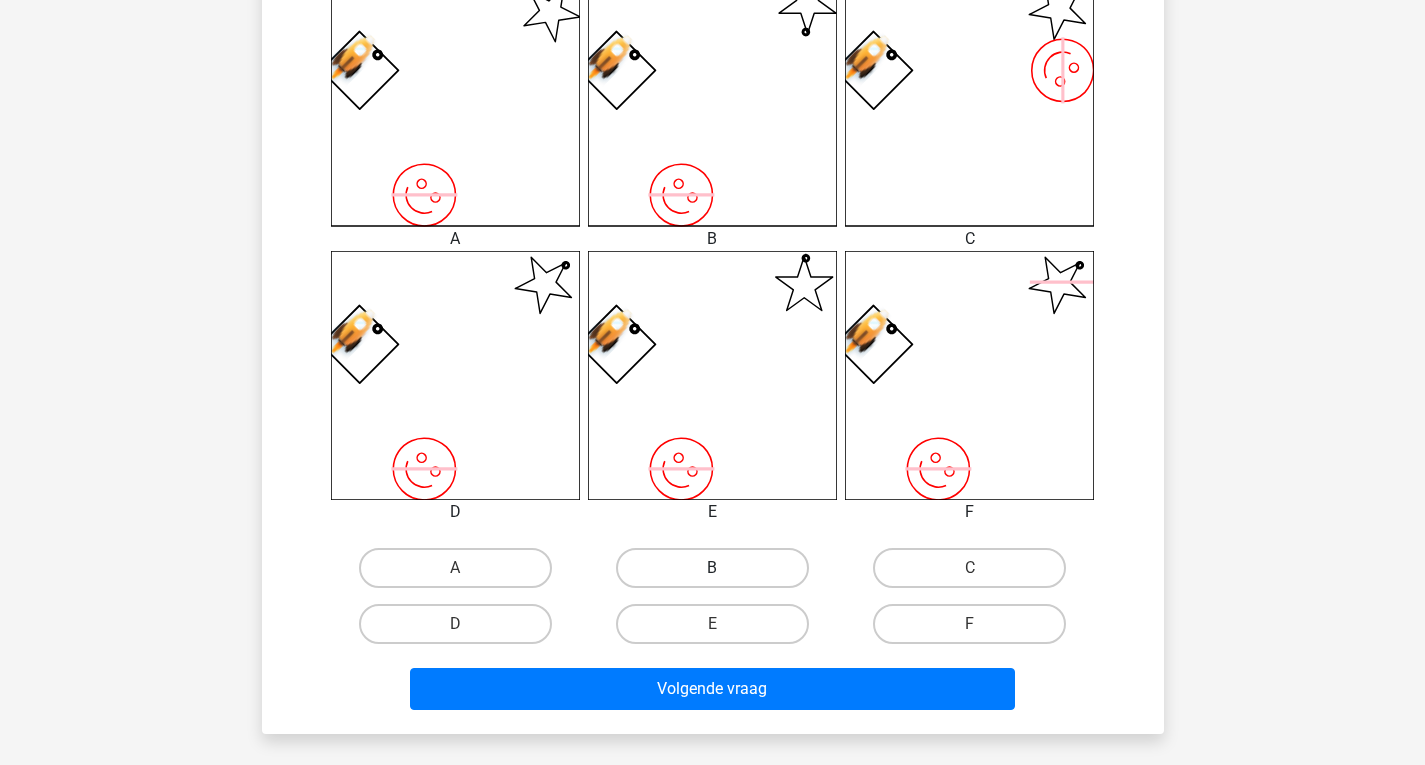 scroll, scrollTop: 592, scrollLeft: 0, axis: vertical 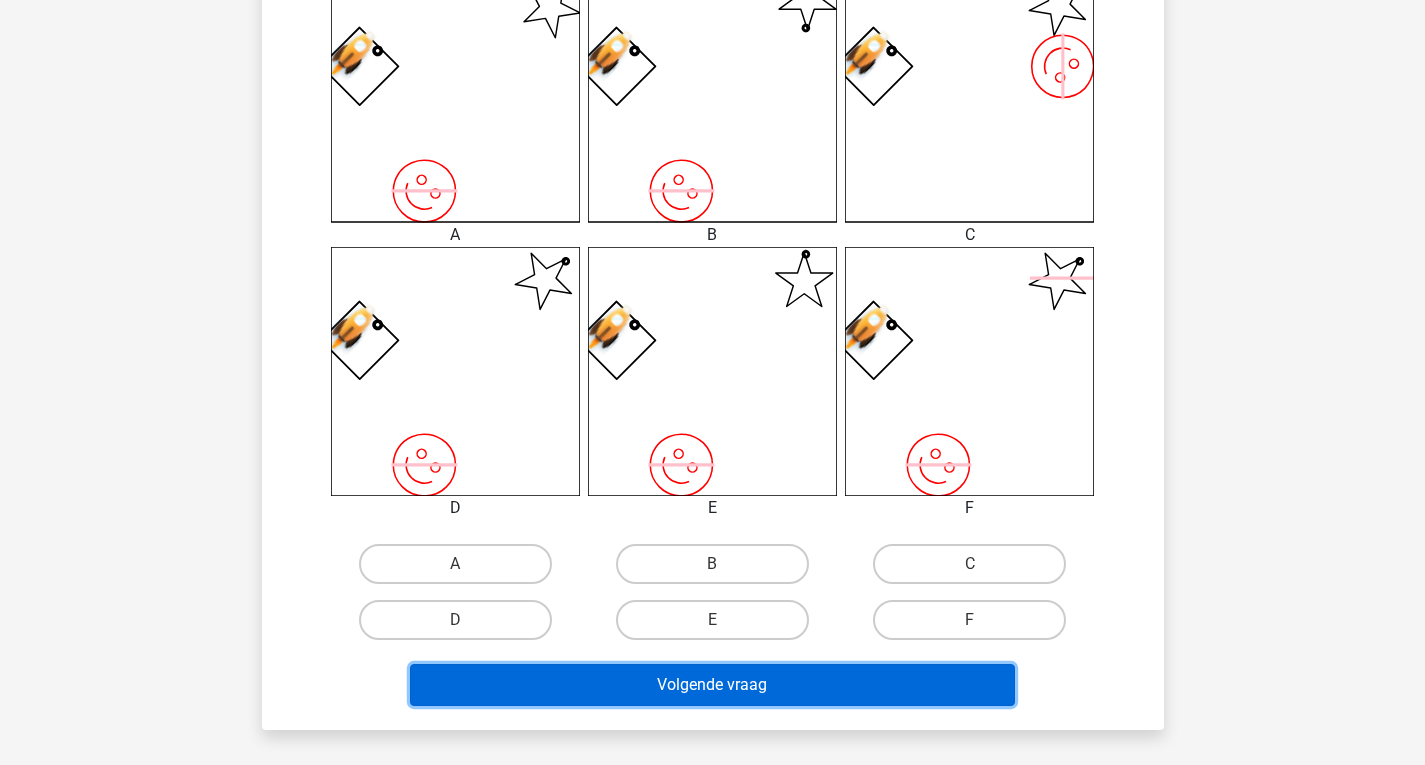 click on "Volgende vraag" at bounding box center (712, 685) 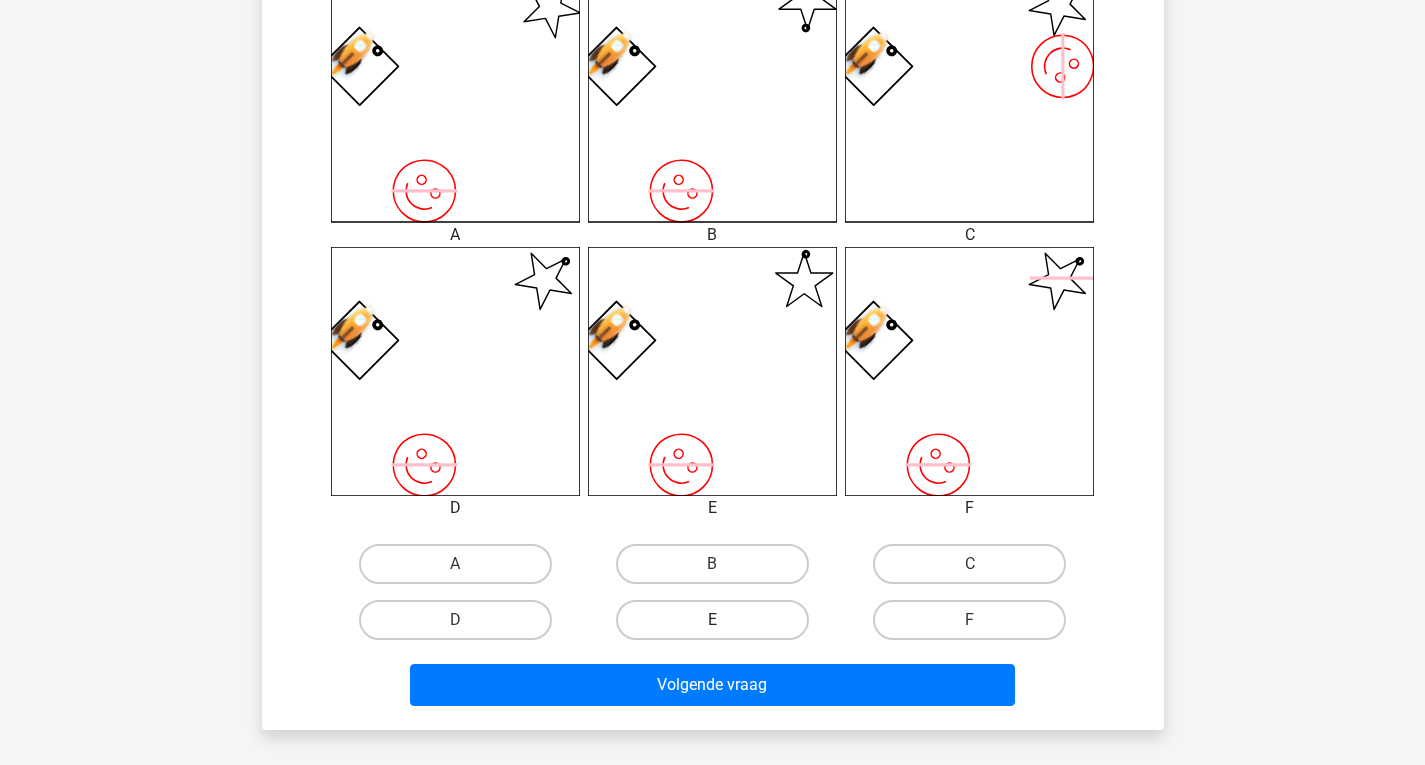 click on "E" at bounding box center (712, 620) 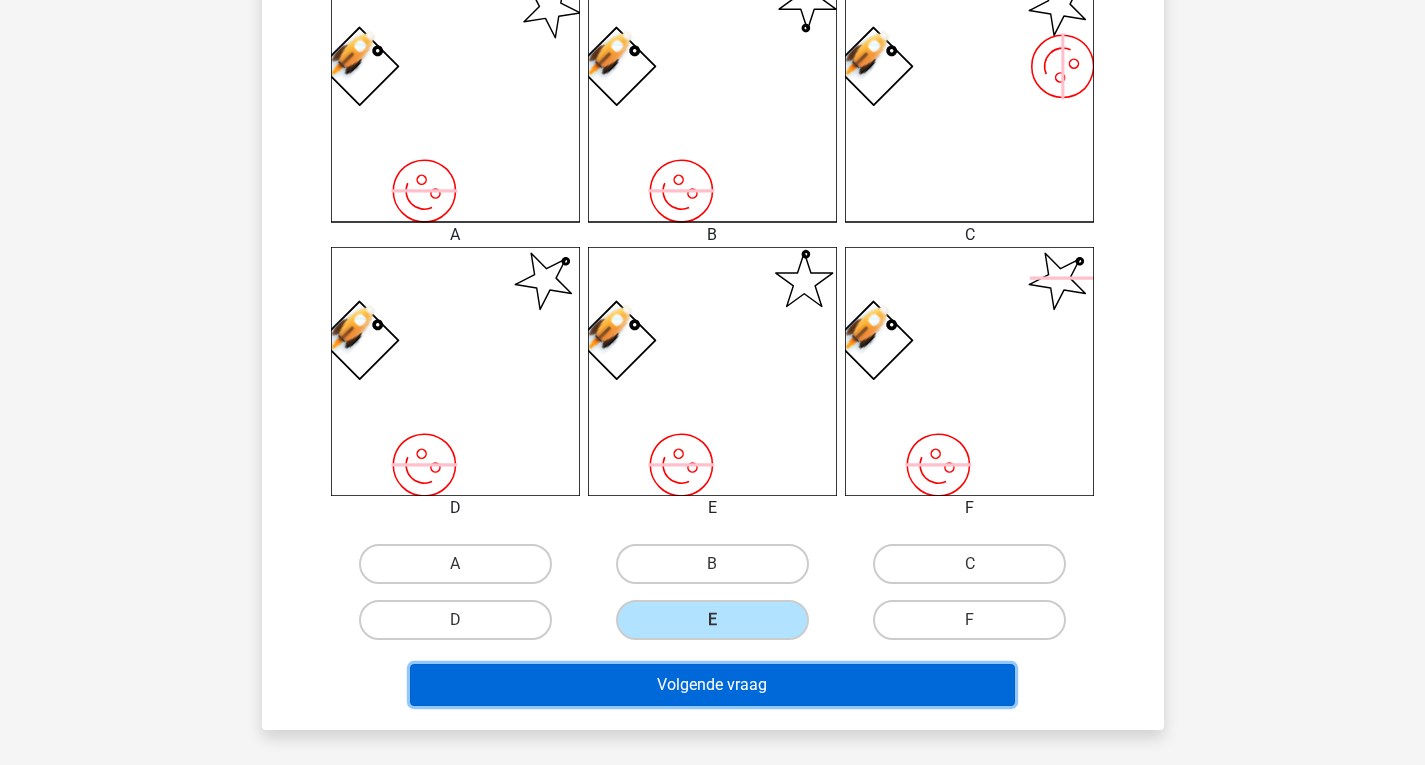 click on "Volgende vraag" at bounding box center (712, 685) 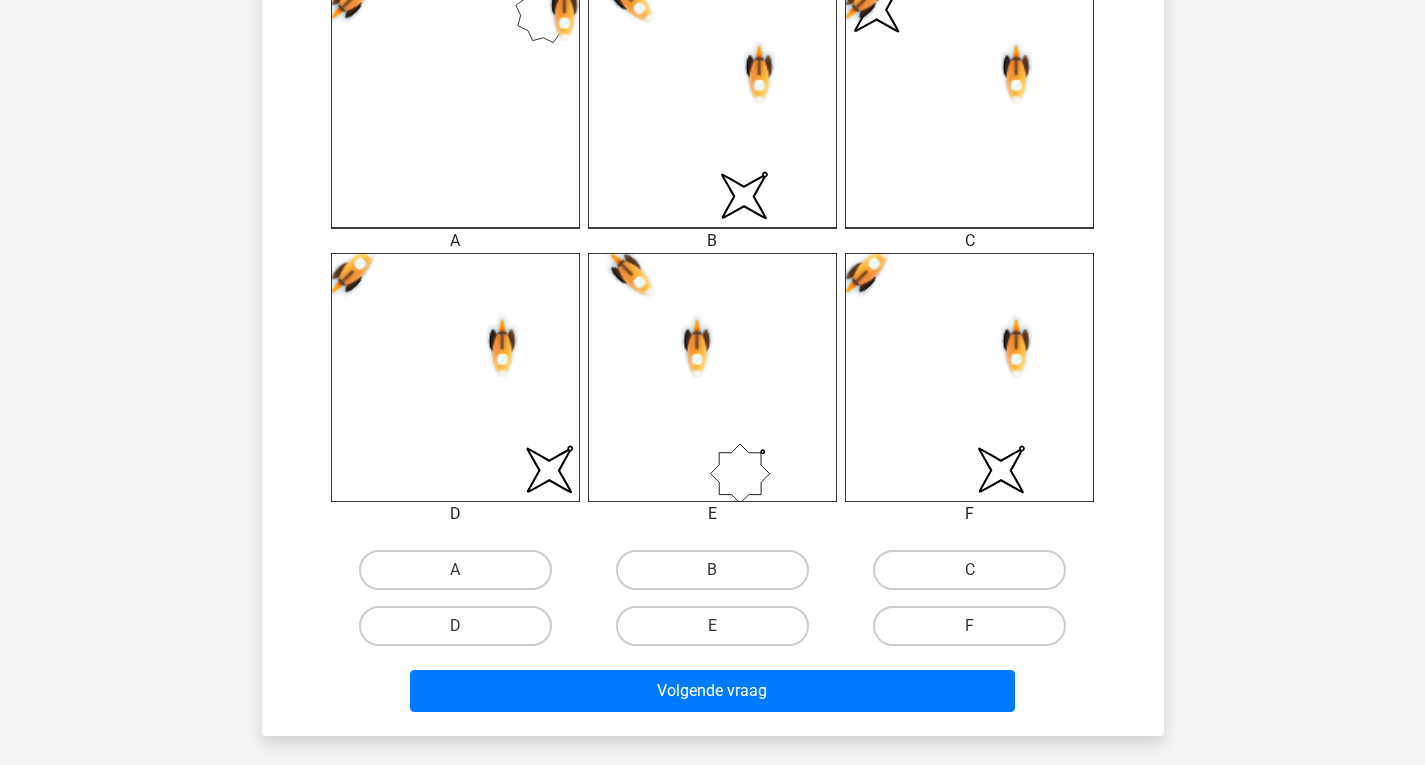 scroll, scrollTop: 592, scrollLeft: 0, axis: vertical 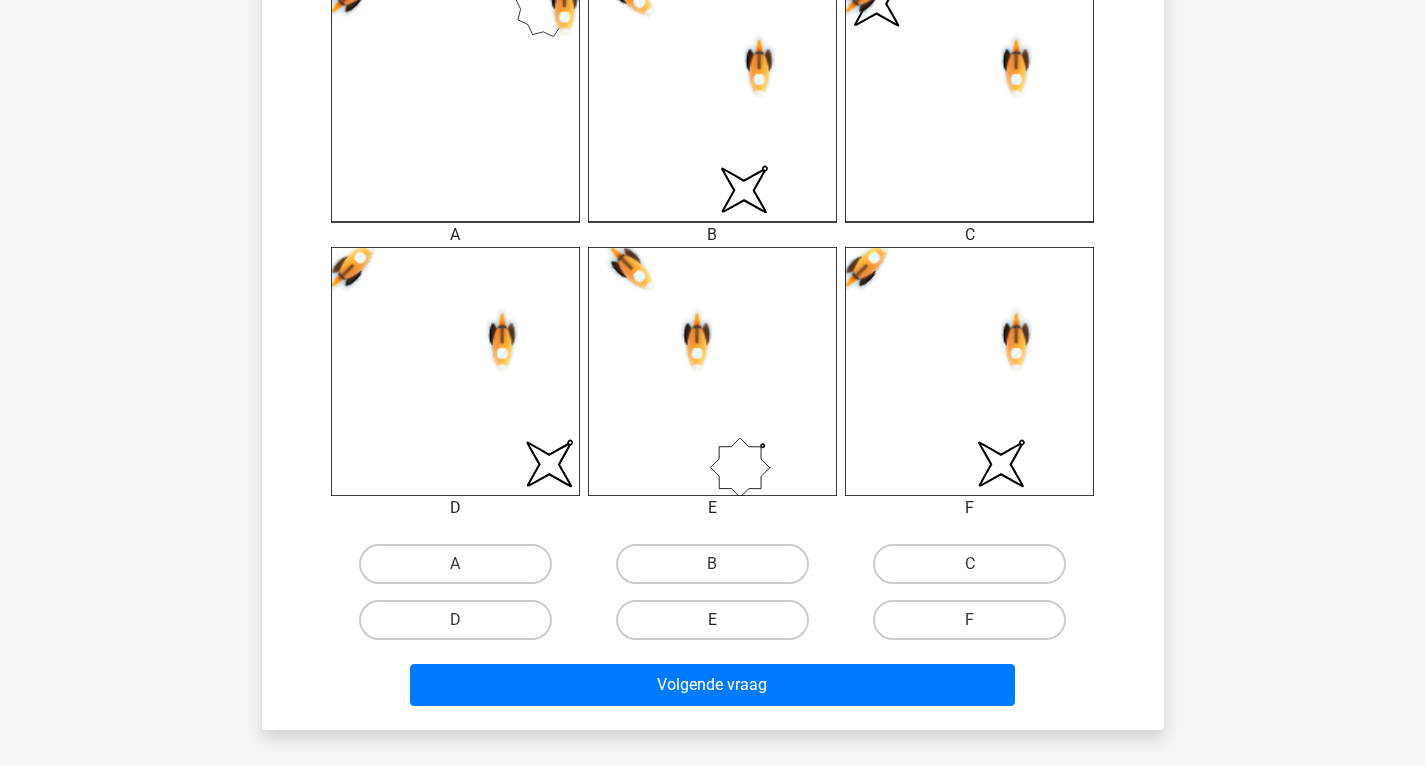 click on "E" at bounding box center [712, 620] 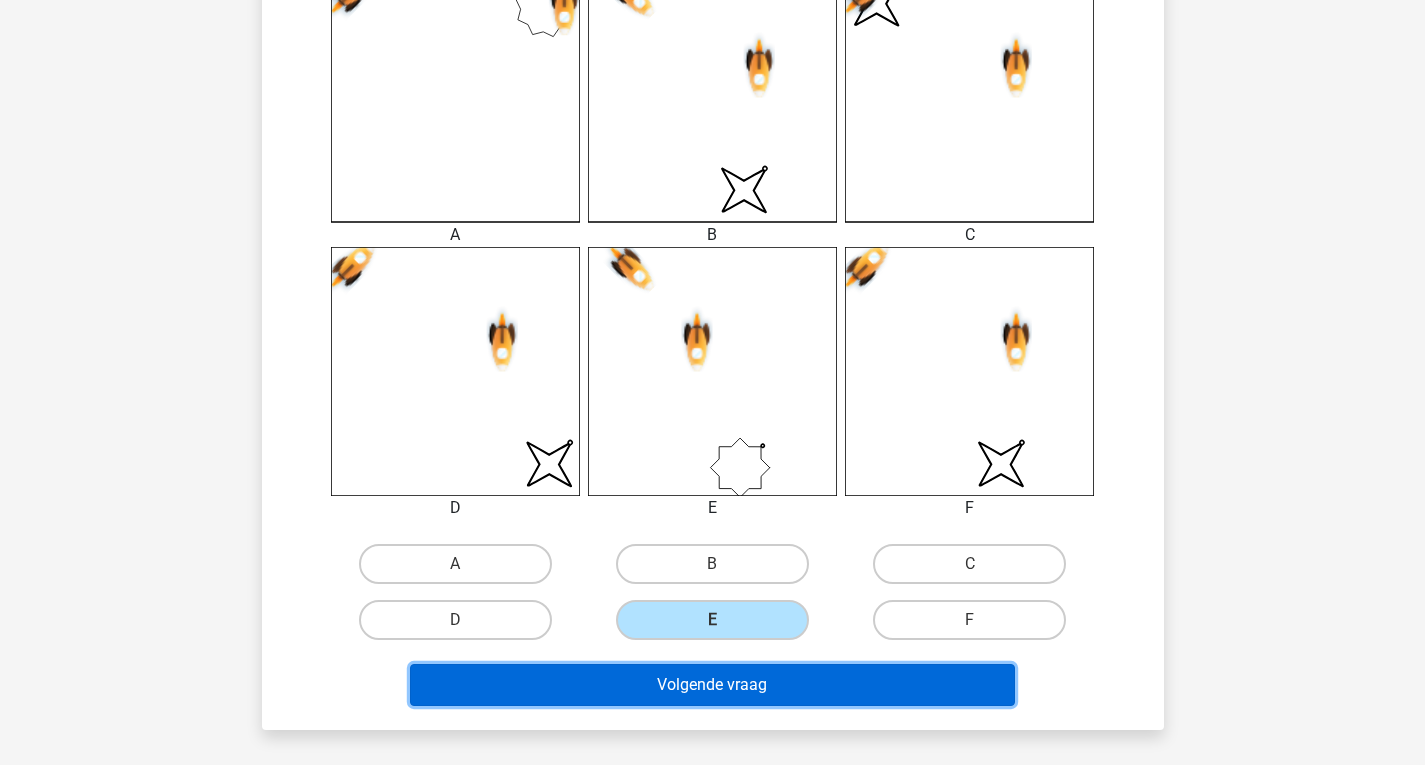 click on "Volgende vraag" at bounding box center (712, 685) 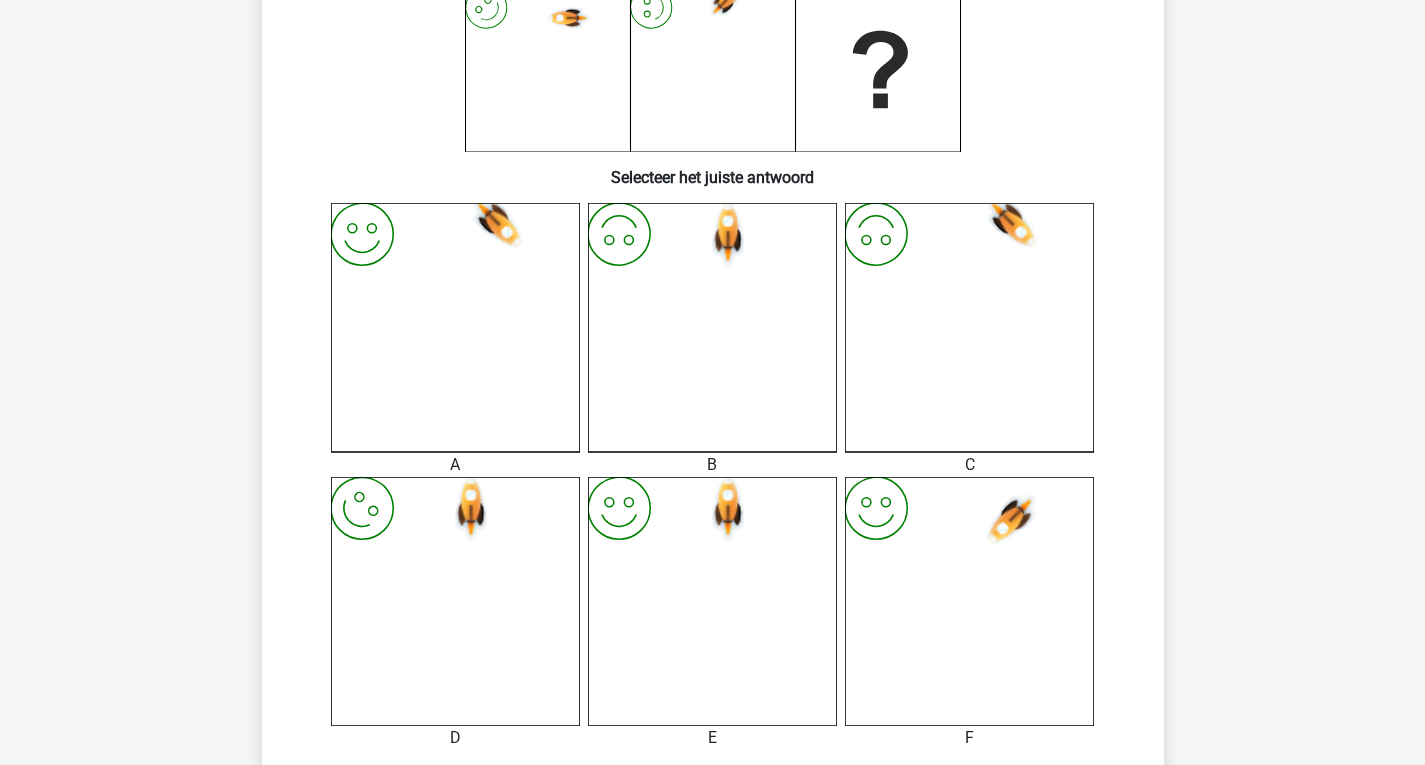 scroll, scrollTop: 592, scrollLeft: 0, axis: vertical 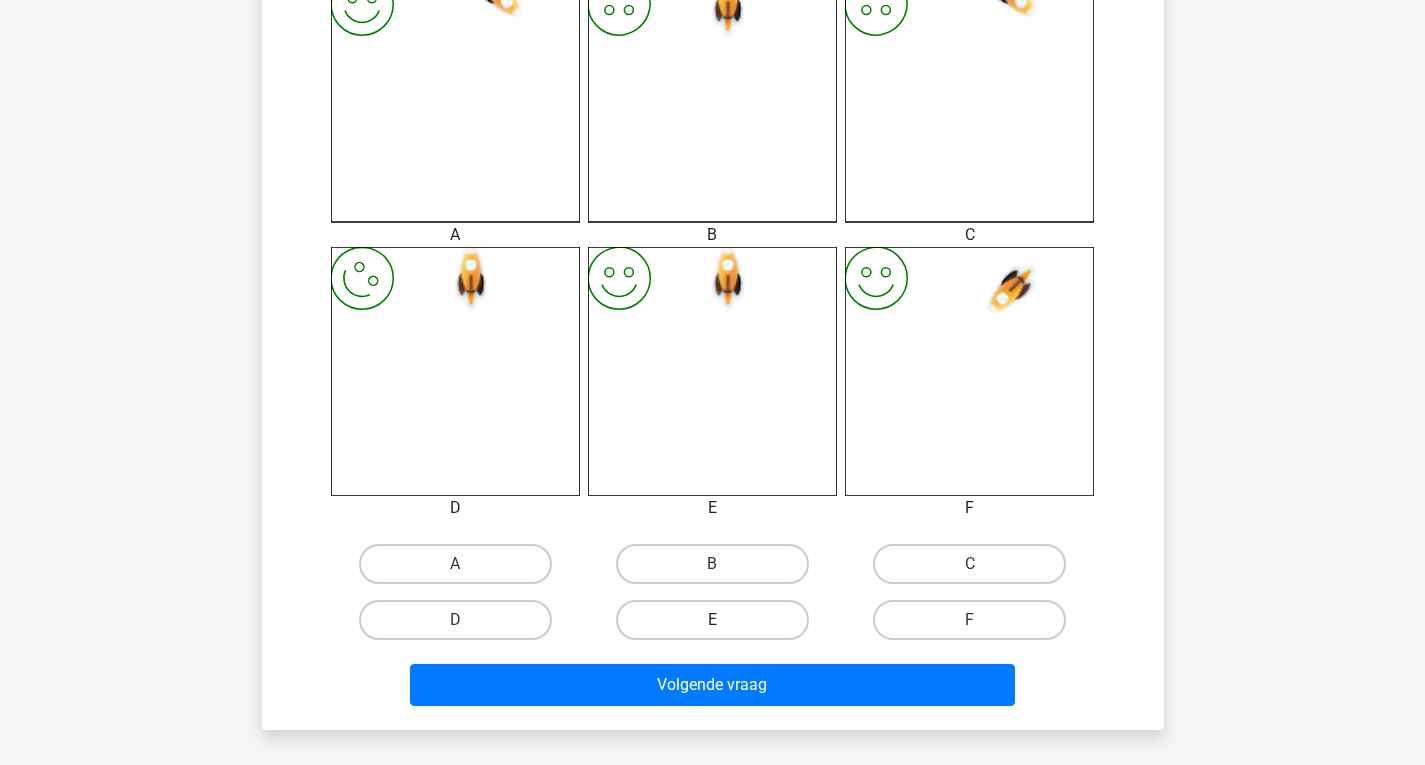 drag, startPoint x: 694, startPoint y: 623, endPoint x: 695, endPoint y: 637, distance: 14.035668 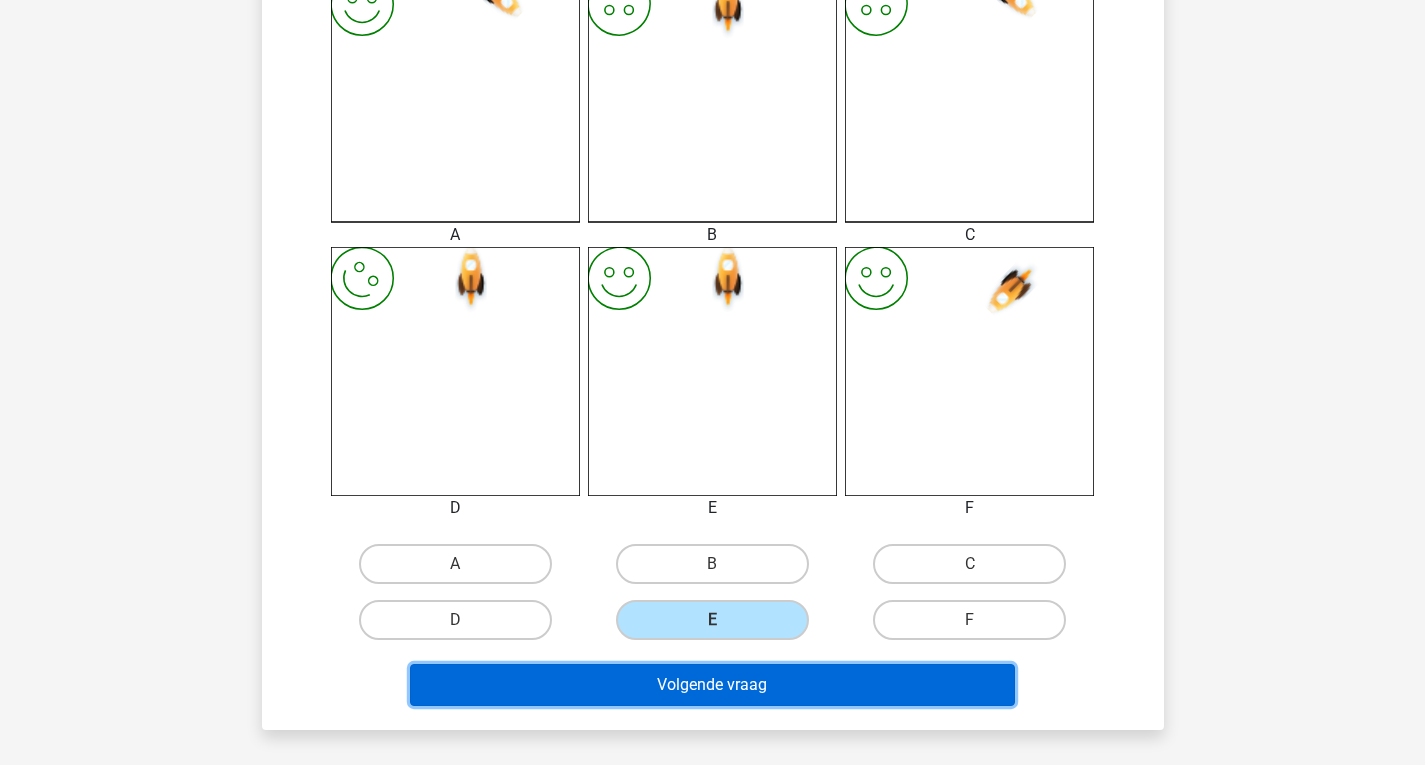 click on "Volgende vraag" at bounding box center [712, 685] 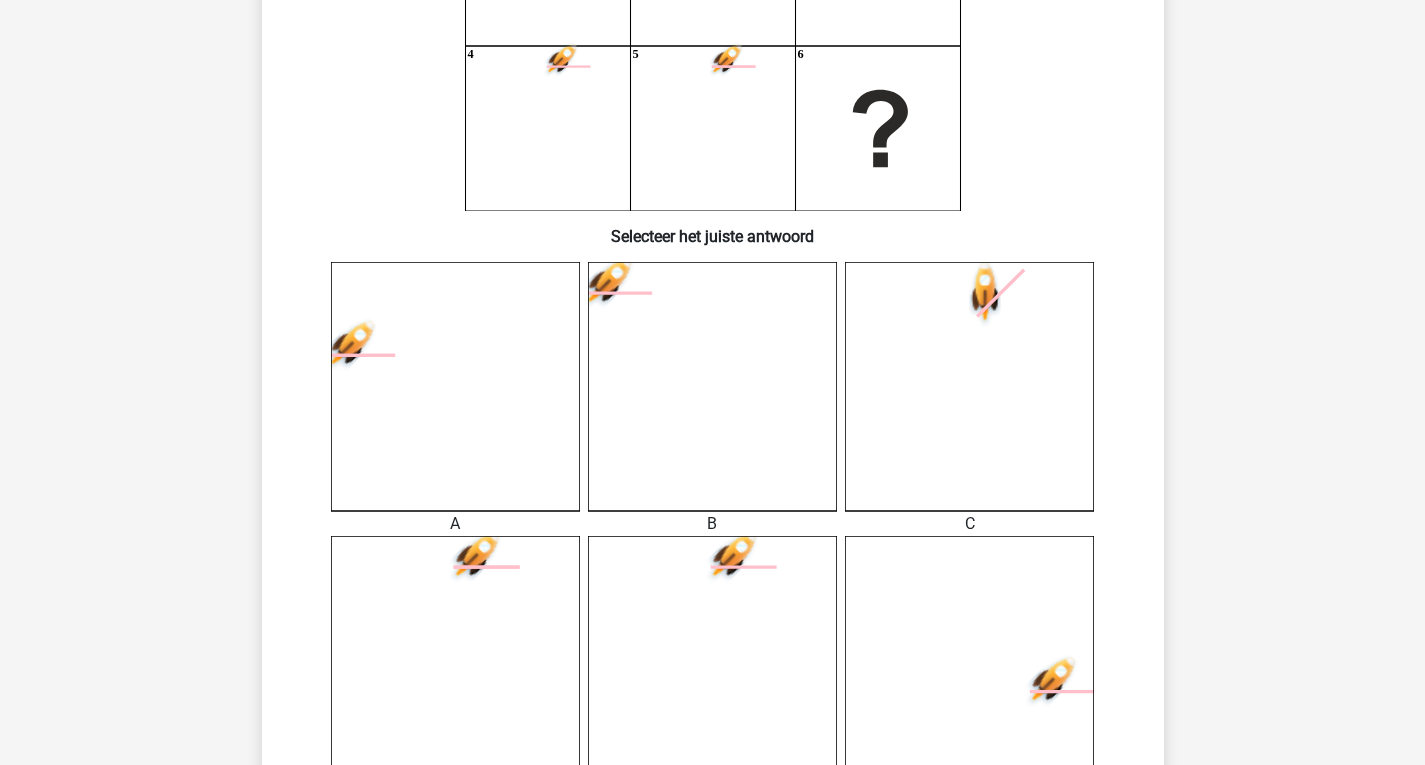 scroll, scrollTop: 782, scrollLeft: 0, axis: vertical 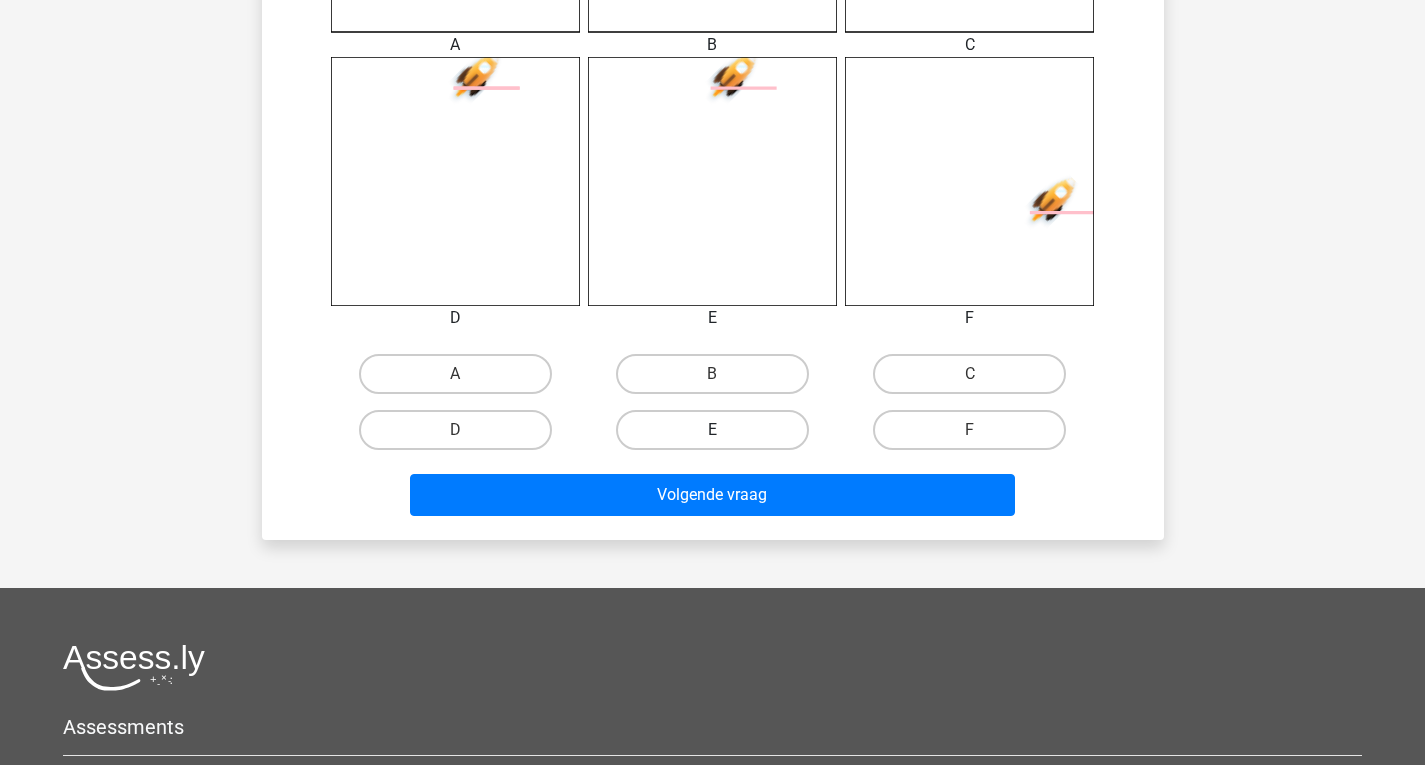 click on "E" at bounding box center (712, 430) 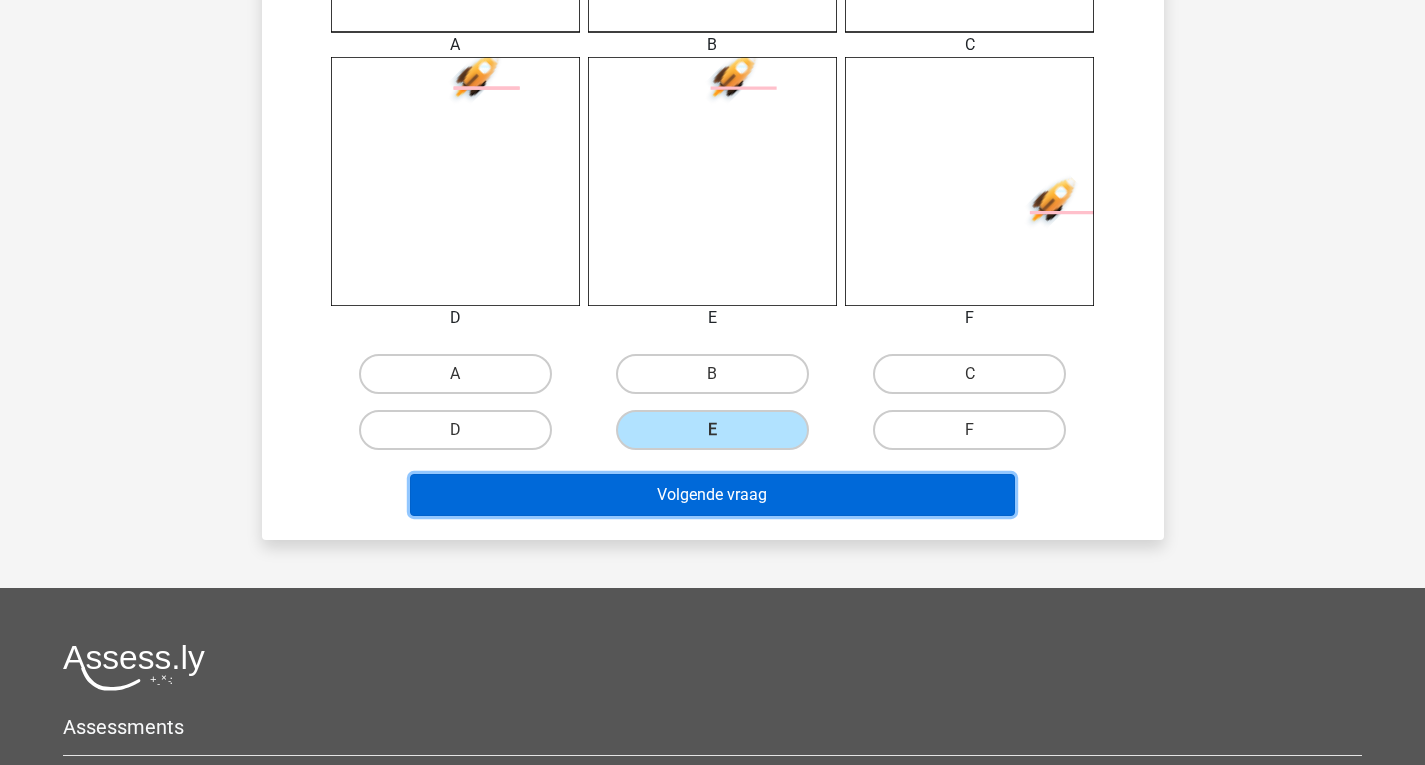 click on "Volgende vraag" at bounding box center (712, 495) 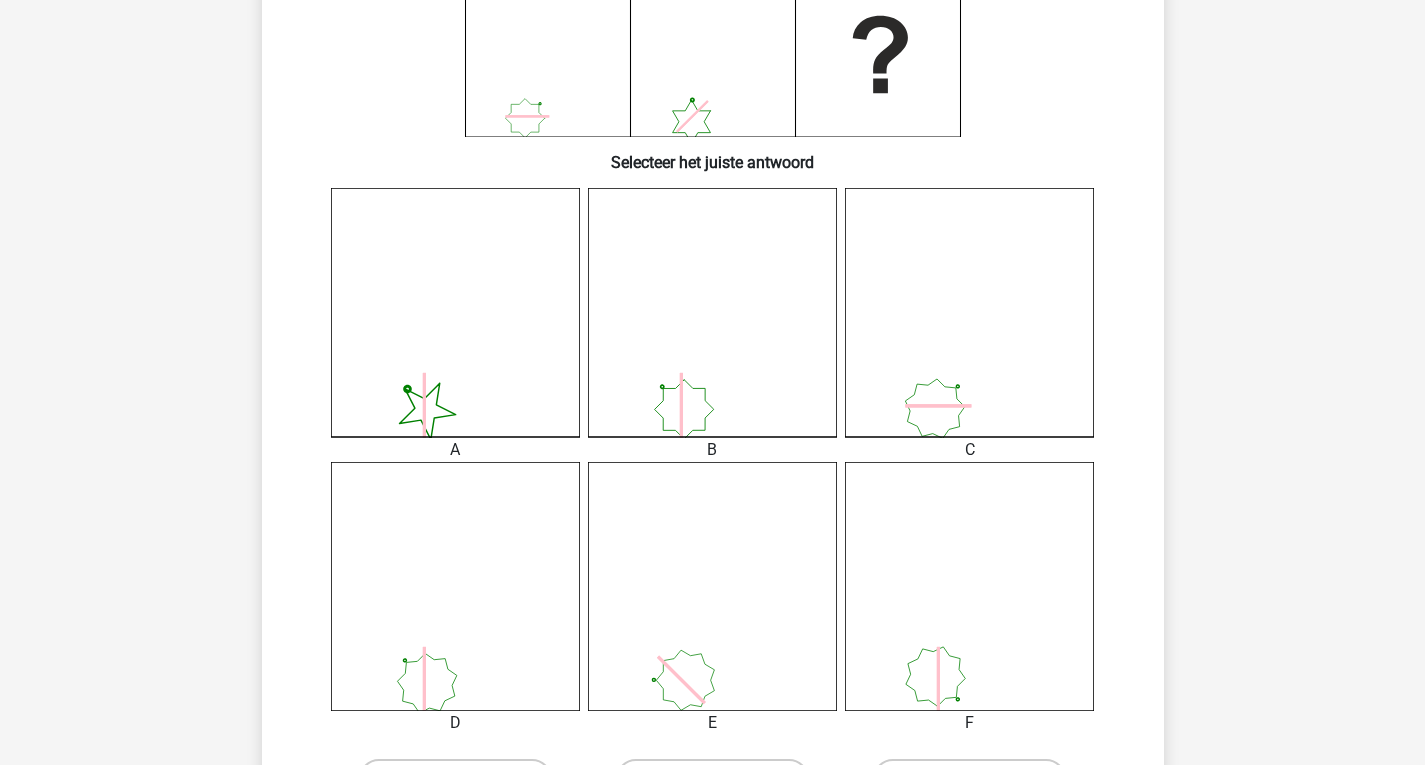 scroll, scrollTop: 392, scrollLeft: 0, axis: vertical 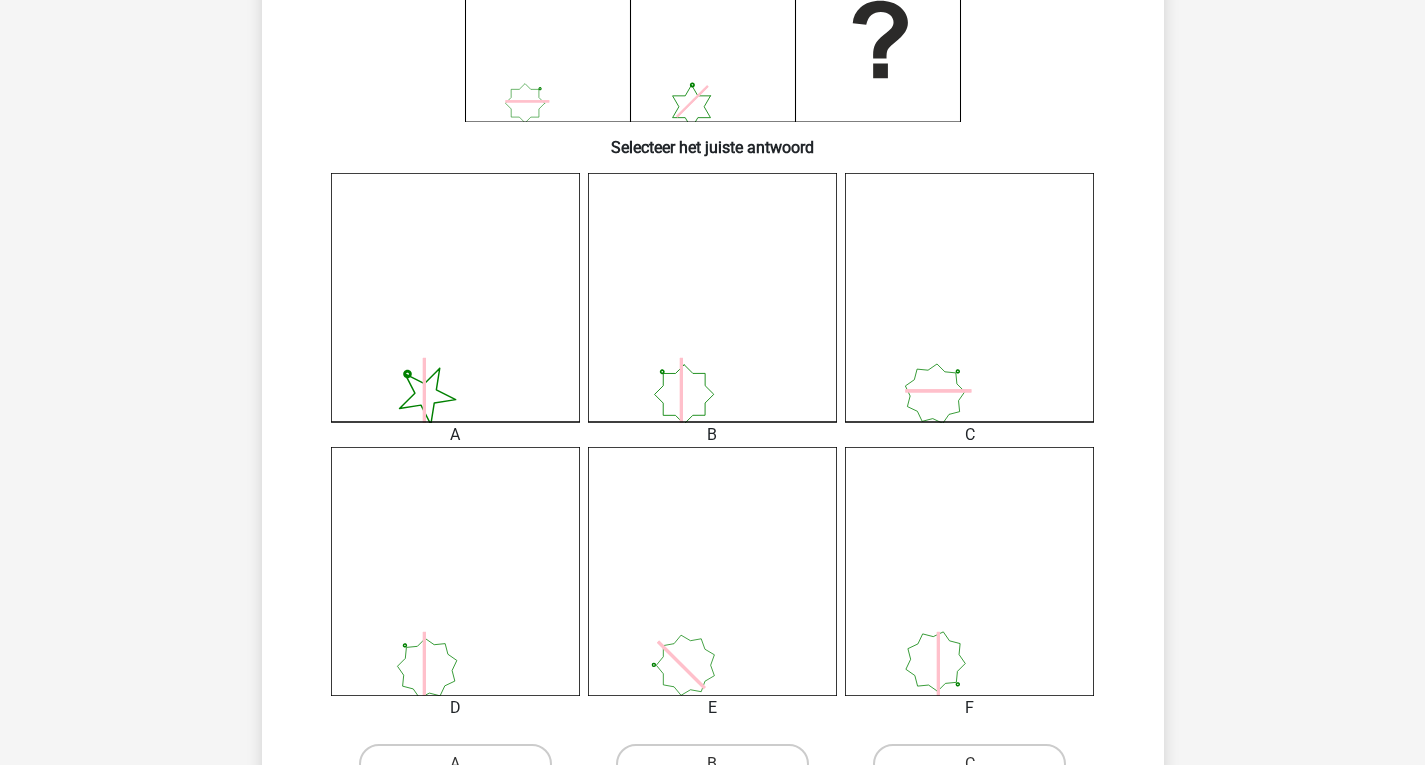 click 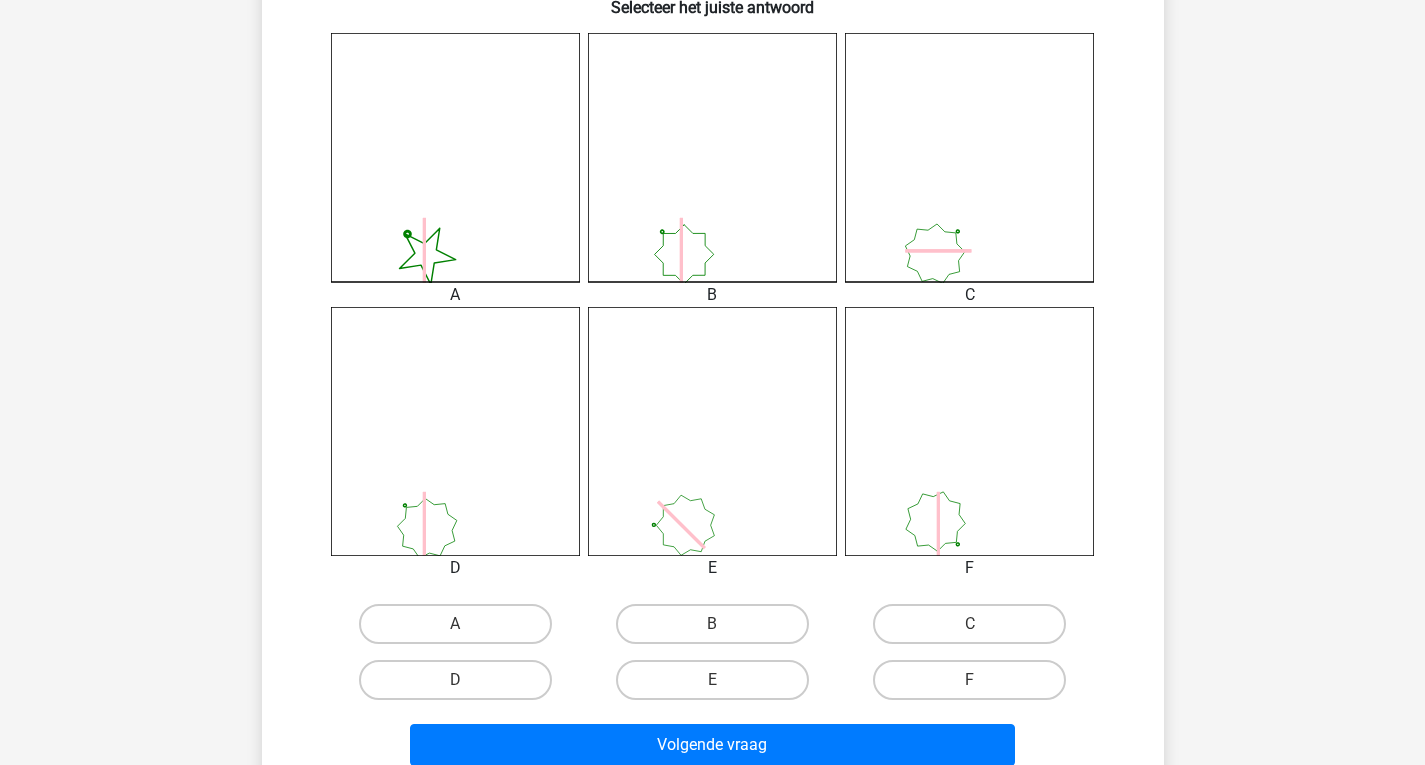 scroll, scrollTop: 592, scrollLeft: 0, axis: vertical 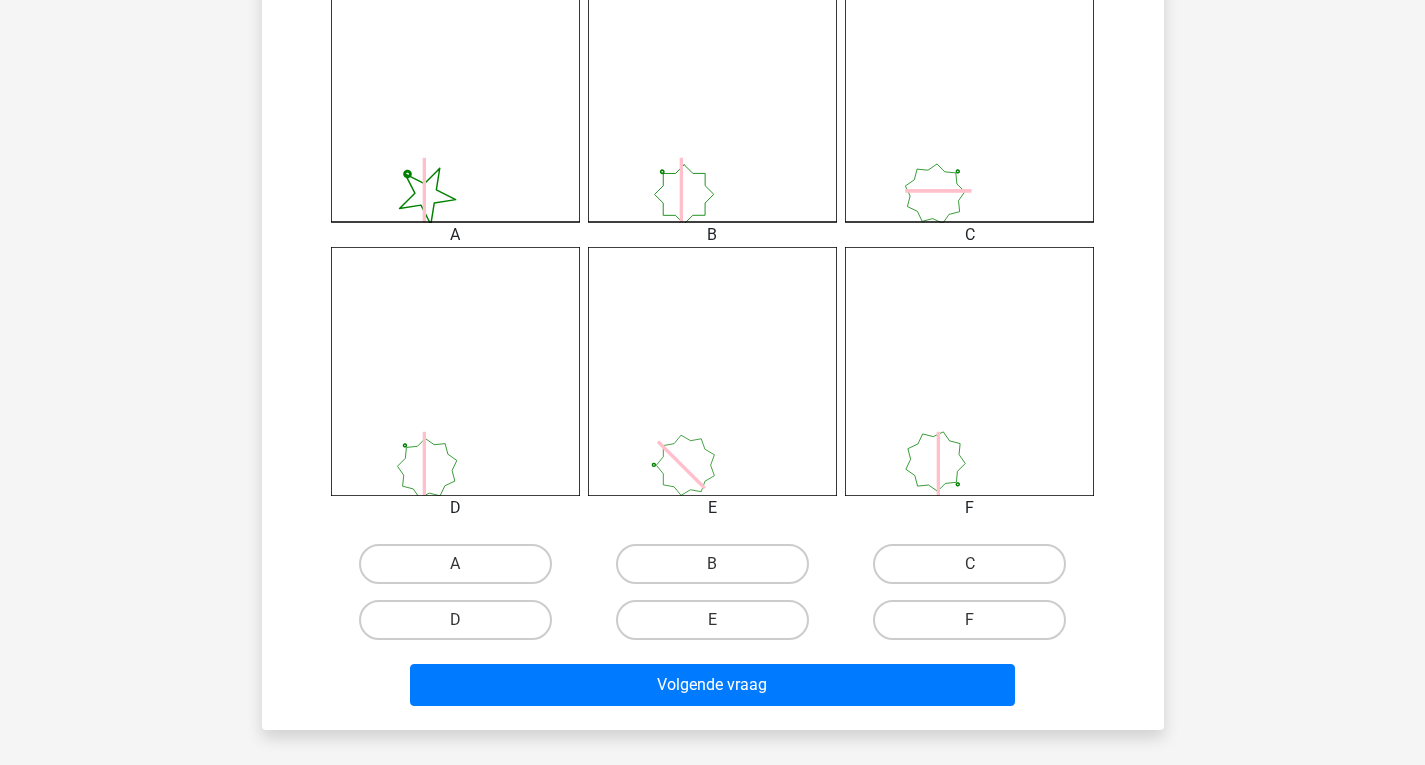 click on "D" at bounding box center [461, 626] 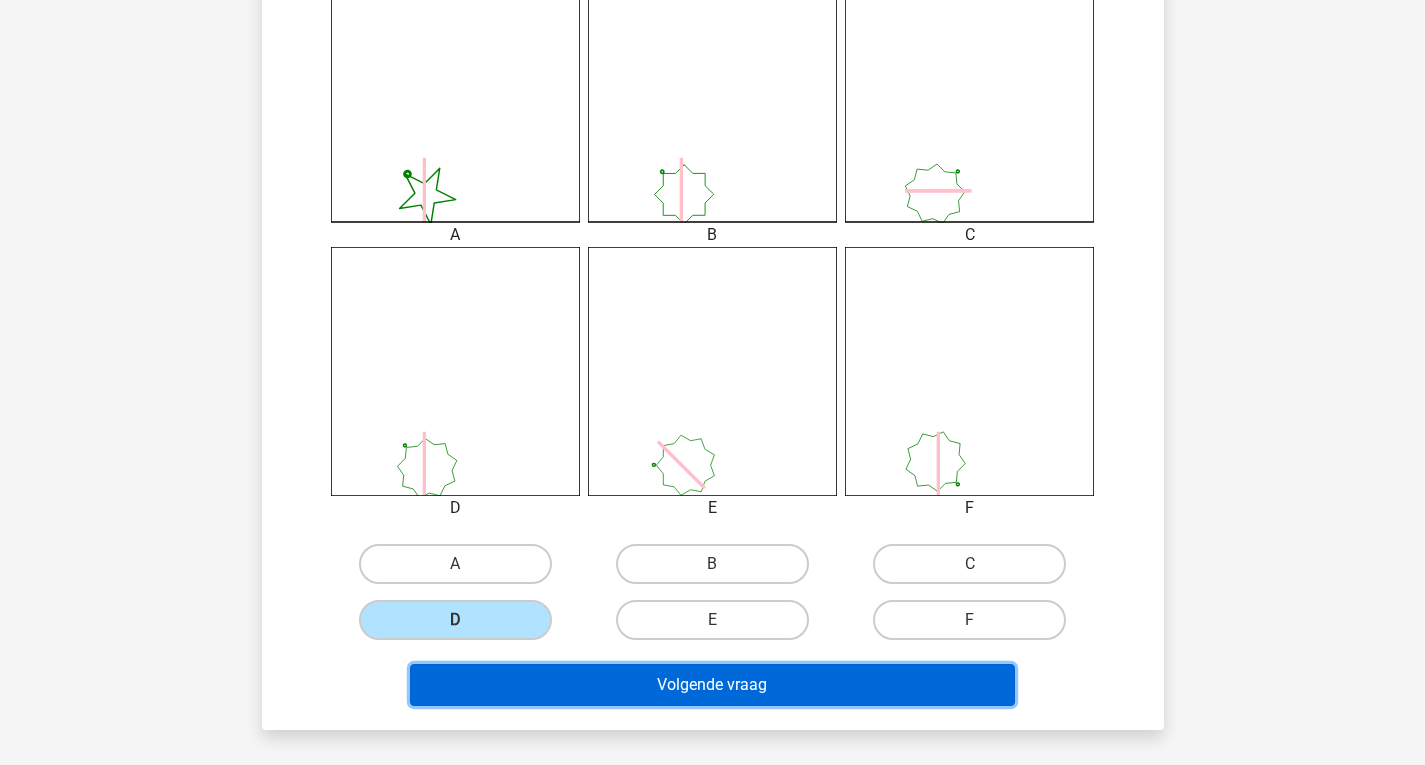 click on "Volgende vraag" at bounding box center [712, 685] 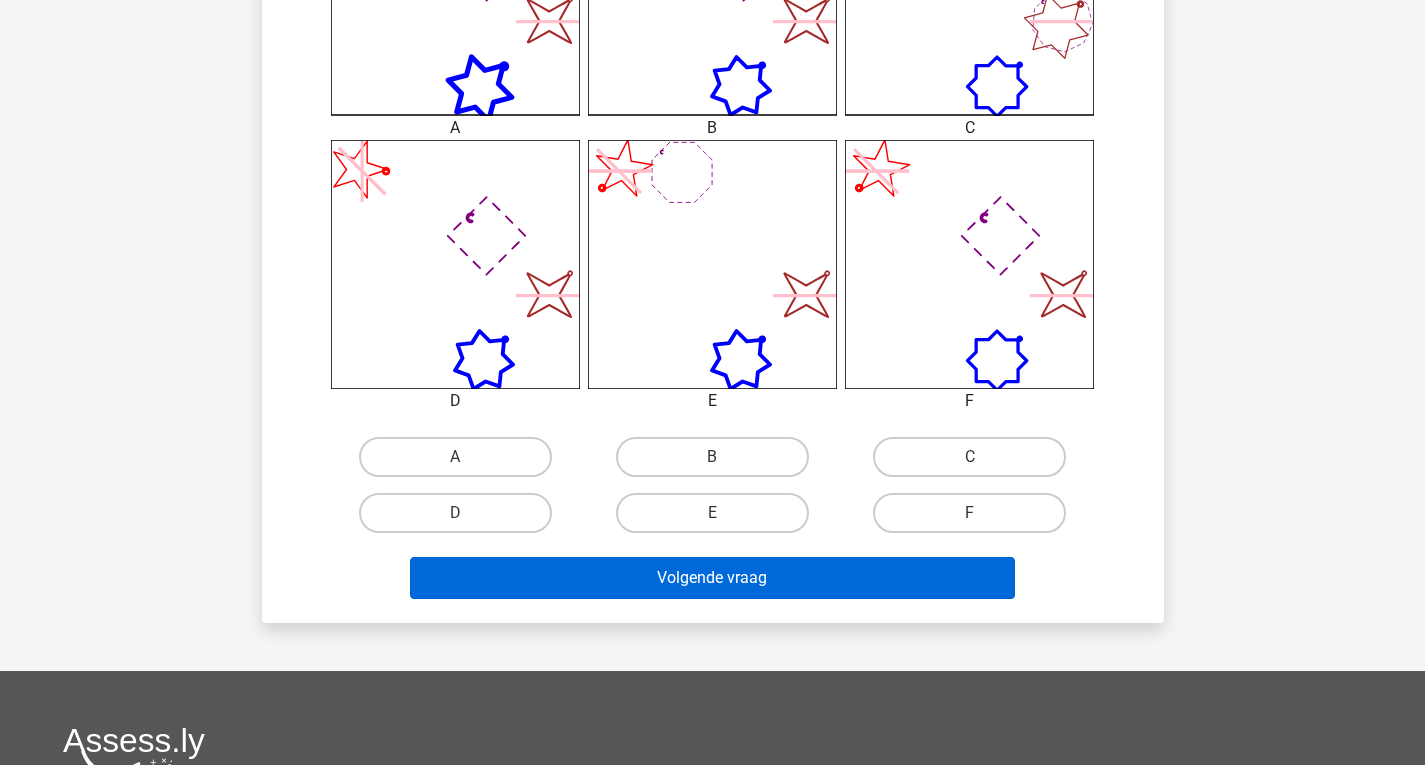 scroll, scrollTop: 700, scrollLeft: 0, axis: vertical 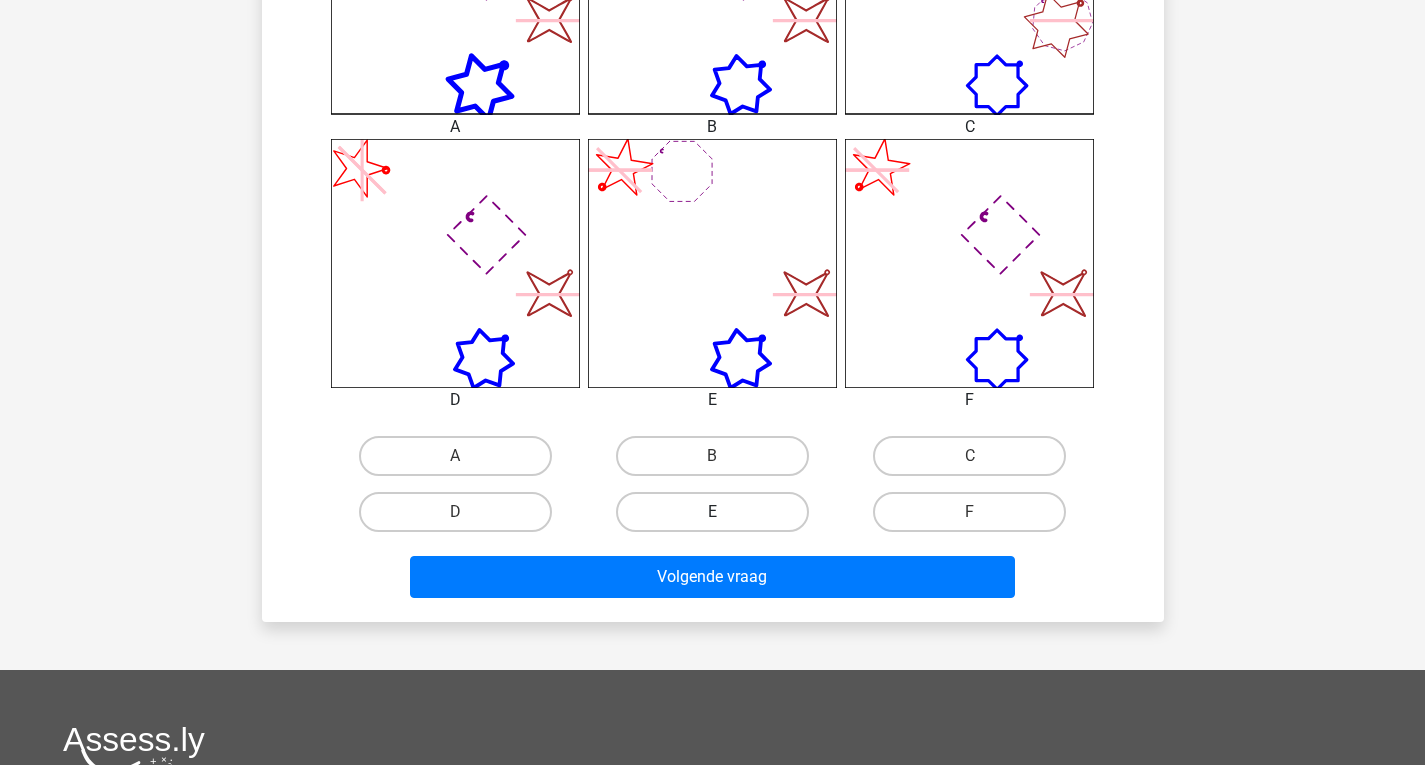 click on "E" at bounding box center (712, 512) 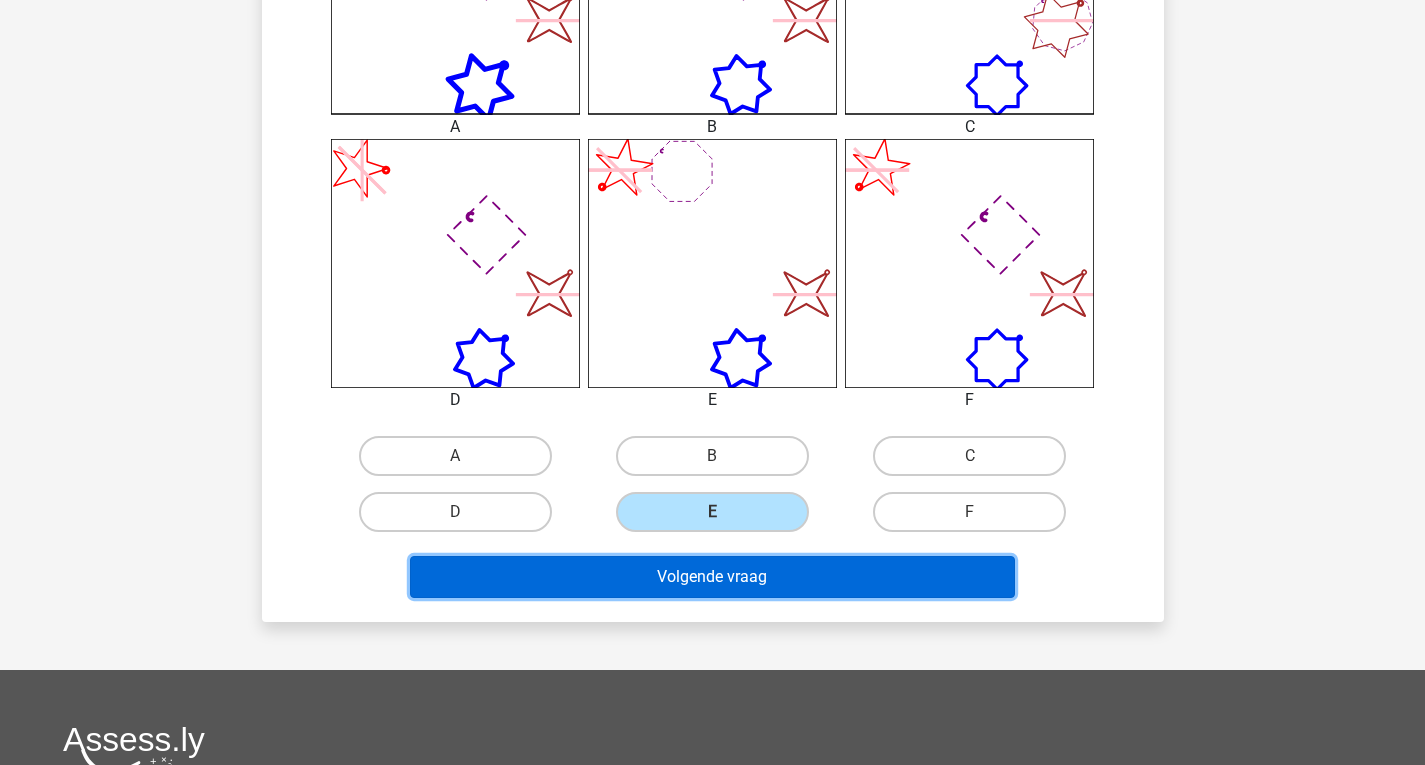 click on "Volgende vraag" at bounding box center [712, 577] 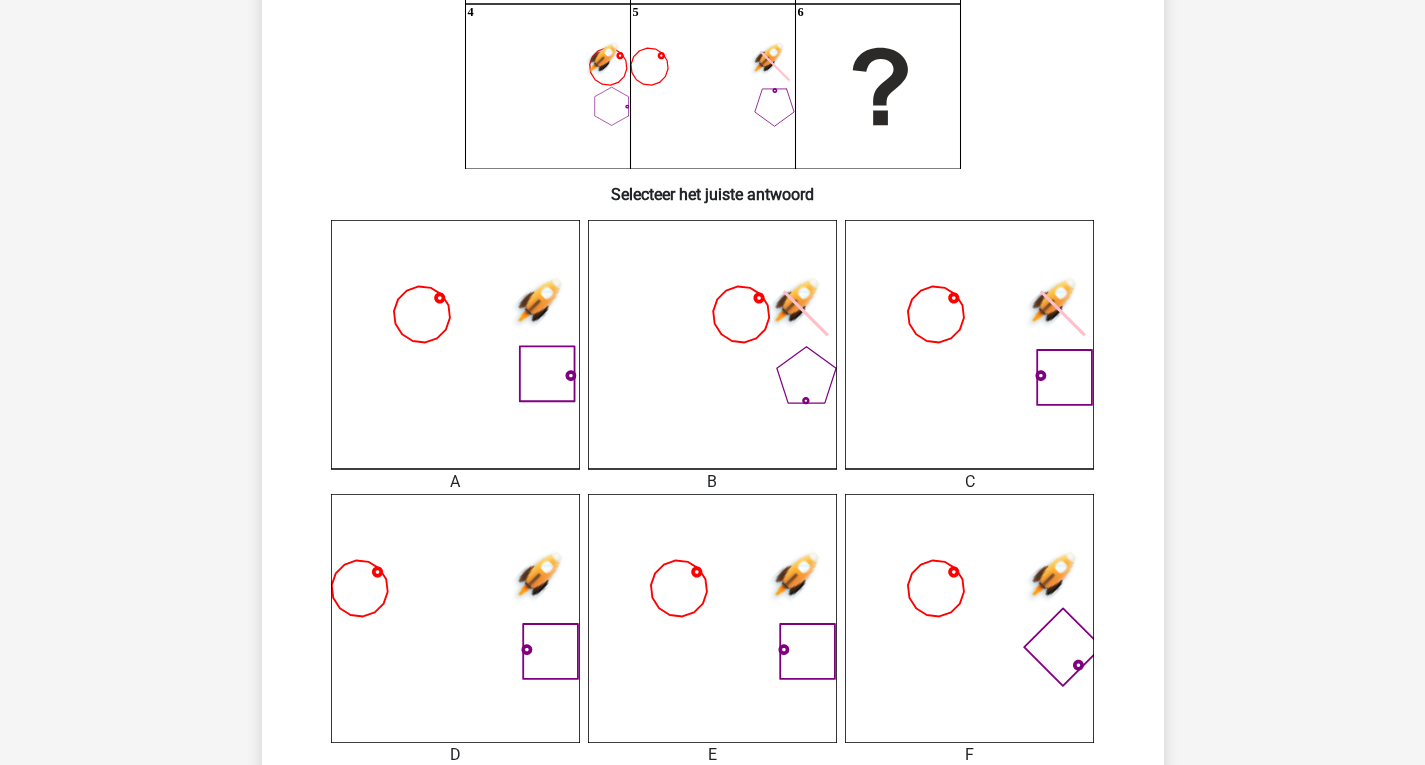scroll, scrollTop: 492, scrollLeft: 0, axis: vertical 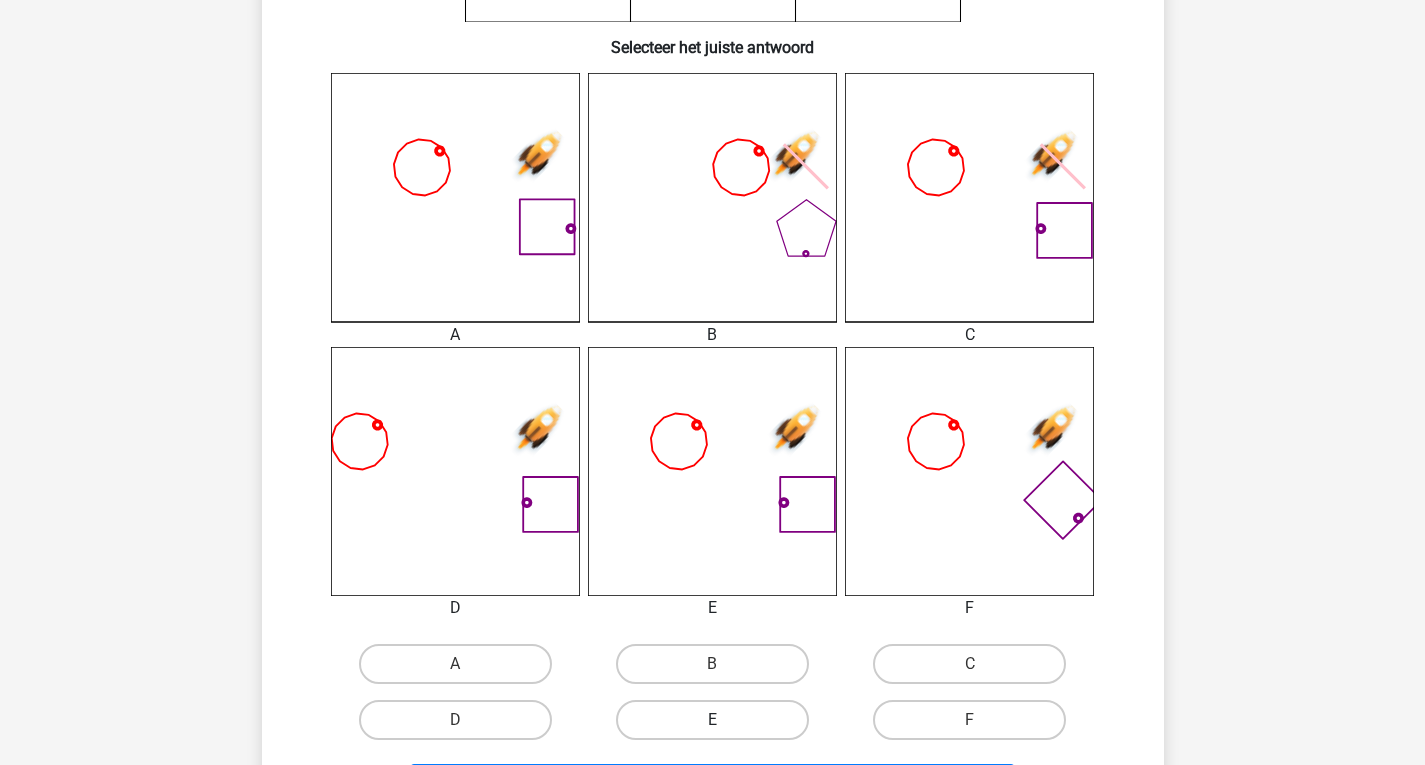 click on "E" at bounding box center [712, 720] 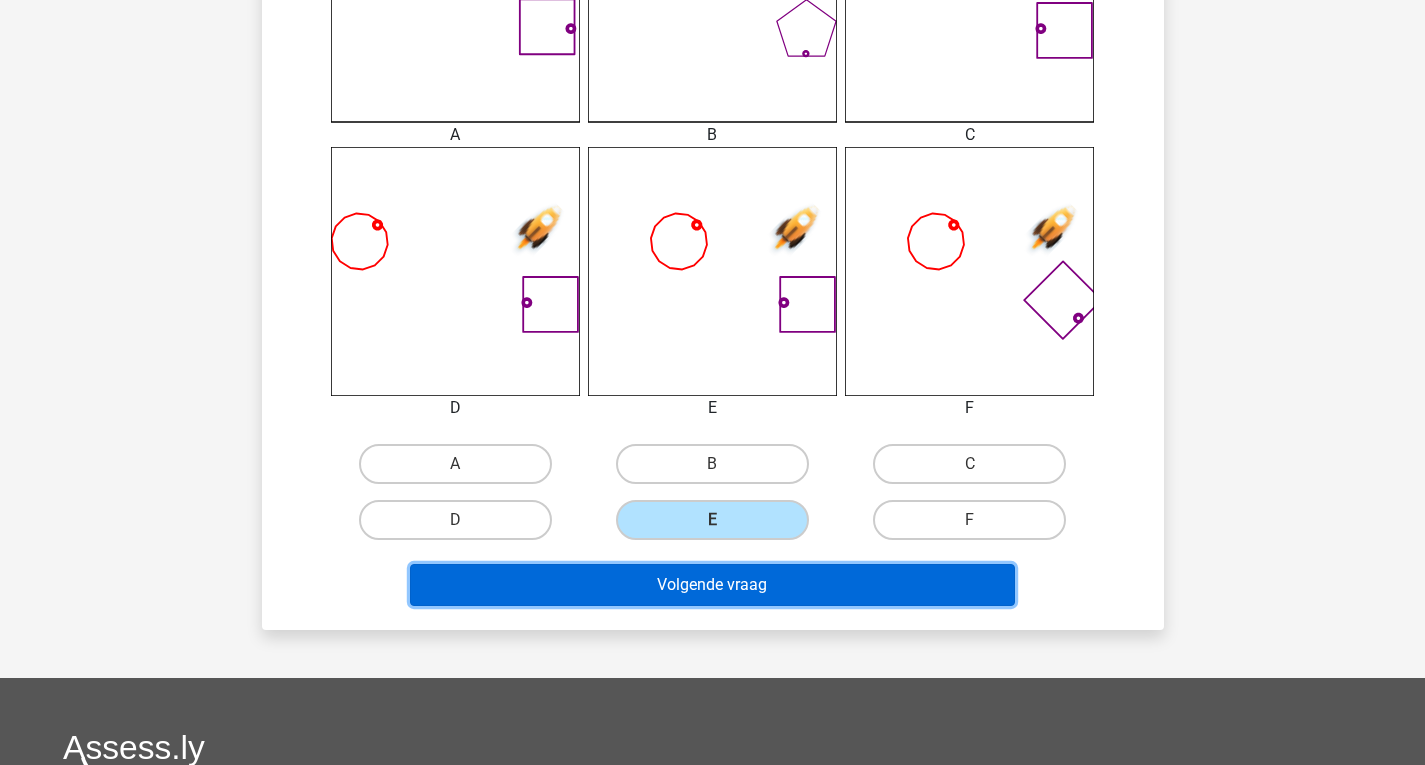 click on "Volgende vraag" at bounding box center (712, 585) 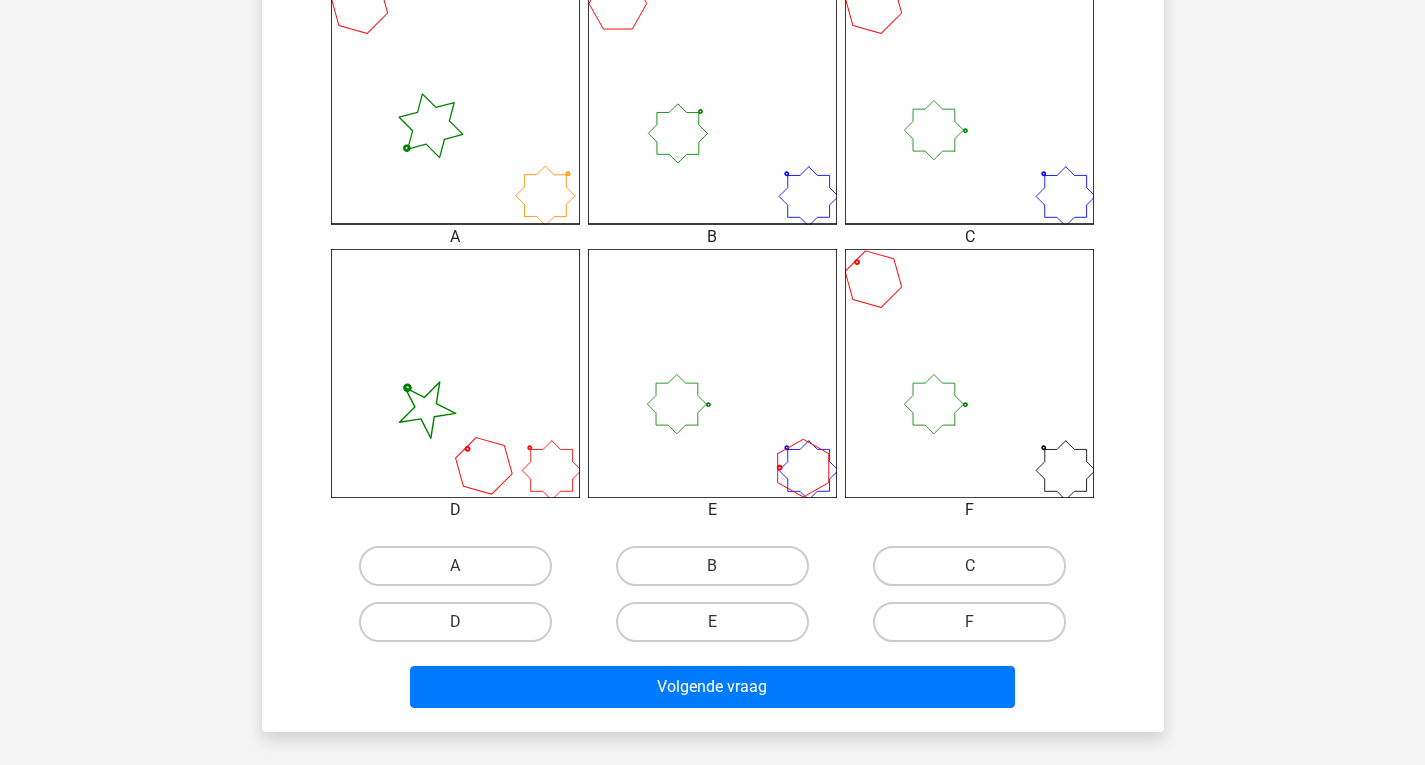 scroll, scrollTop: 592, scrollLeft: 0, axis: vertical 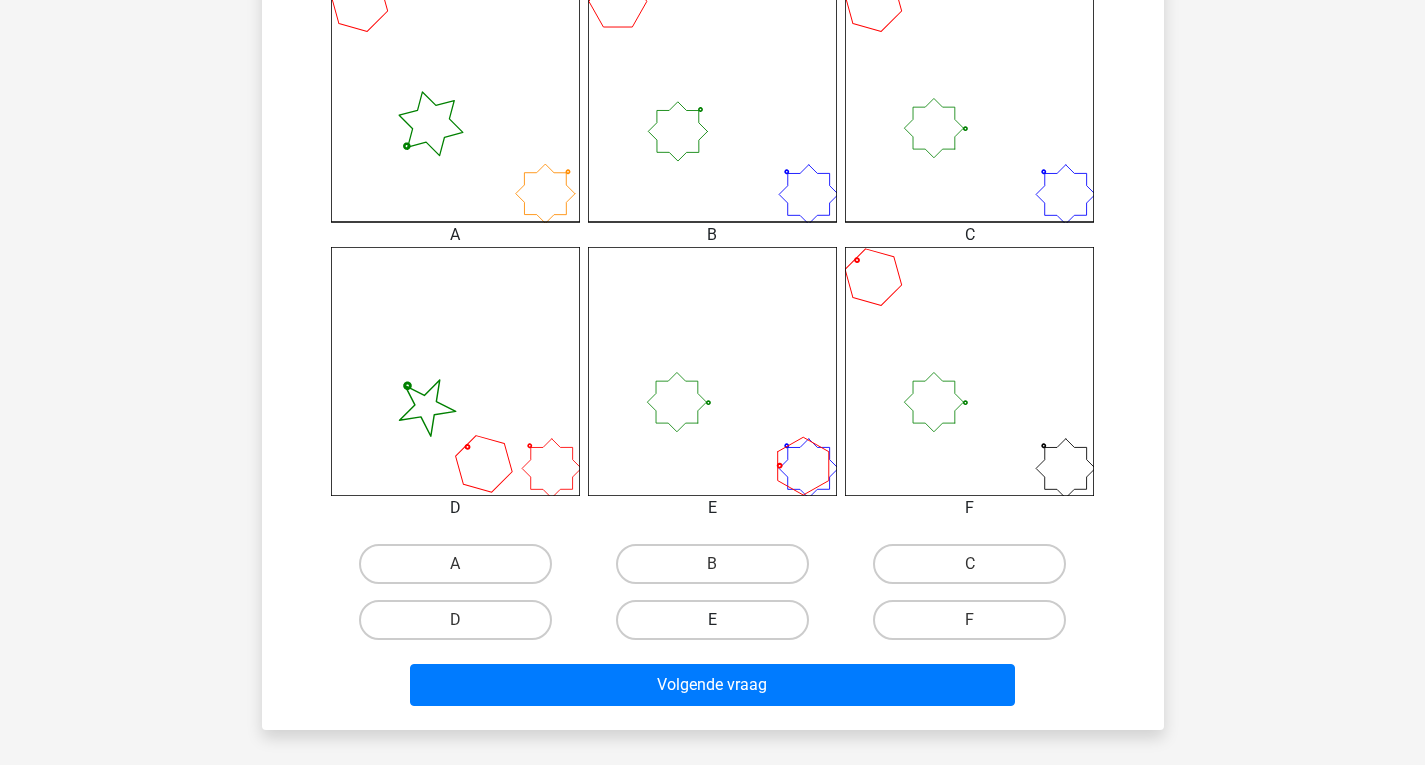 click on "E" at bounding box center (712, 620) 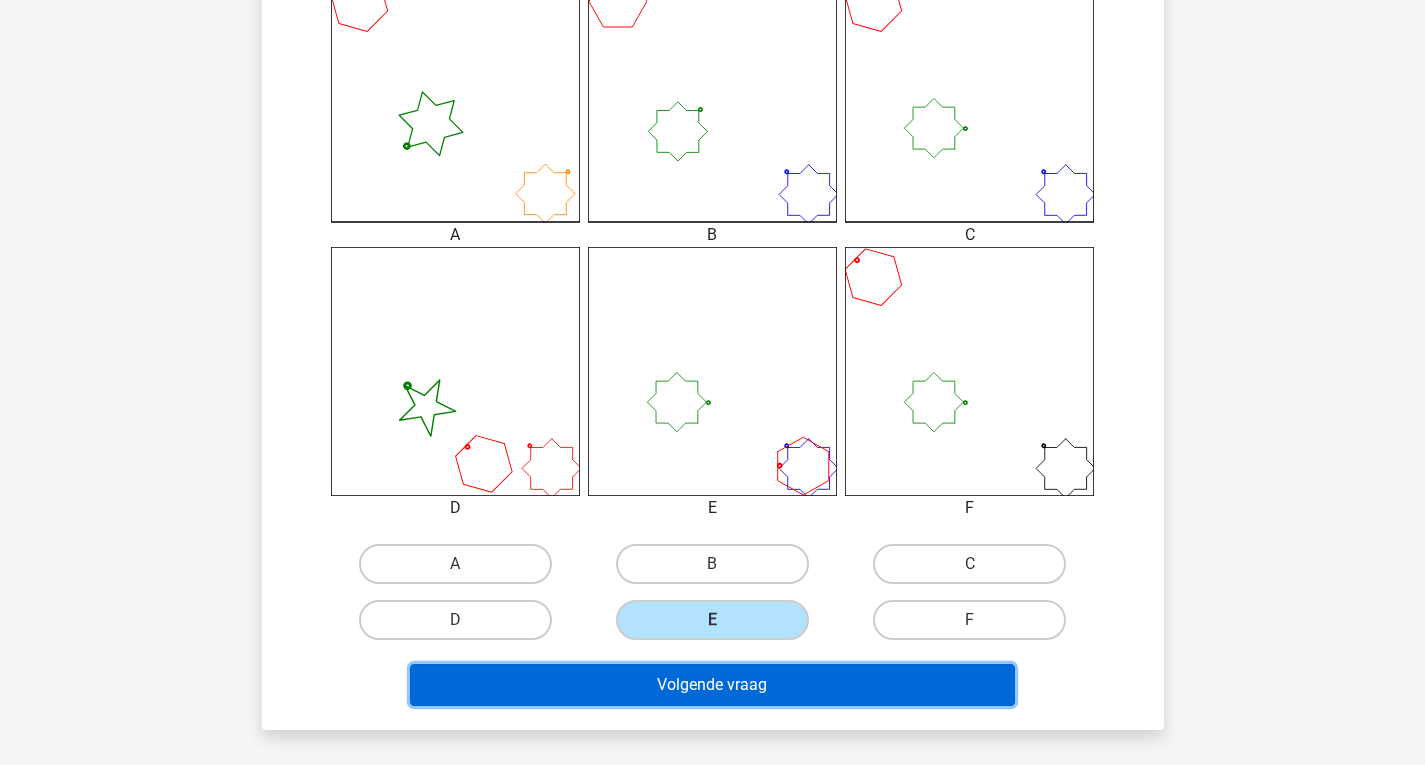 click on "Volgende vraag" at bounding box center [712, 685] 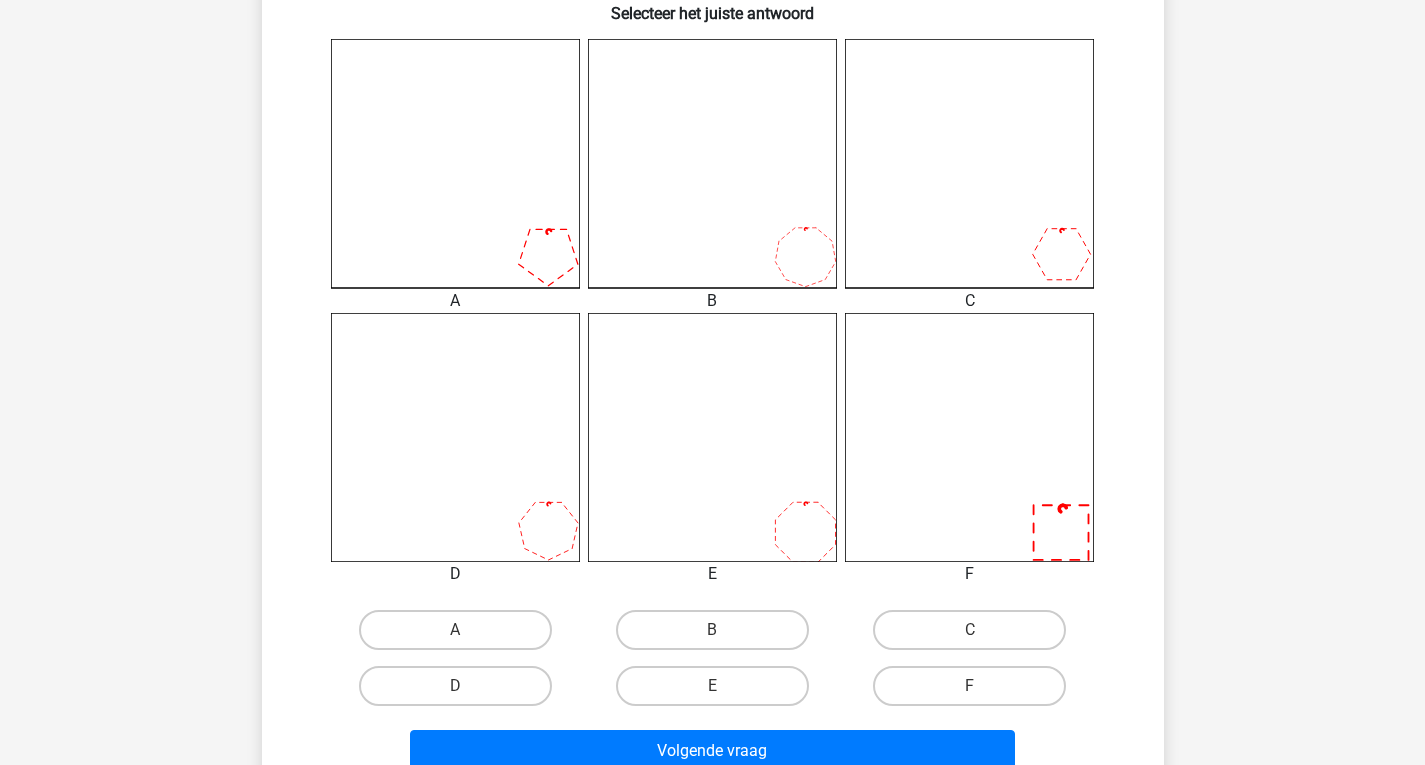 scroll, scrollTop: 592, scrollLeft: 0, axis: vertical 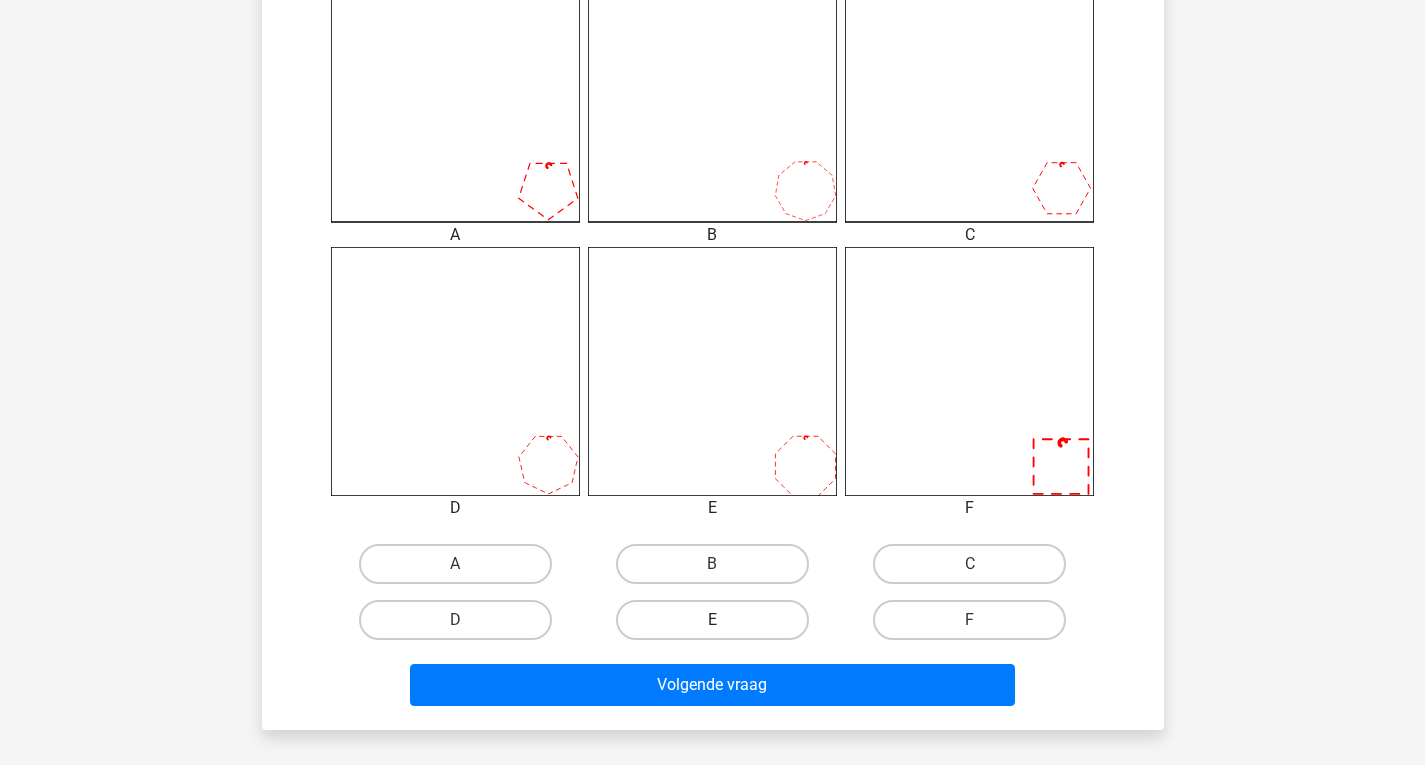 click on "E" at bounding box center (712, 620) 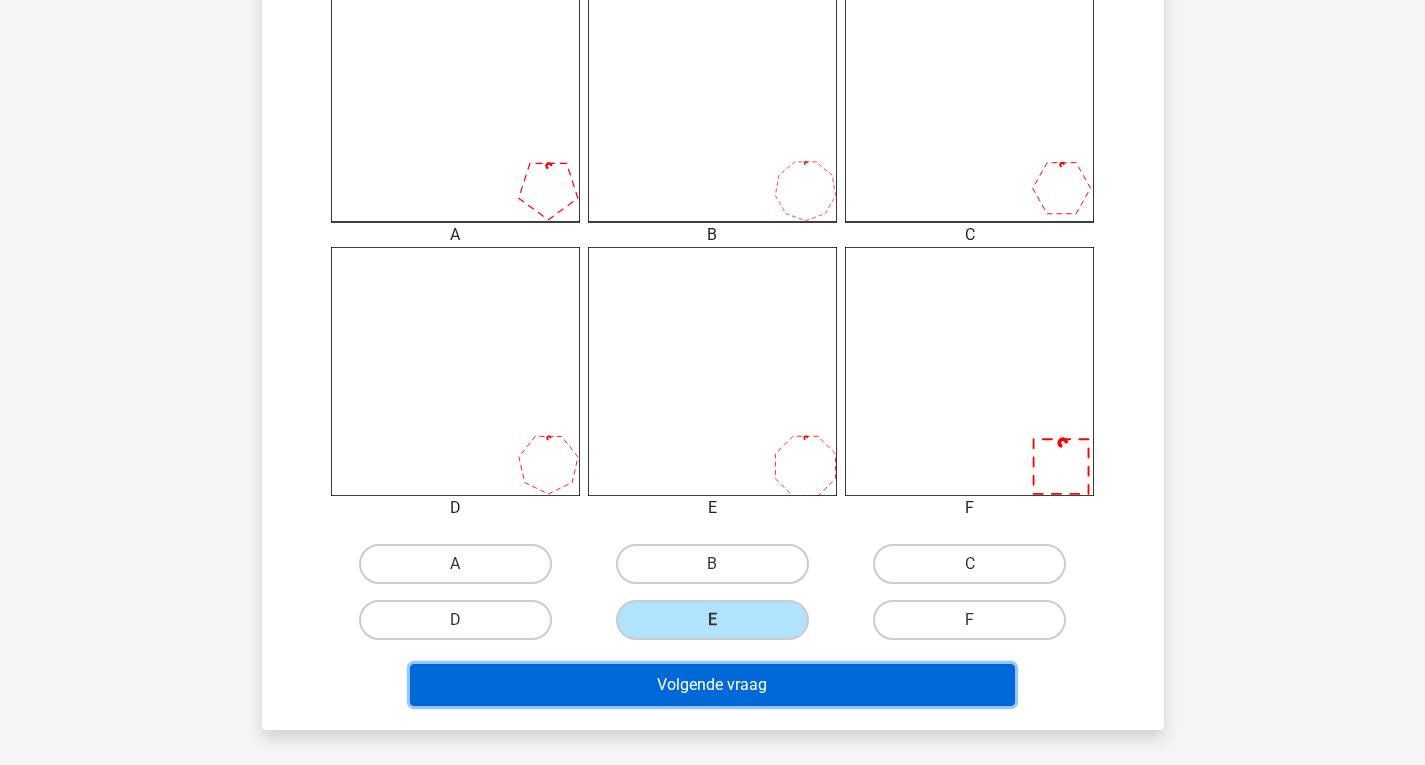 click on "Volgende vraag" at bounding box center [712, 685] 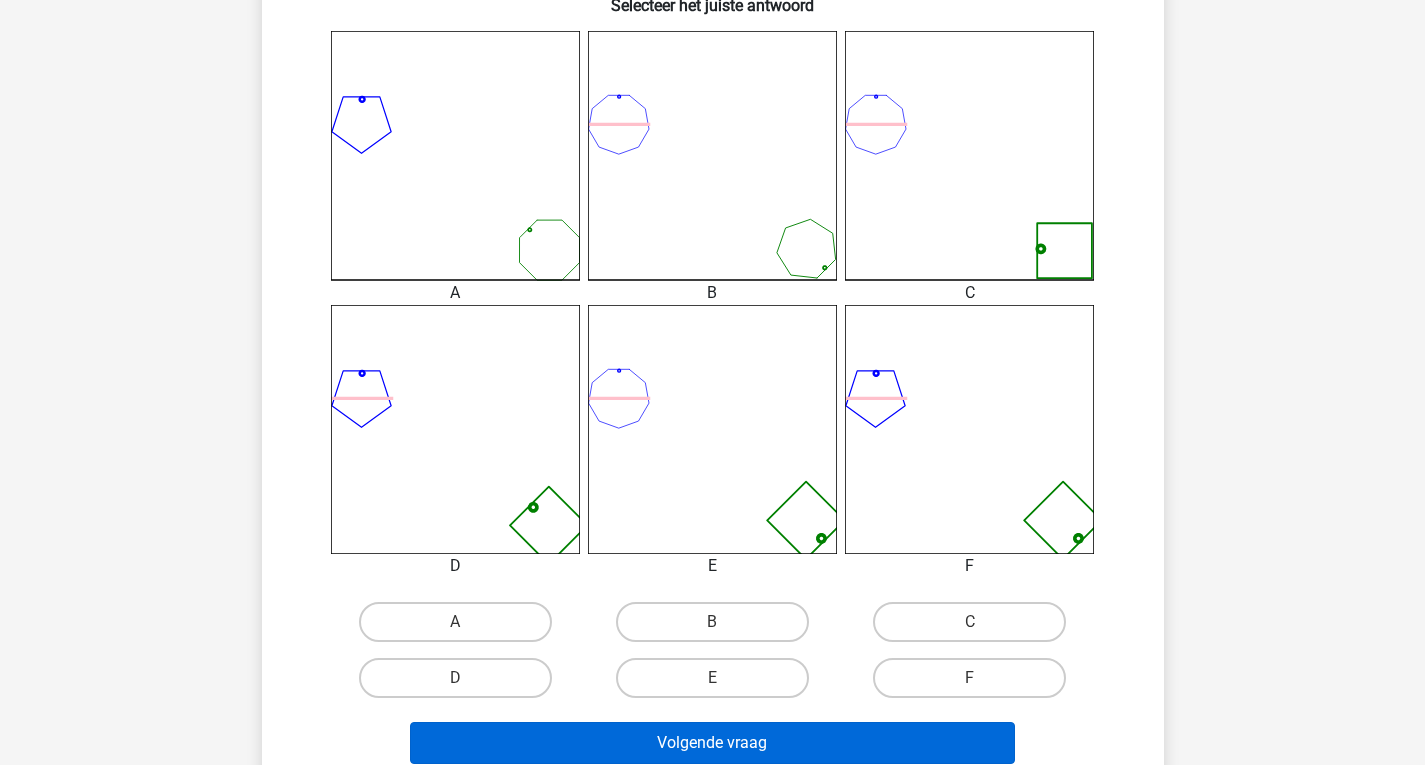 scroll, scrollTop: 592, scrollLeft: 0, axis: vertical 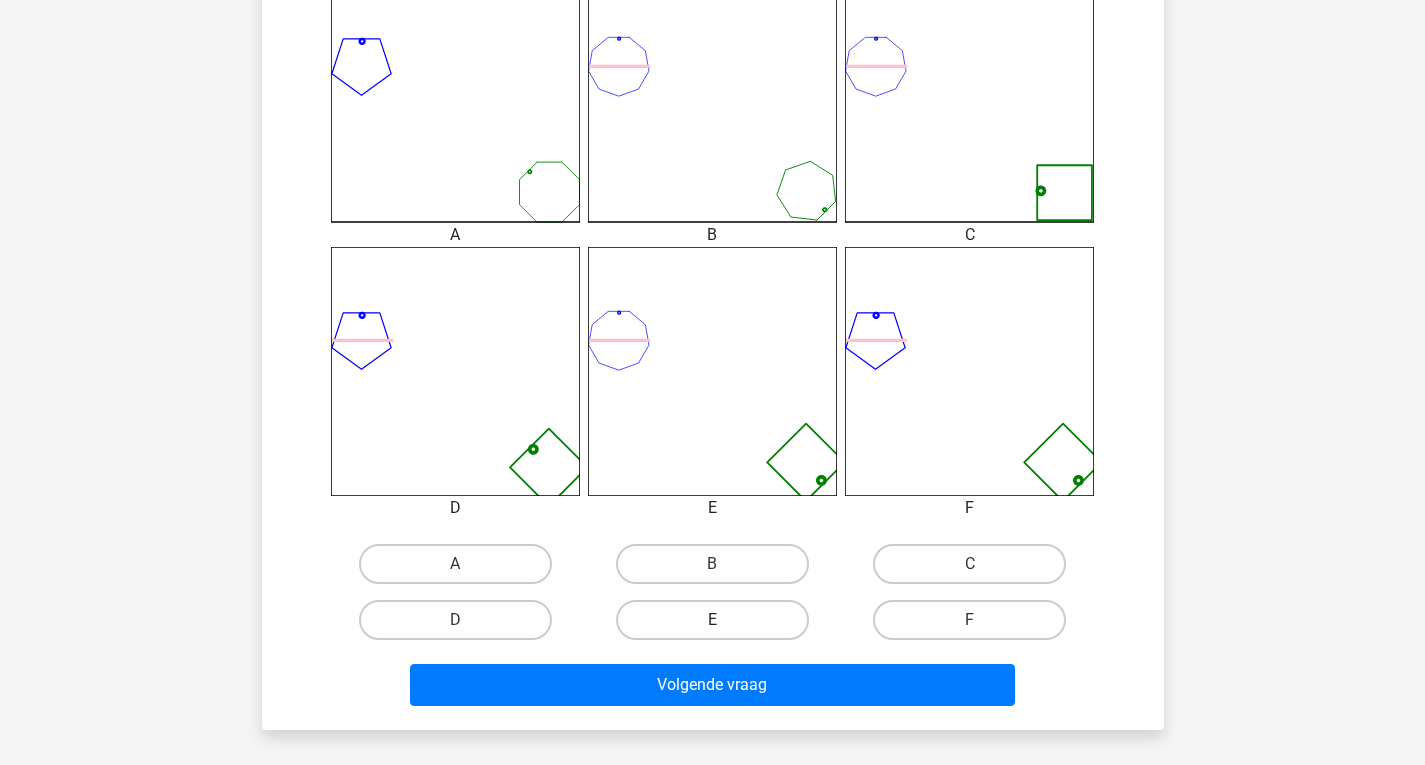 click on "E" at bounding box center (712, 620) 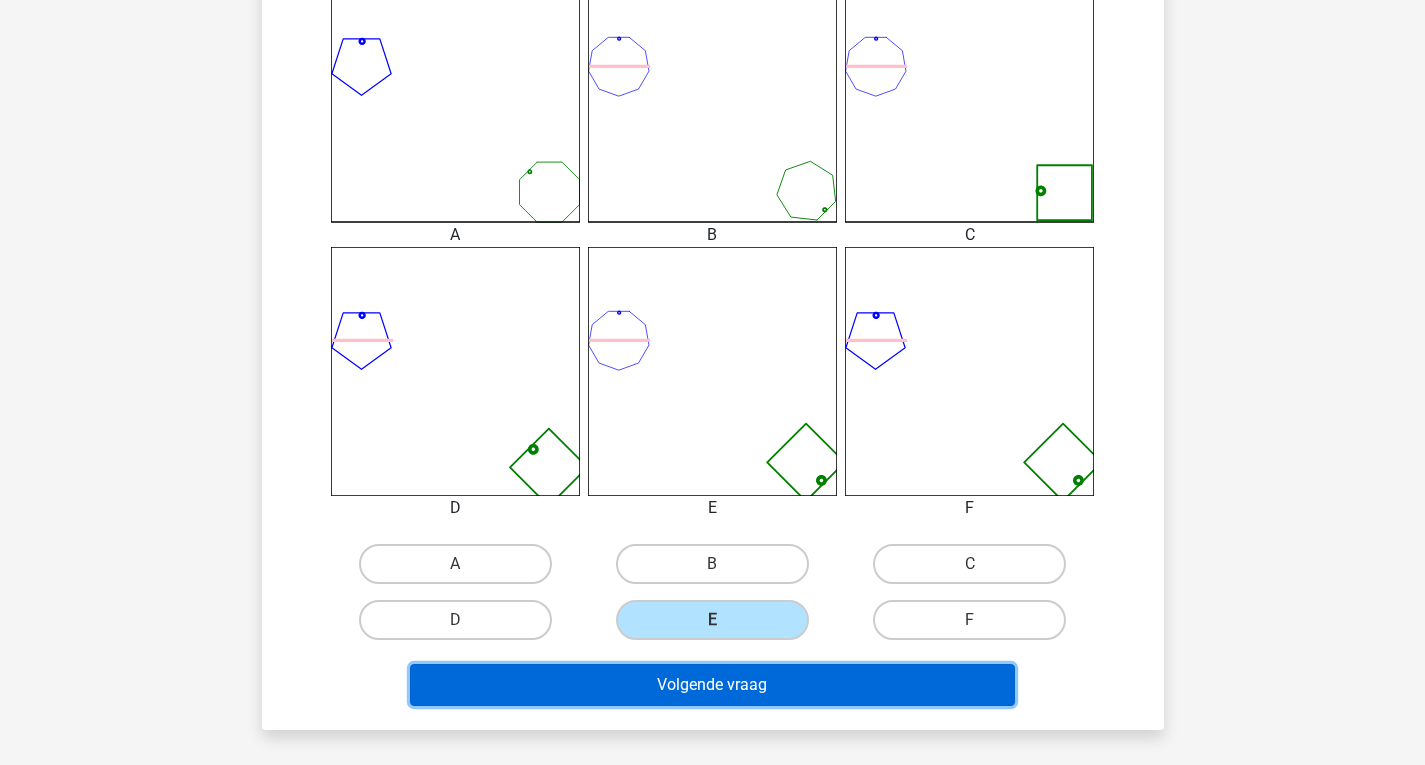 click on "Volgende vraag" at bounding box center (712, 685) 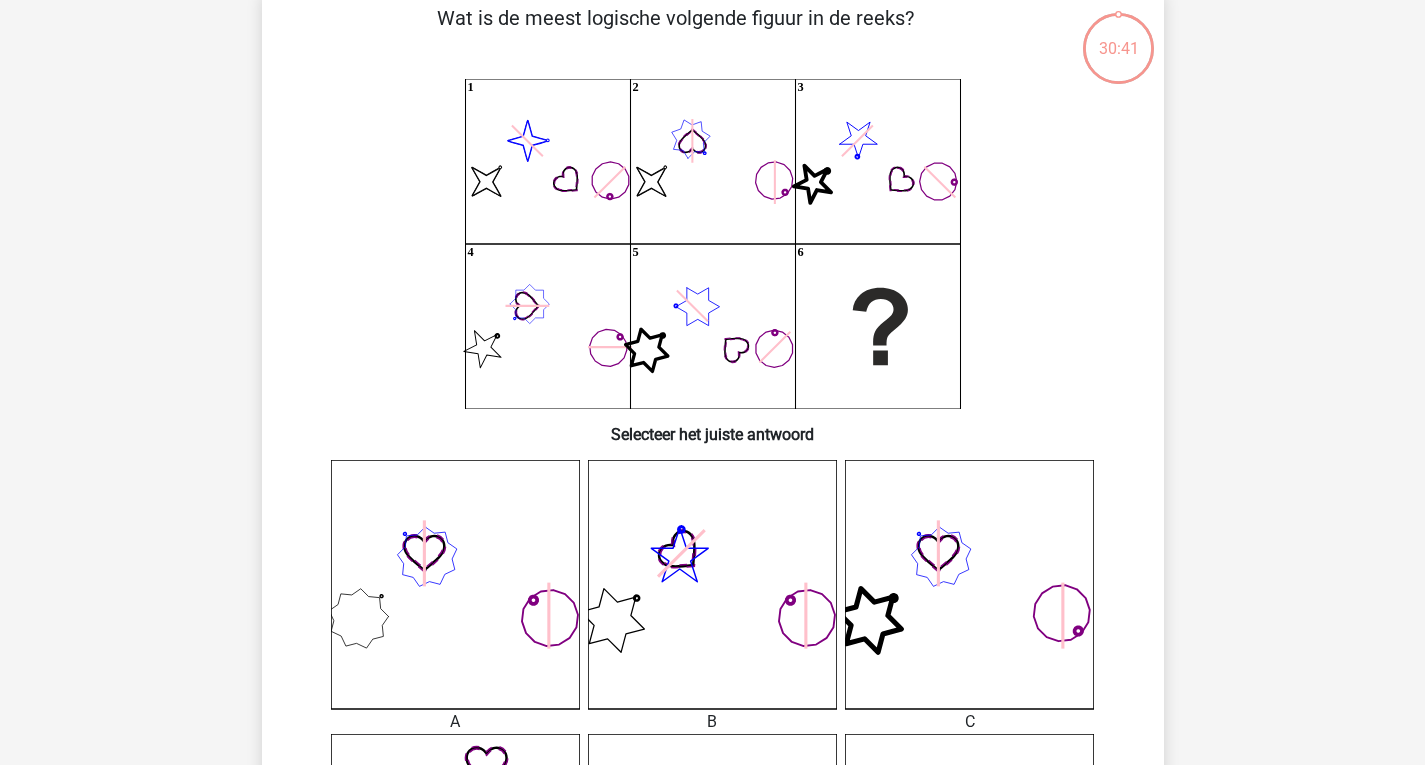scroll, scrollTop: 92, scrollLeft: 0, axis: vertical 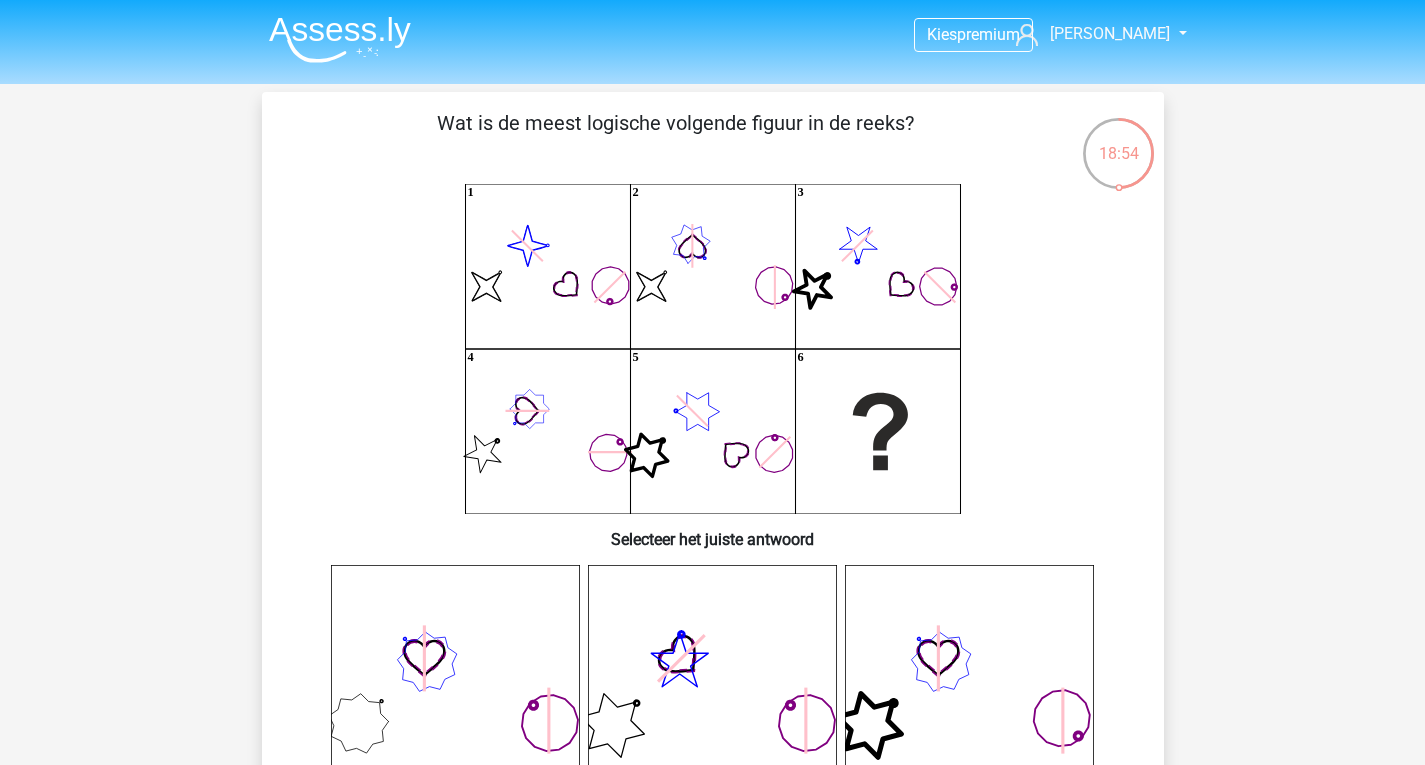 click on "Kies  premium
[PERSON_NAME]
[EMAIL_ADDRESS][DOMAIN_NAME]" at bounding box center (712, 42) 